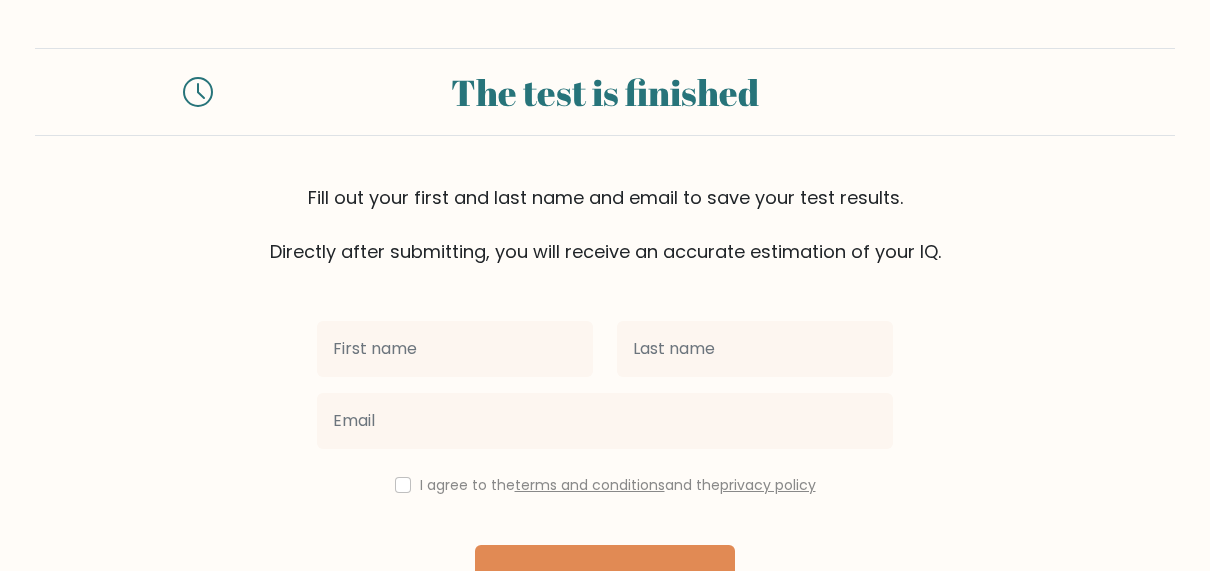 scroll, scrollTop: 0, scrollLeft: 0, axis: both 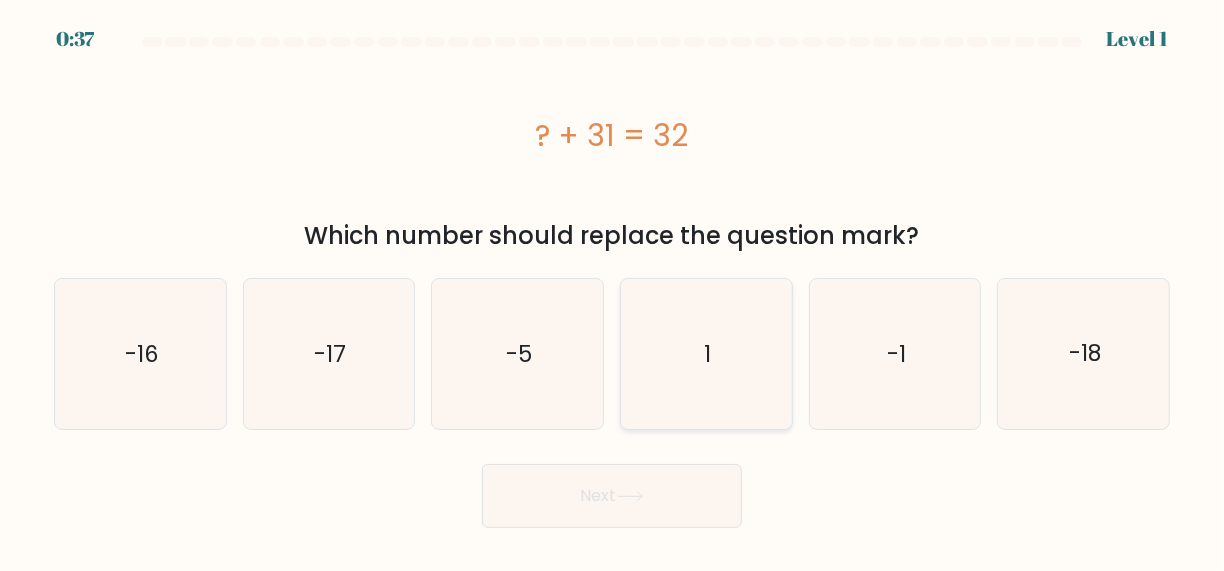 click on "1" at bounding box center (706, 354) 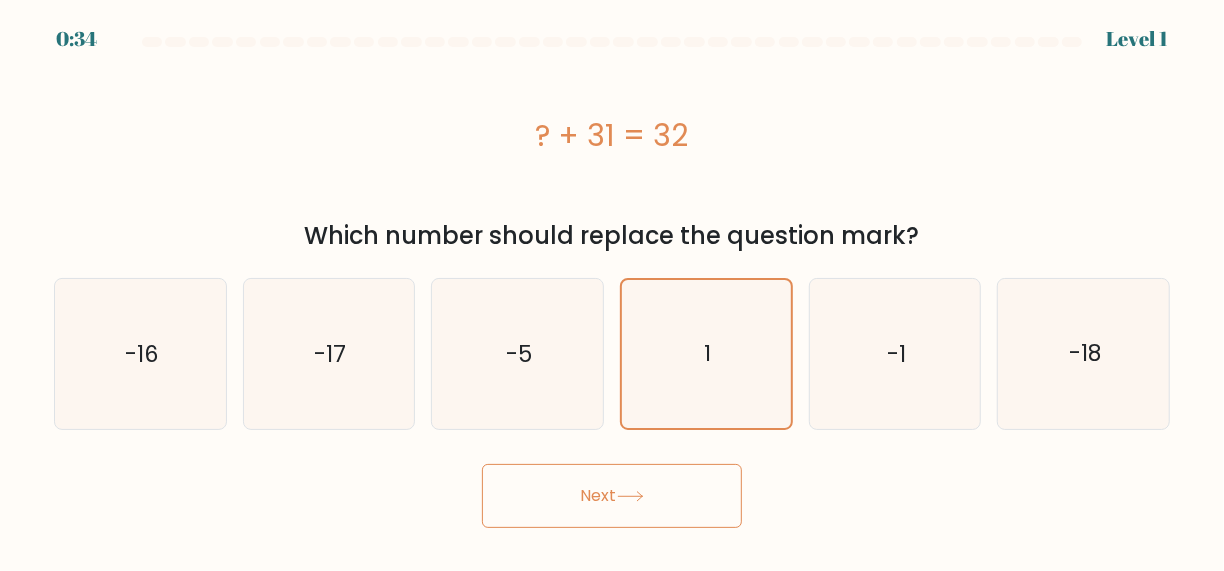 click on "Next" at bounding box center (612, 496) 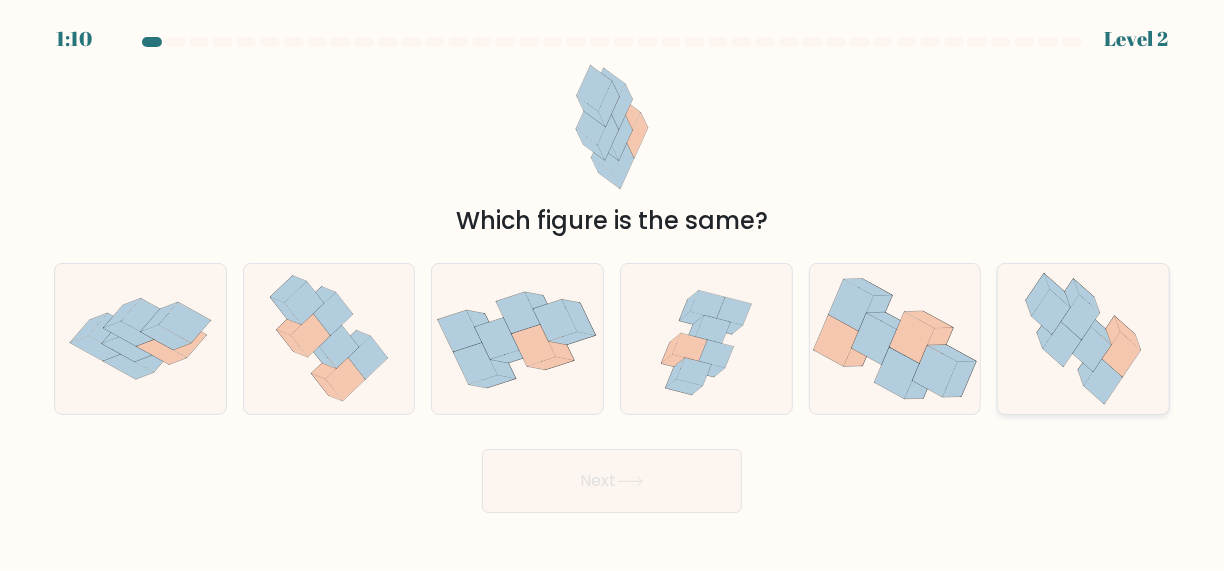 click at bounding box center [1092, 349] 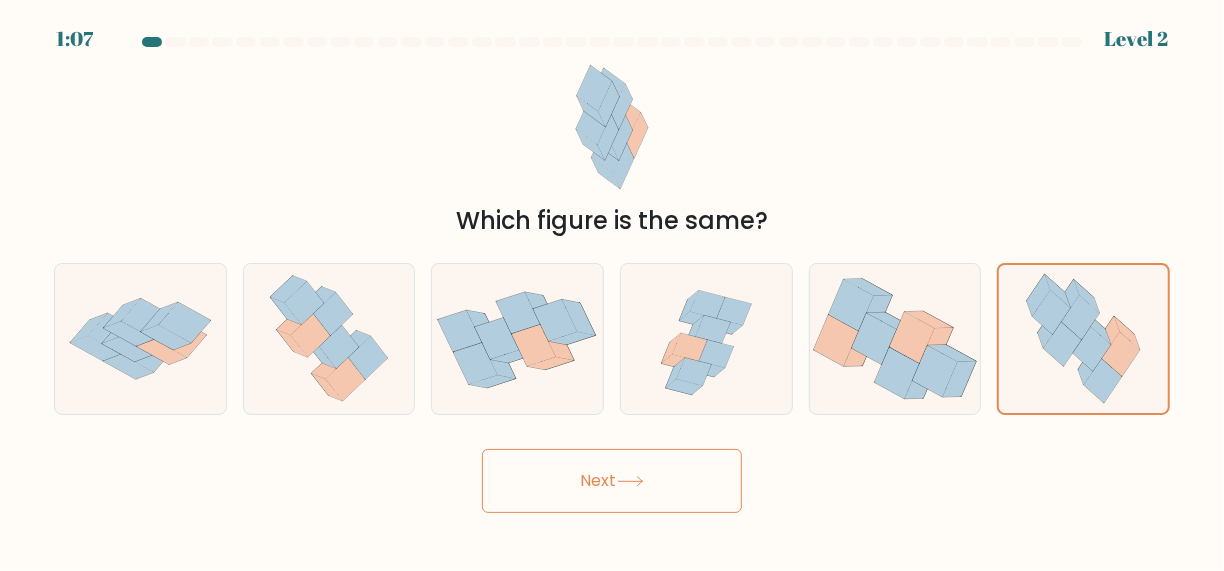 click on "Next" at bounding box center [612, 481] 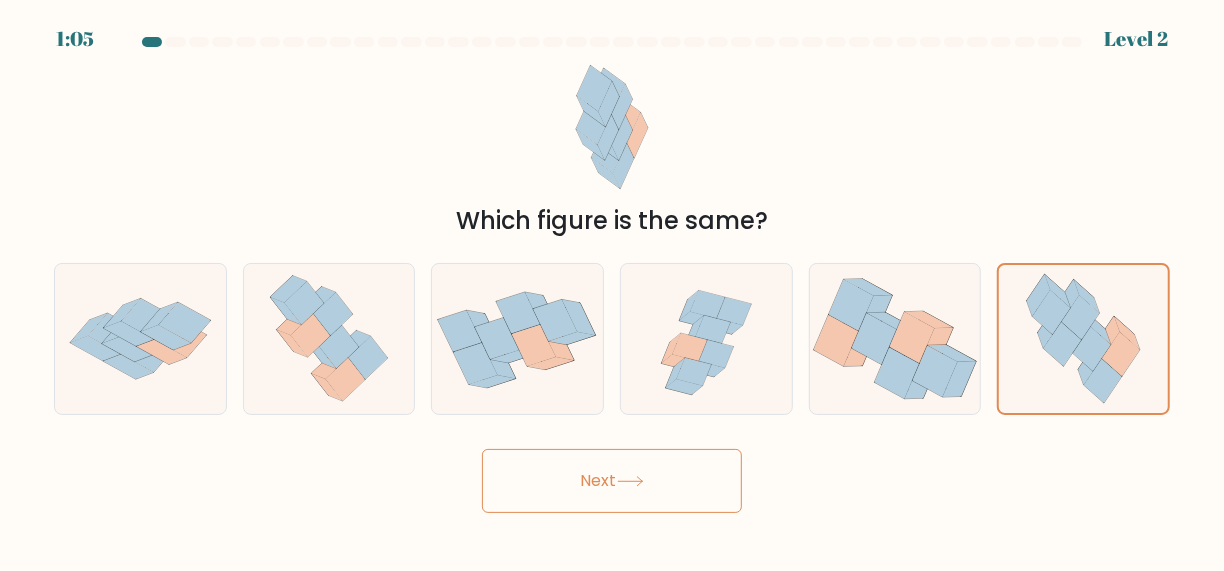 click at bounding box center (630, 481) 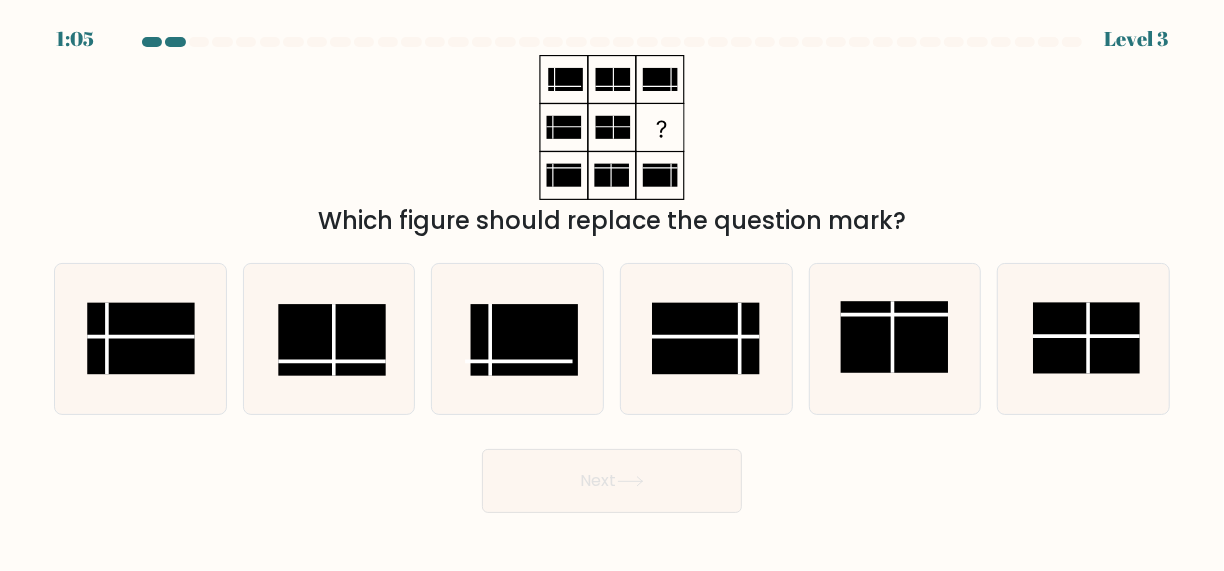 click at bounding box center [630, 481] 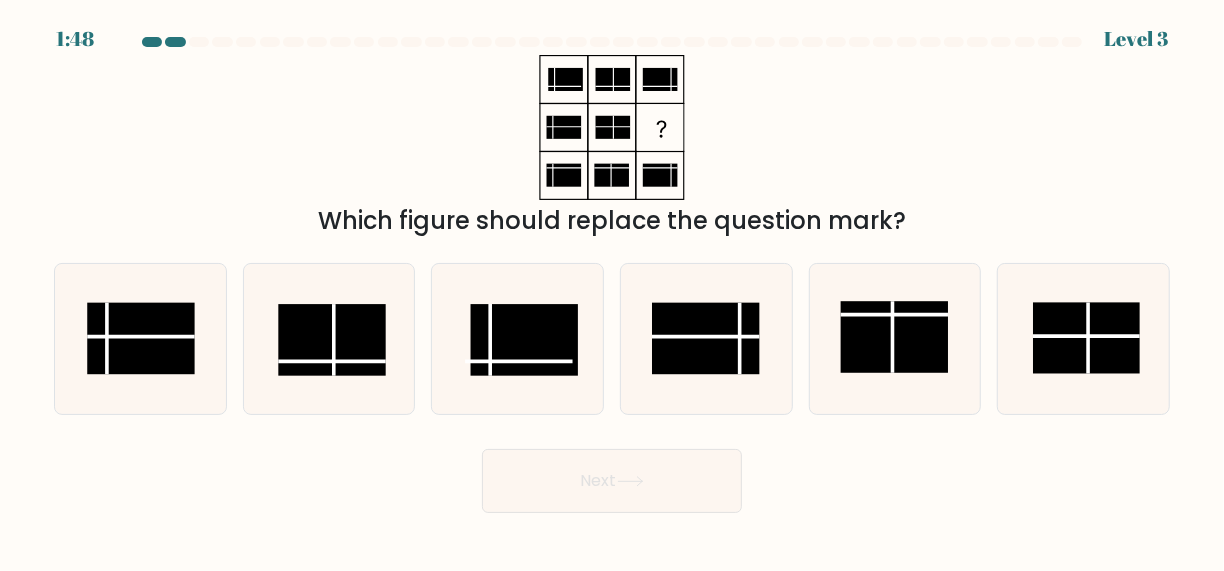 click at bounding box center [630, 481] 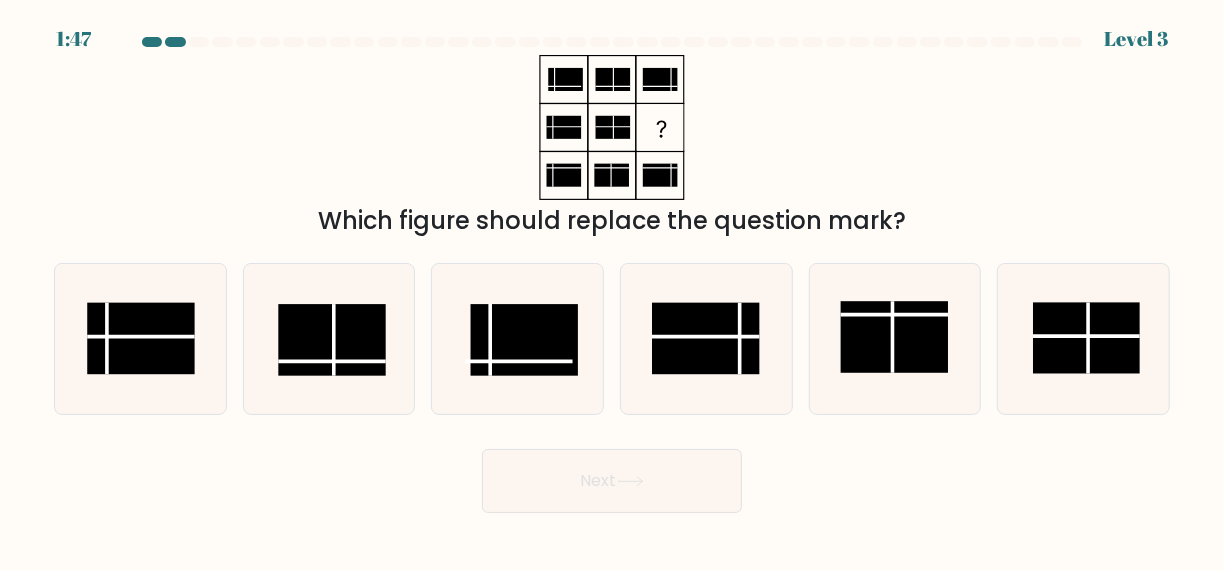 click on "Next" at bounding box center [612, 476] 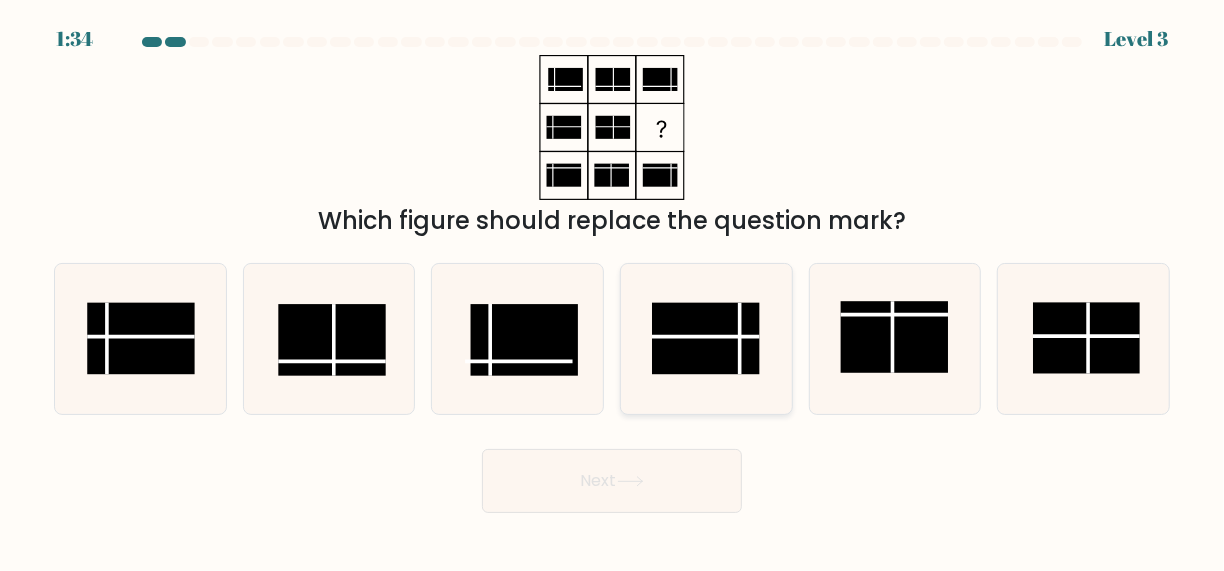 click at bounding box center [706, 338] 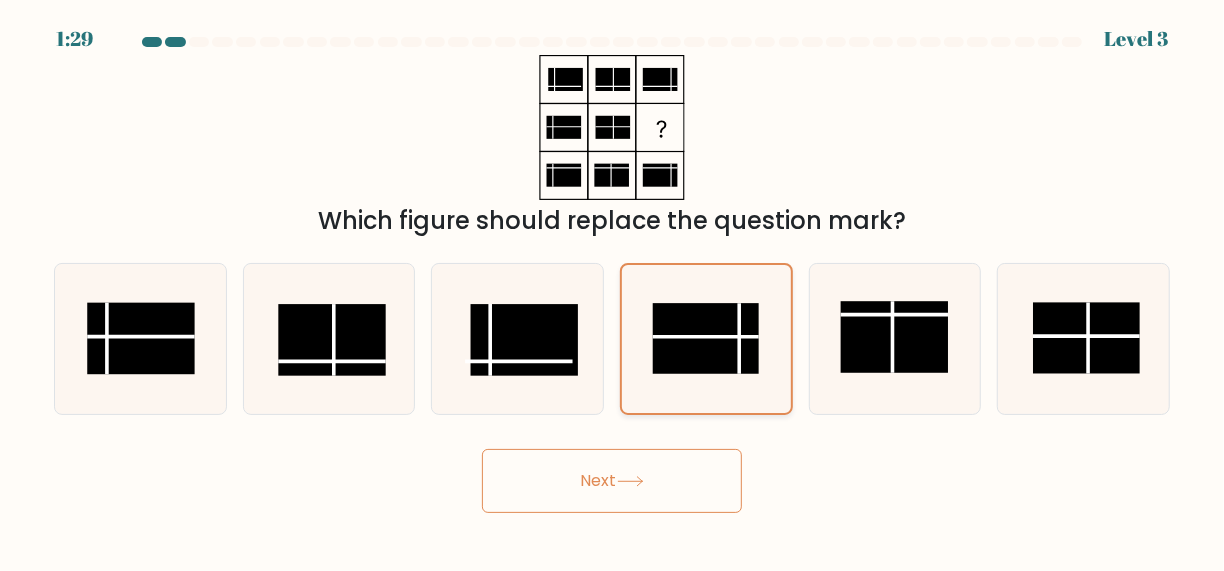 click at bounding box center (706, 338) 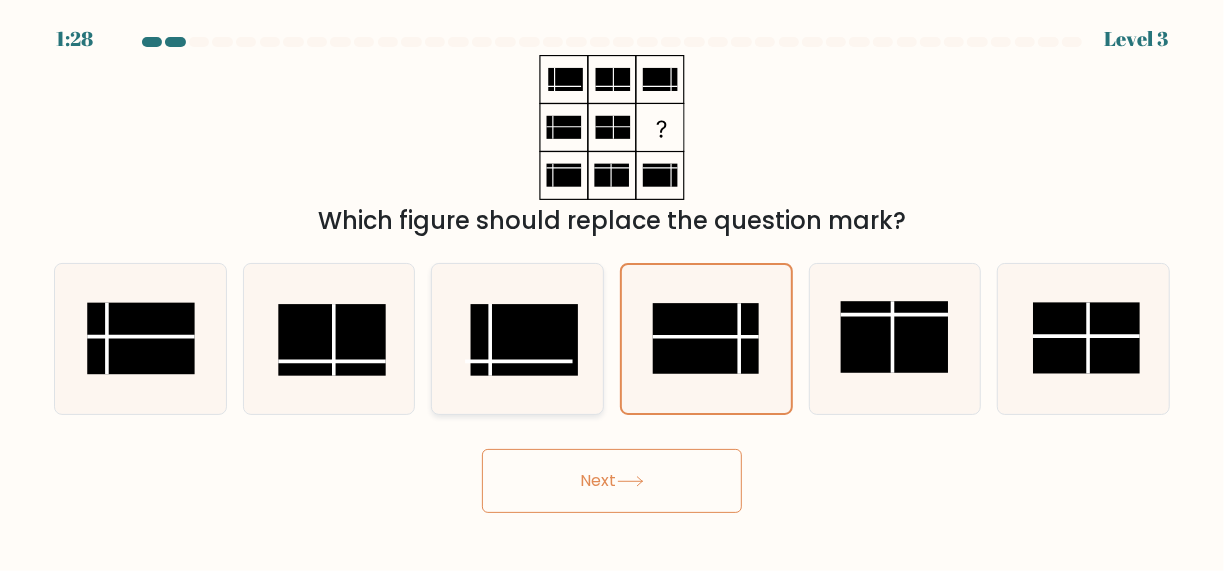 click at bounding box center (523, 339) 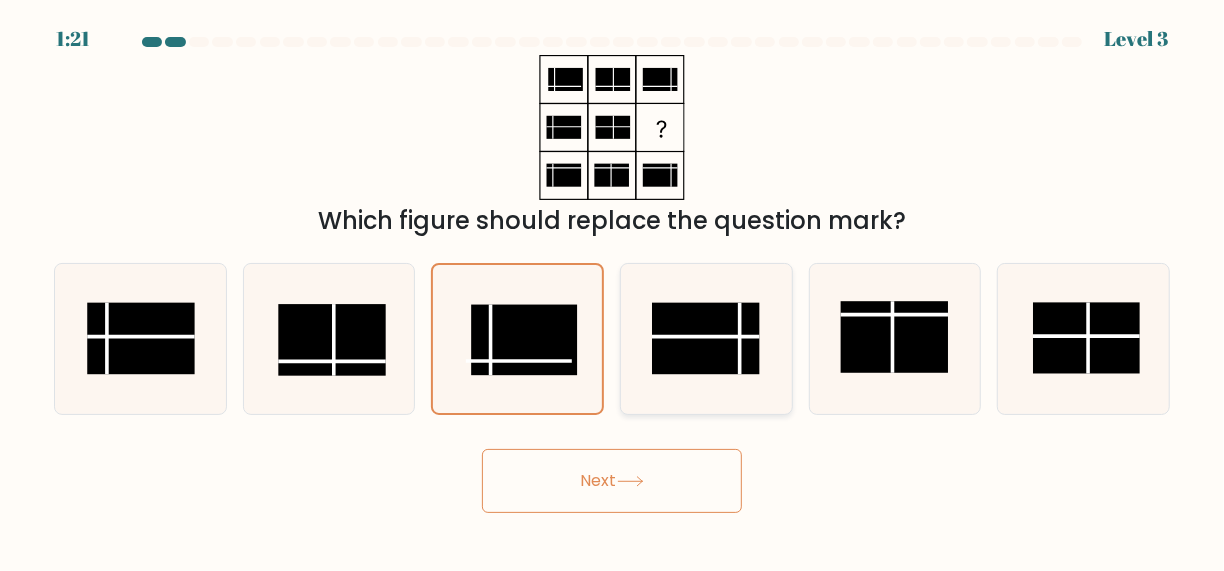 click at bounding box center (706, 338) 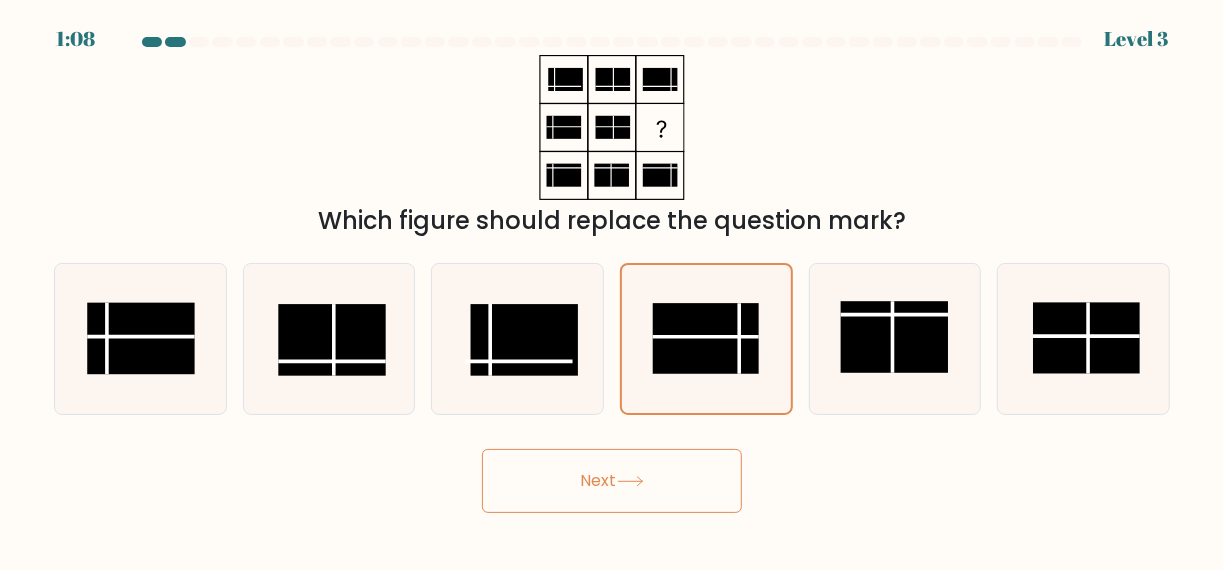 drag, startPoint x: 837, startPoint y: 325, endPoint x: 866, endPoint y: 439, distance: 117.630775 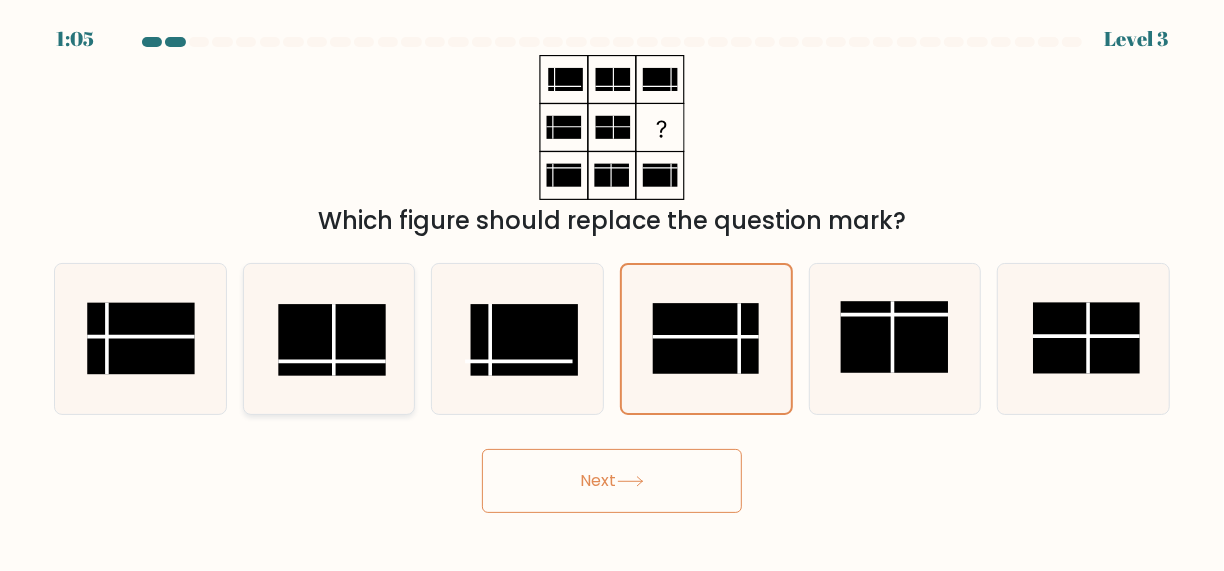 click at bounding box center (331, 339) 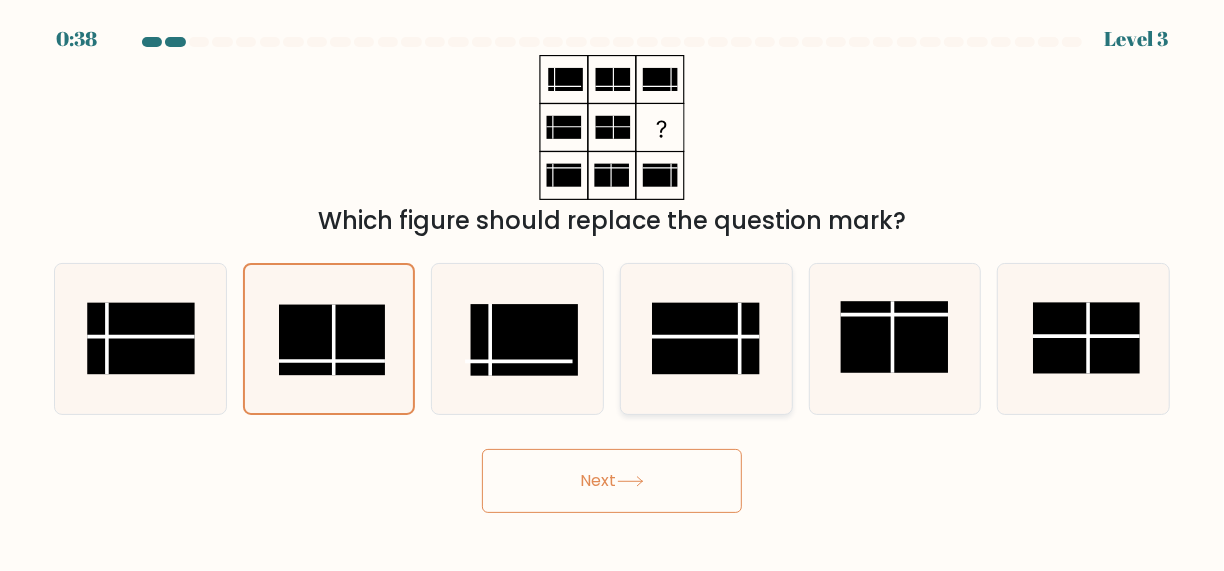 click at bounding box center (706, 339) 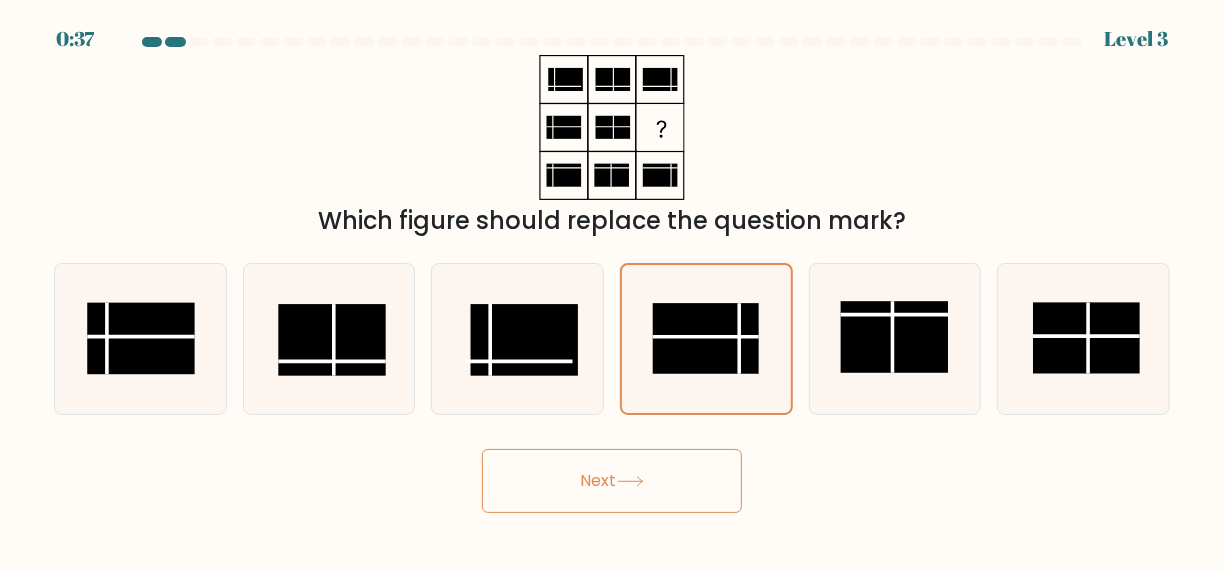 click on "Next" at bounding box center (612, 481) 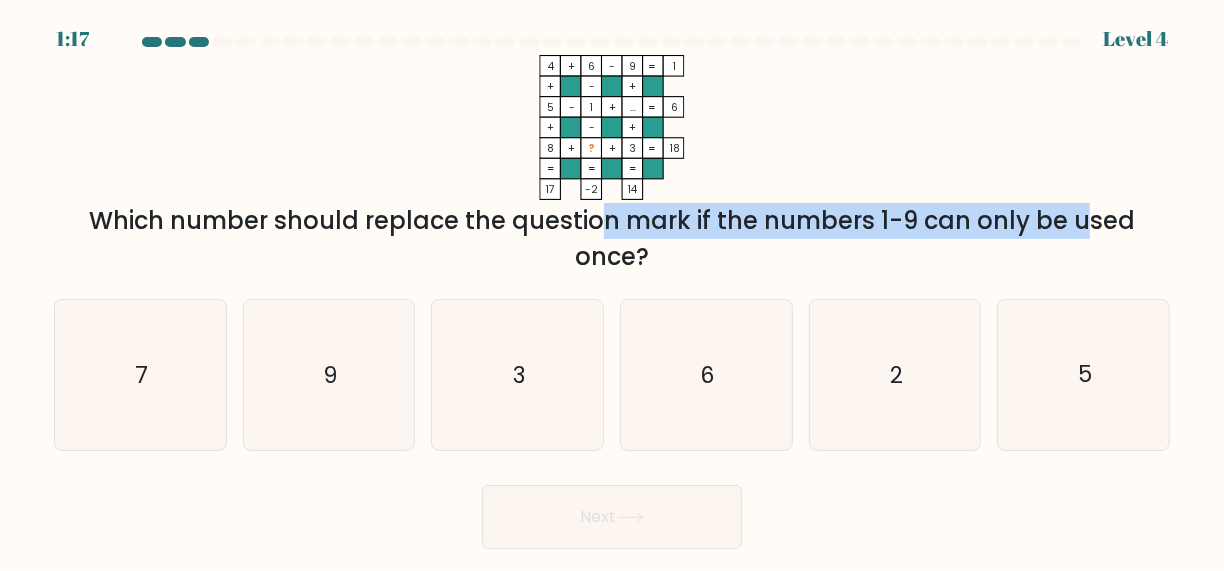drag, startPoint x: 431, startPoint y: 225, endPoint x: 909, endPoint y: 213, distance: 478.1506 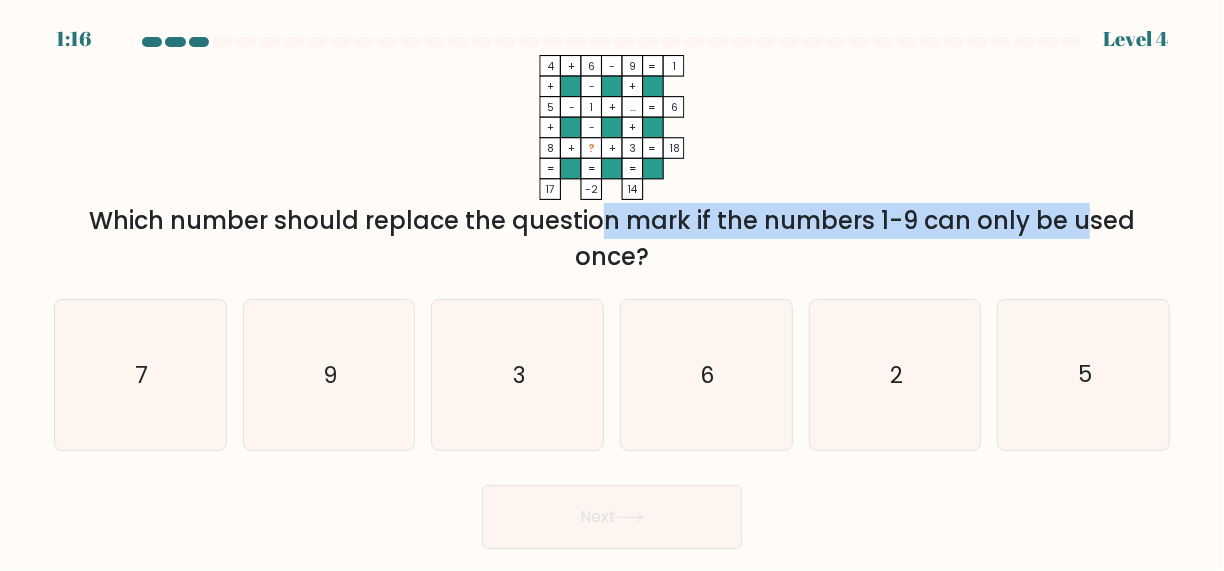 click on "Which number should replace the question mark if the numbers 1-9 can only be used once?" at bounding box center [612, 239] 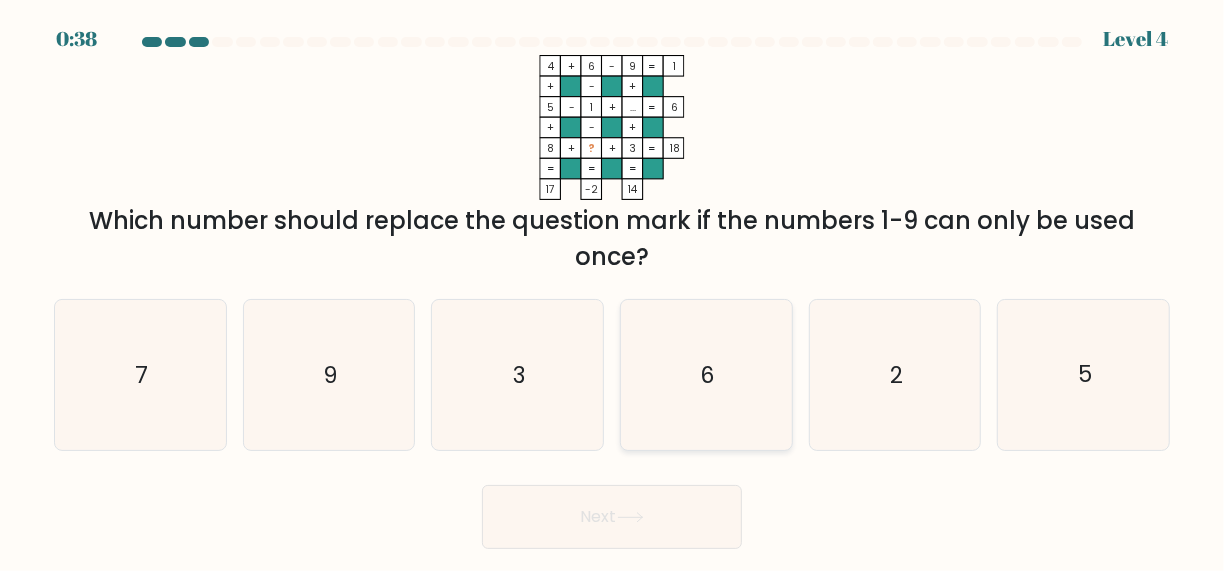 click on "6" at bounding box center [706, 375] 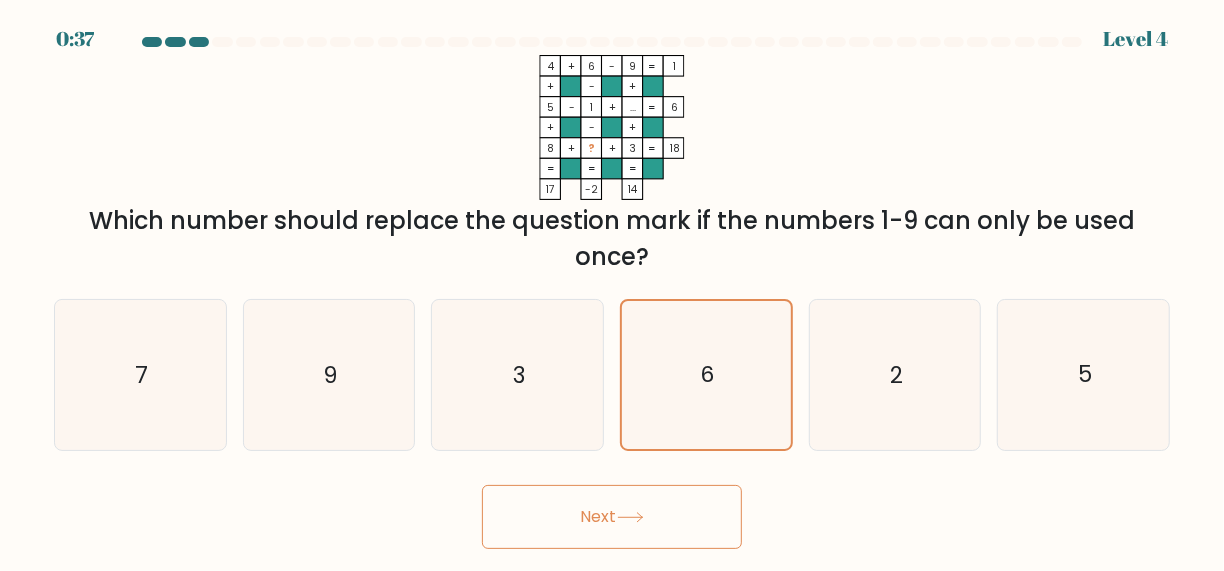 click on "Next" at bounding box center [612, 517] 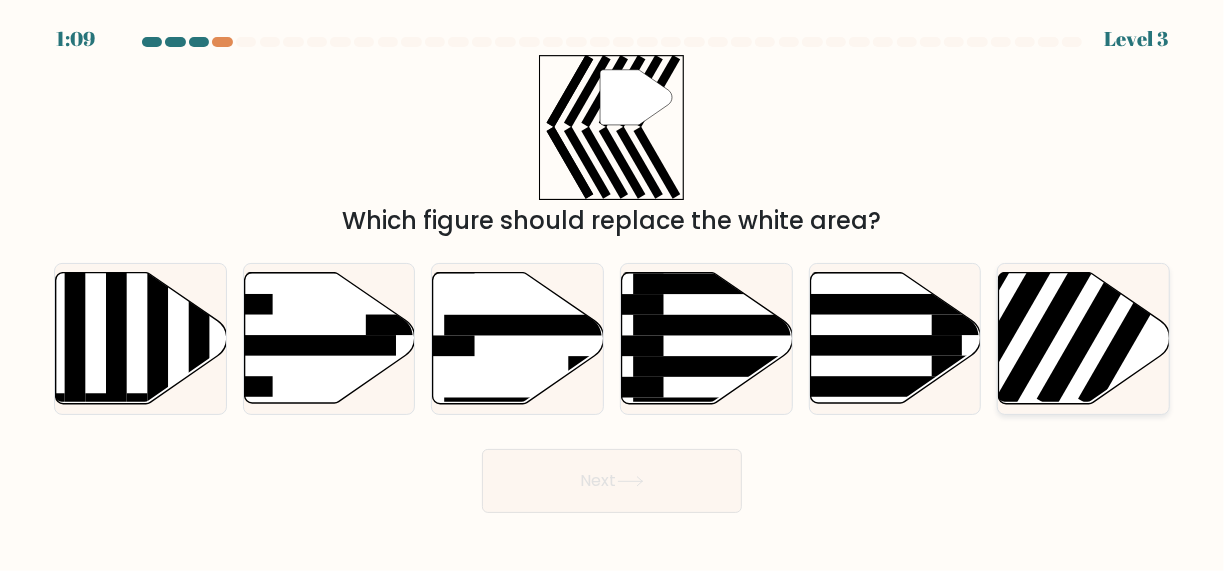 click at bounding box center (1084, 338) 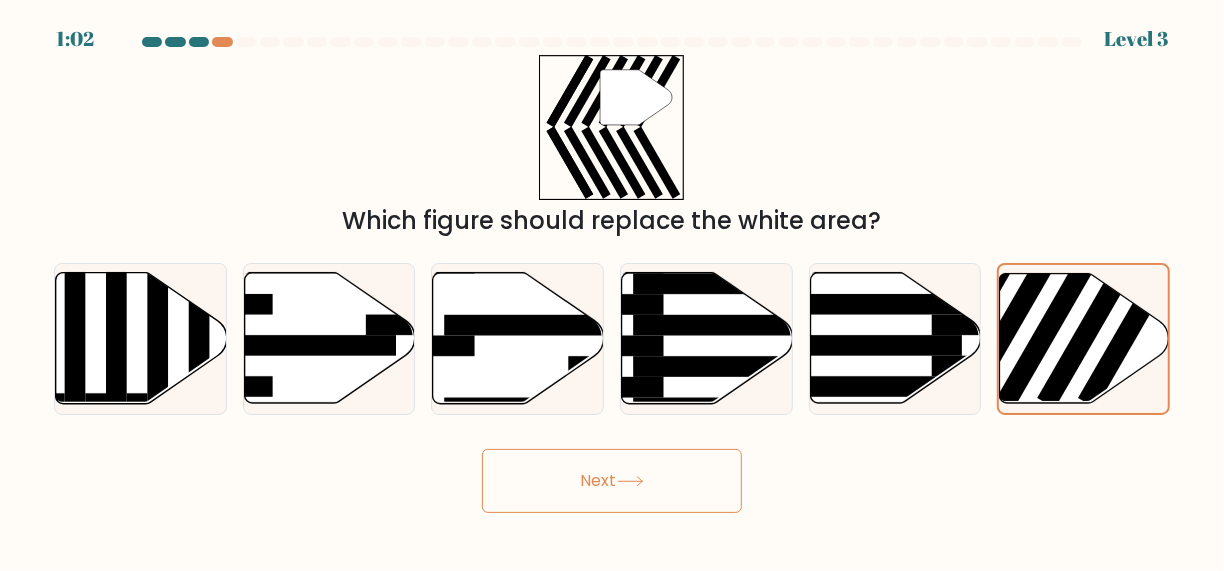 click on "Next" at bounding box center (612, 481) 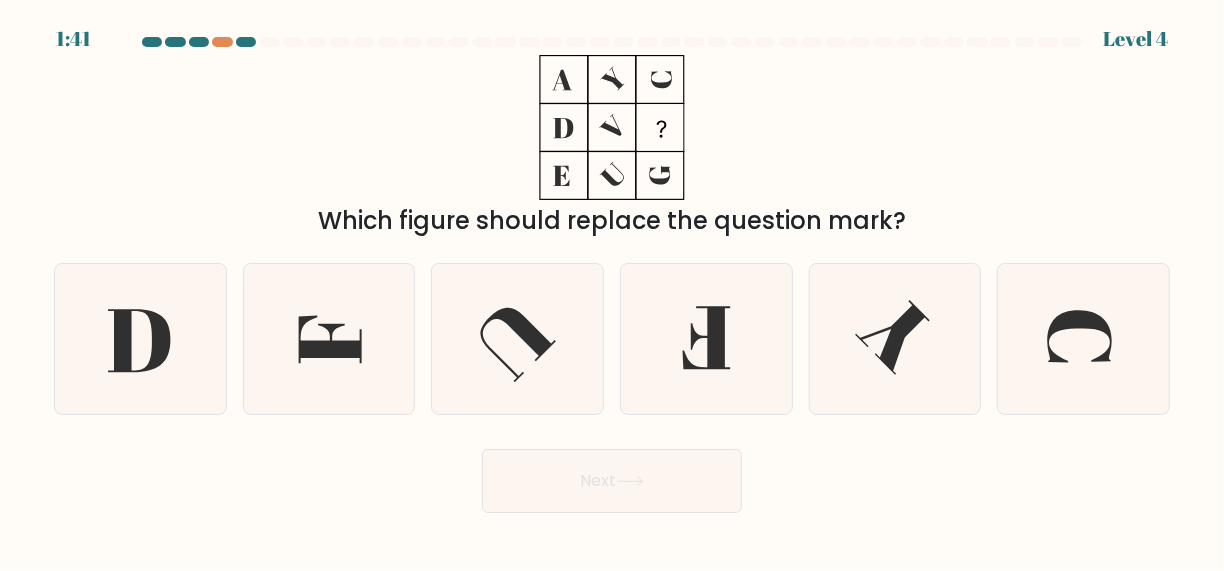 click at bounding box center (612, 46) 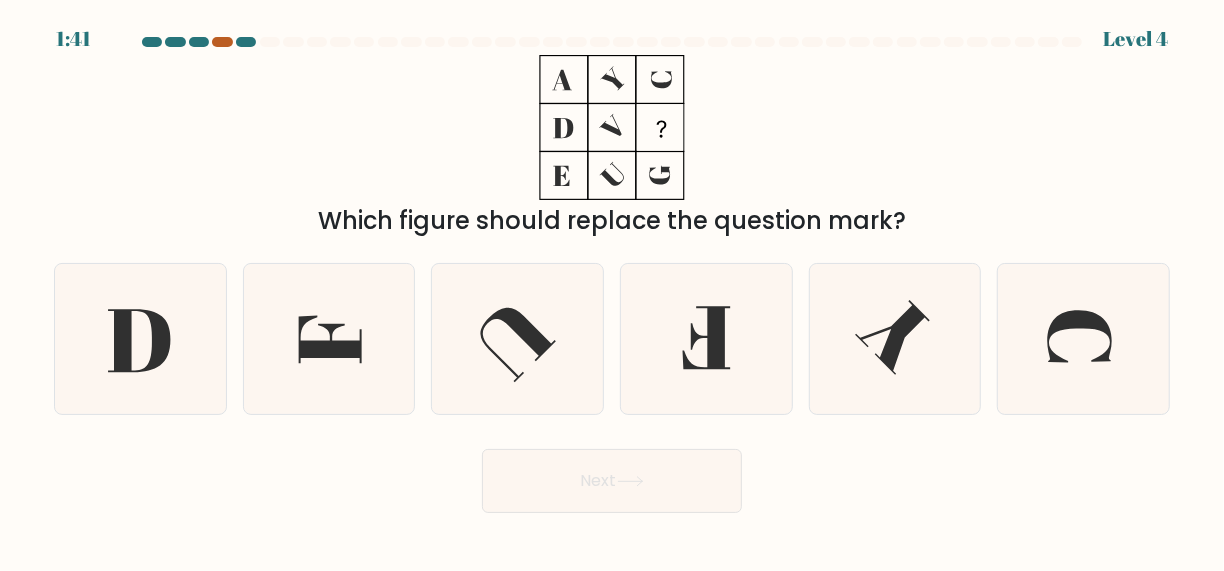click at bounding box center [222, 42] 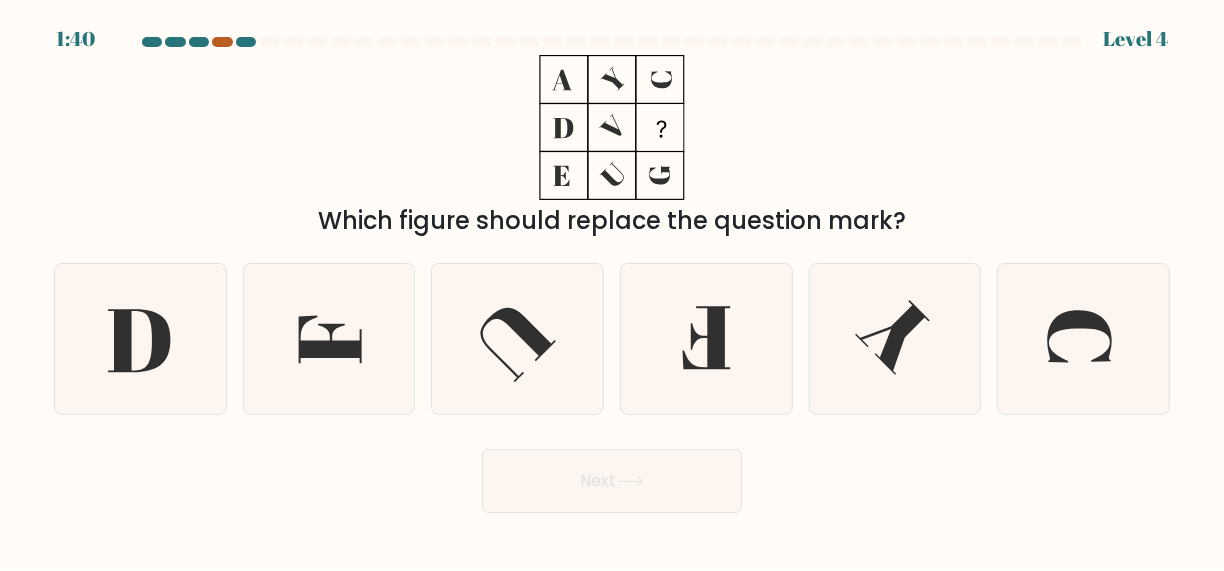 click at bounding box center [222, 42] 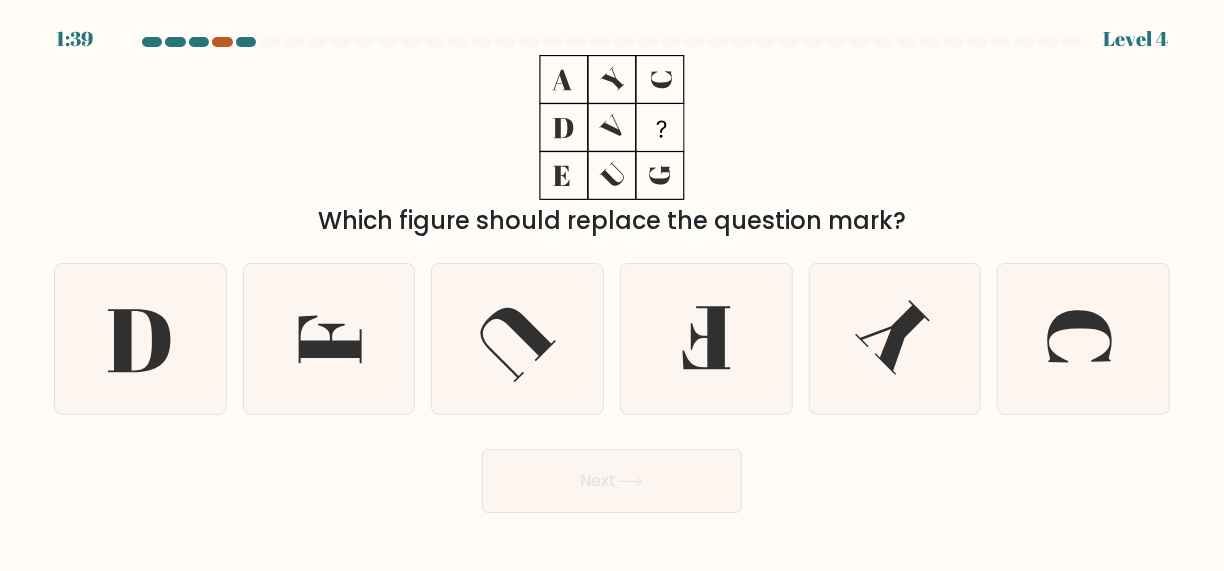 click at bounding box center [222, 42] 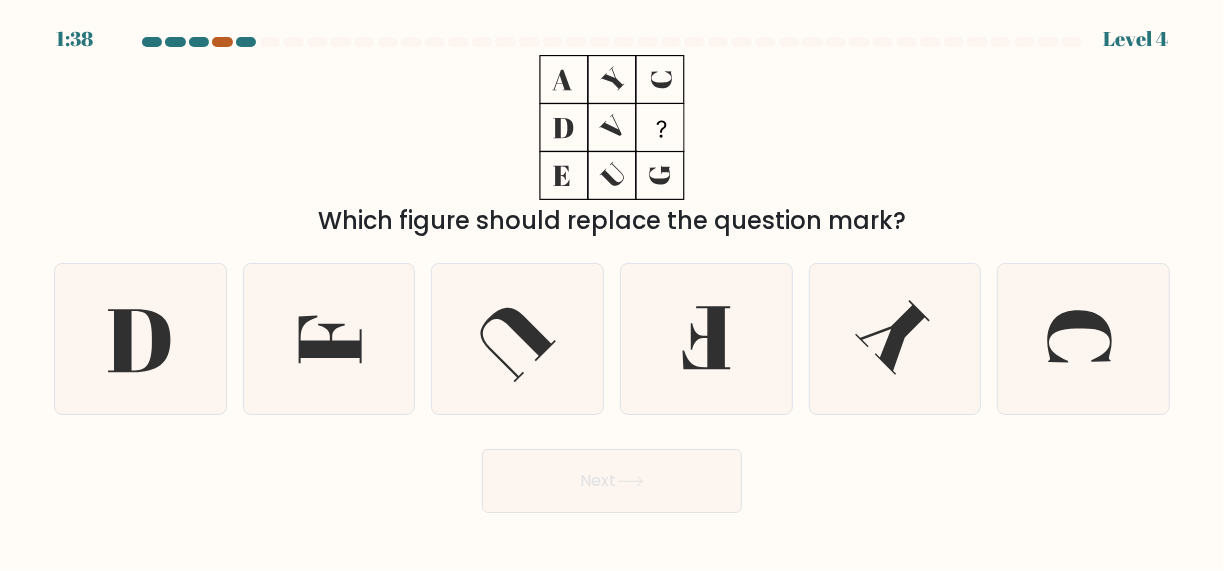 click at bounding box center [222, 42] 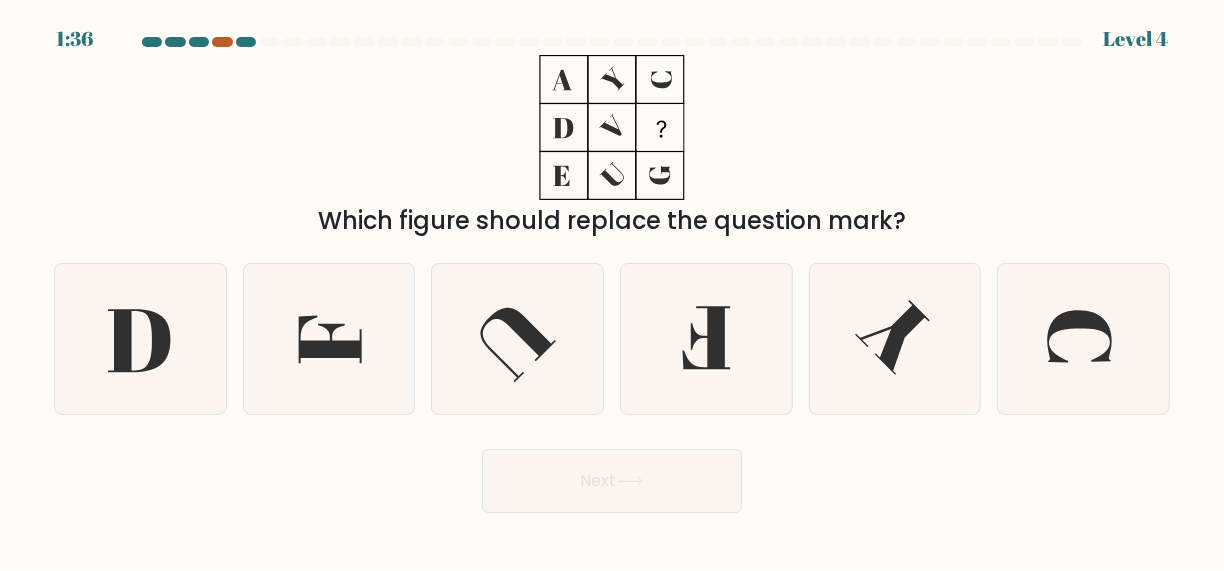 click at bounding box center [222, 42] 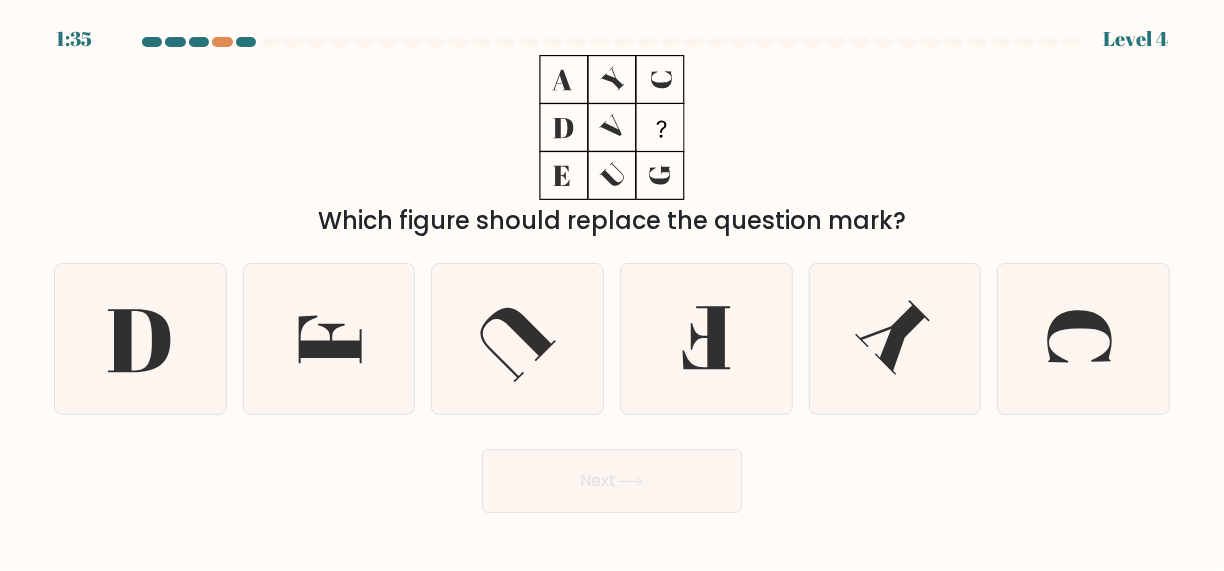 click on "Next" at bounding box center [612, 481] 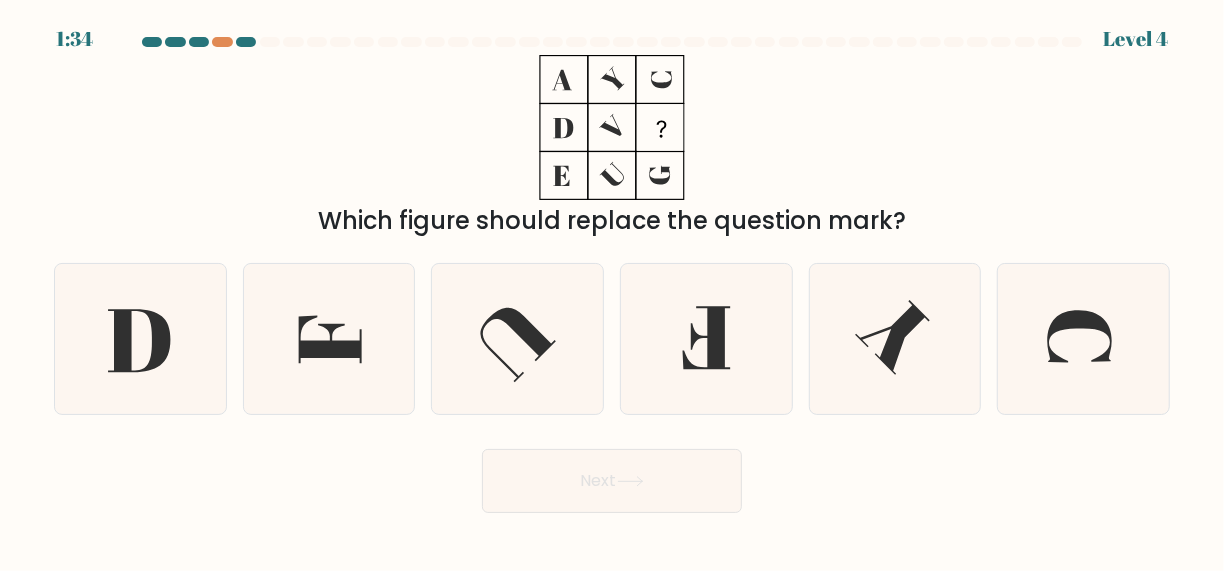 click on "Next" at bounding box center (612, 476) 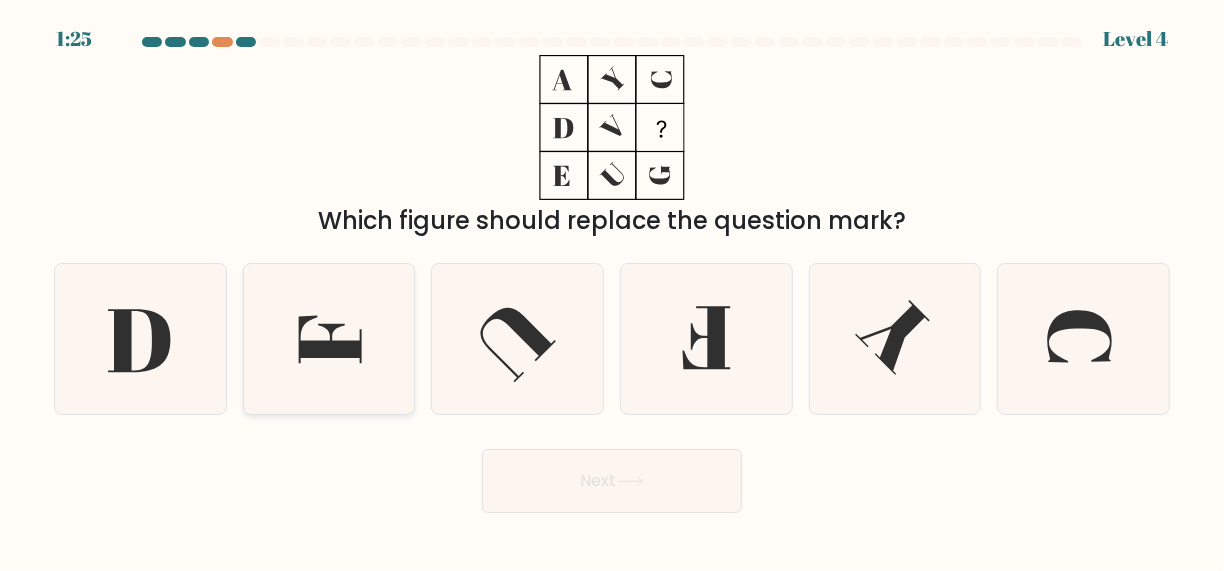 click at bounding box center (330, 340) 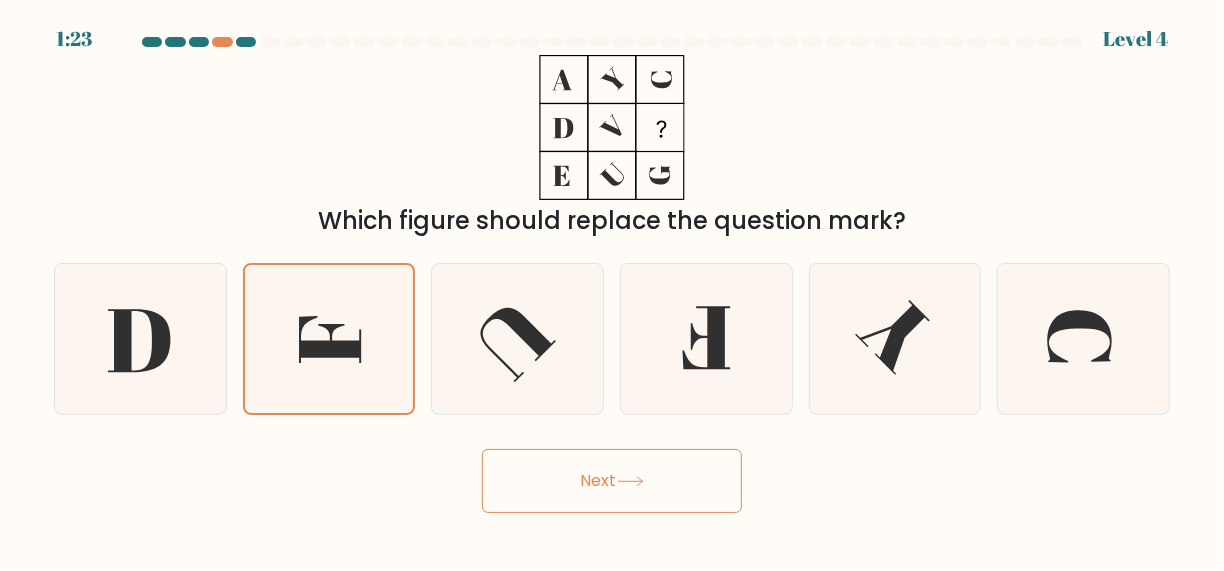 click at bounding box center [630, 481] 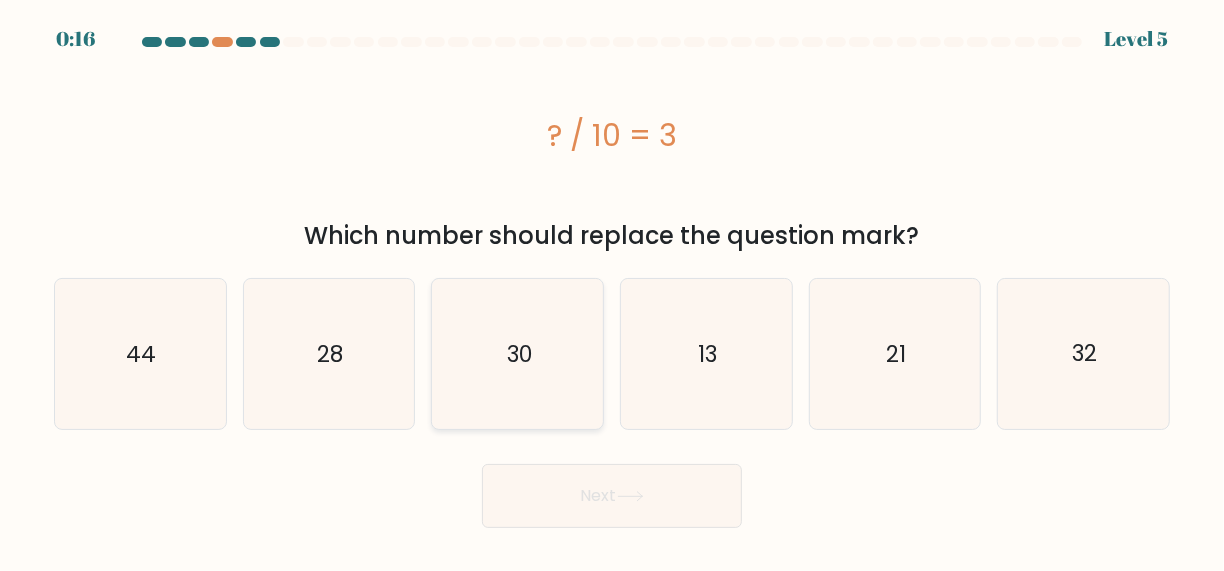 click on "30" at bounding box center [519, 354] 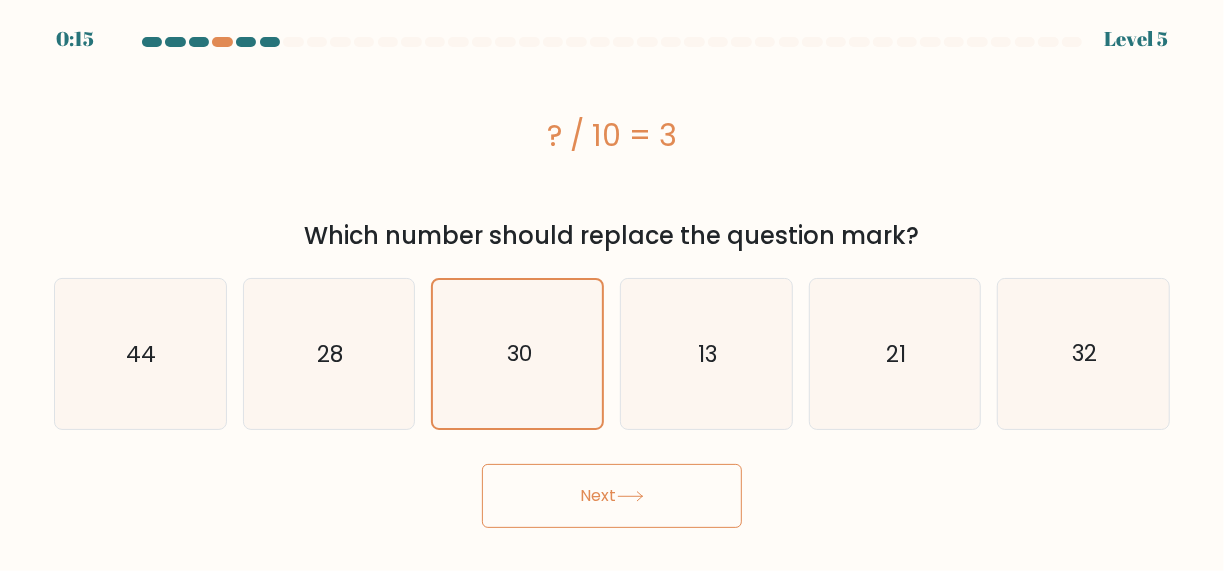 click on "Next" at bounding box center [612, 496] 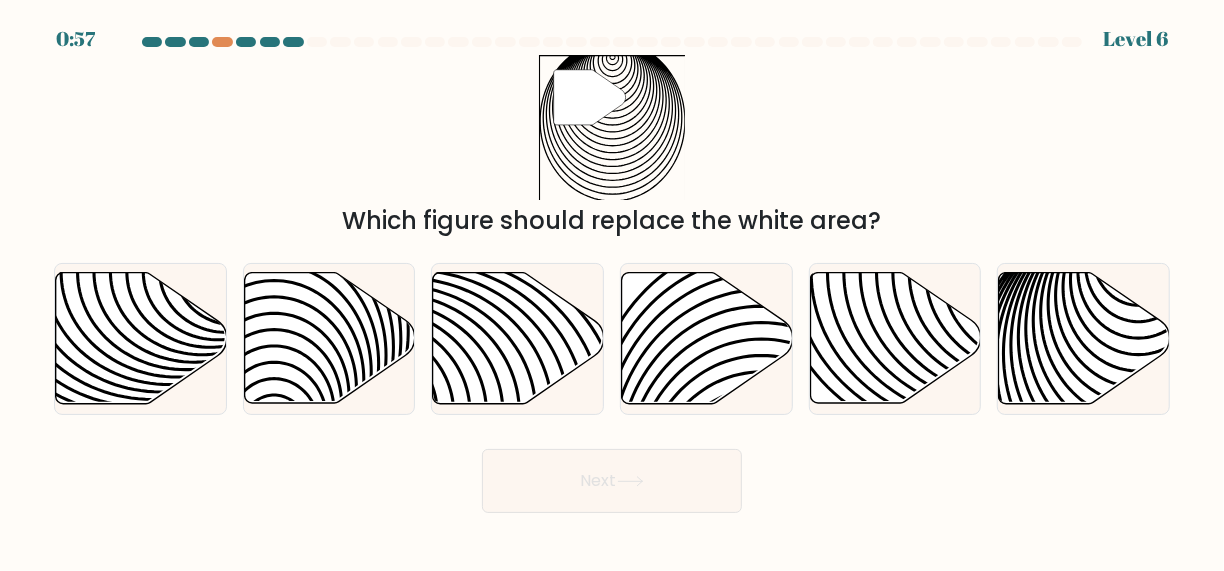 click on "Next" at bounding box center (612, 481) 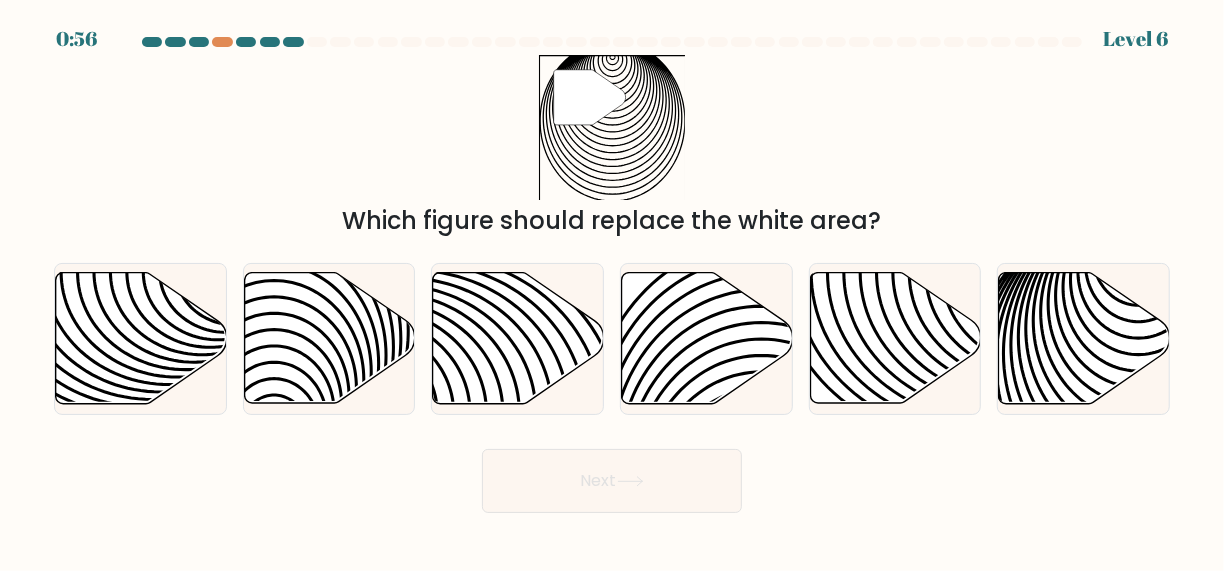click on ""
Which figure should replace the white area?" at bounding box center (612, 147) 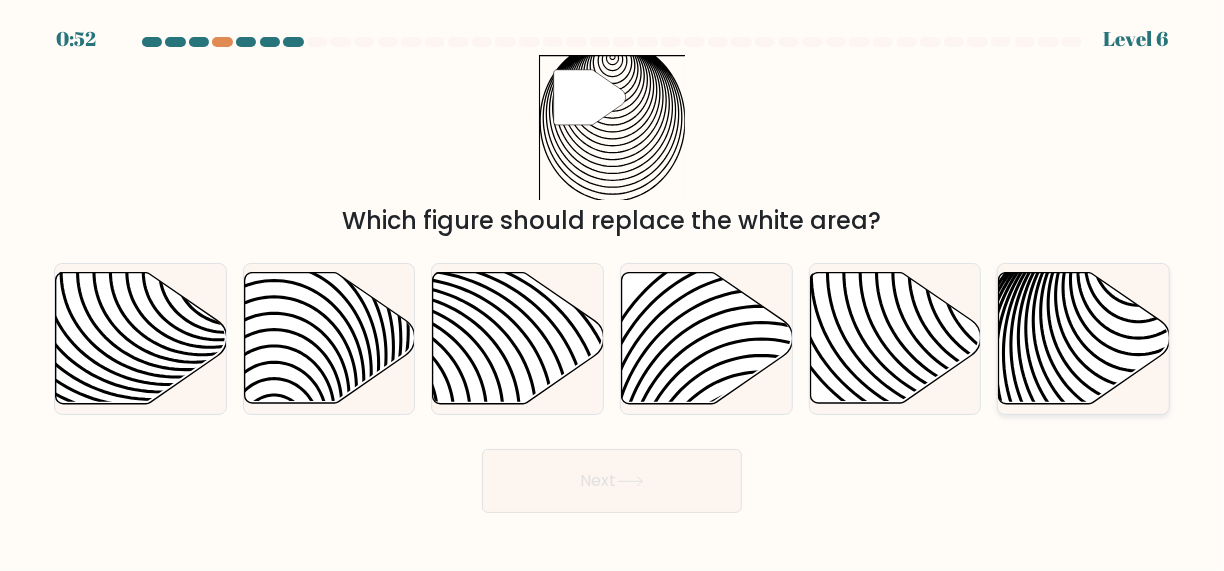 click at bounding box center [1084, 338] 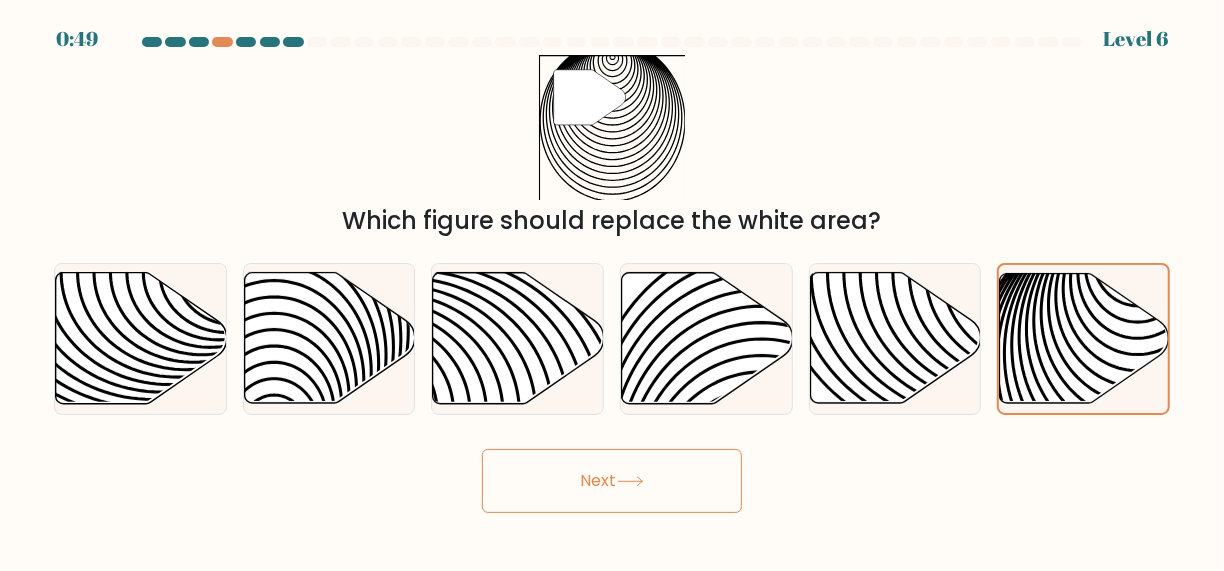 click on "Next" at bounding box center [612, 481] 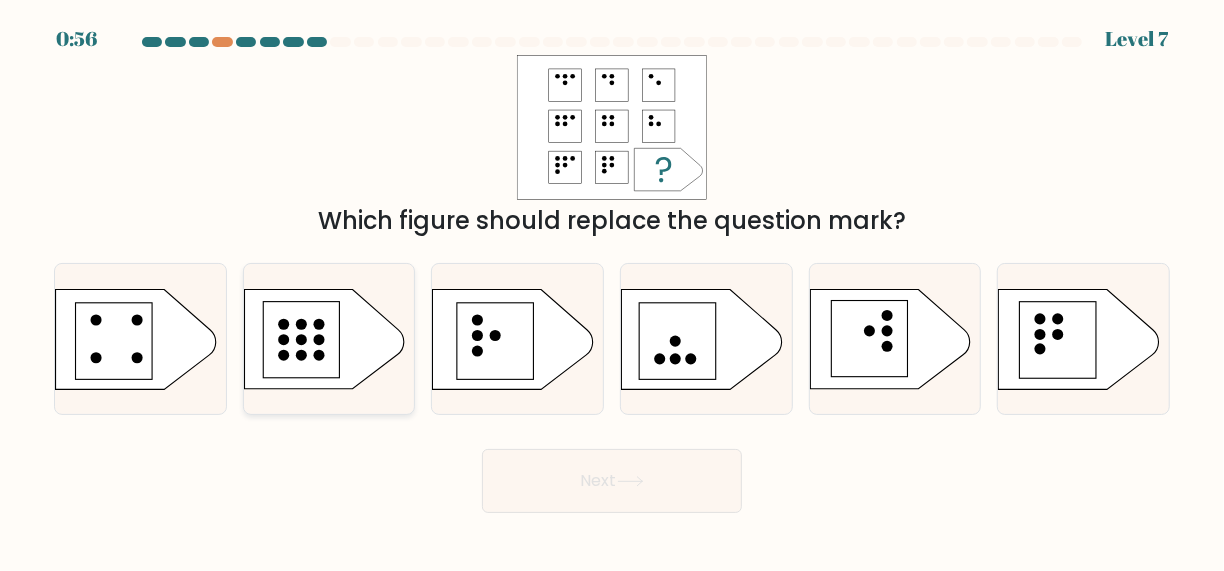 drag, startPoint x: 286, startPoint y: 351, endPoint x: 313, endPoint y: 369, distance: 32.449963 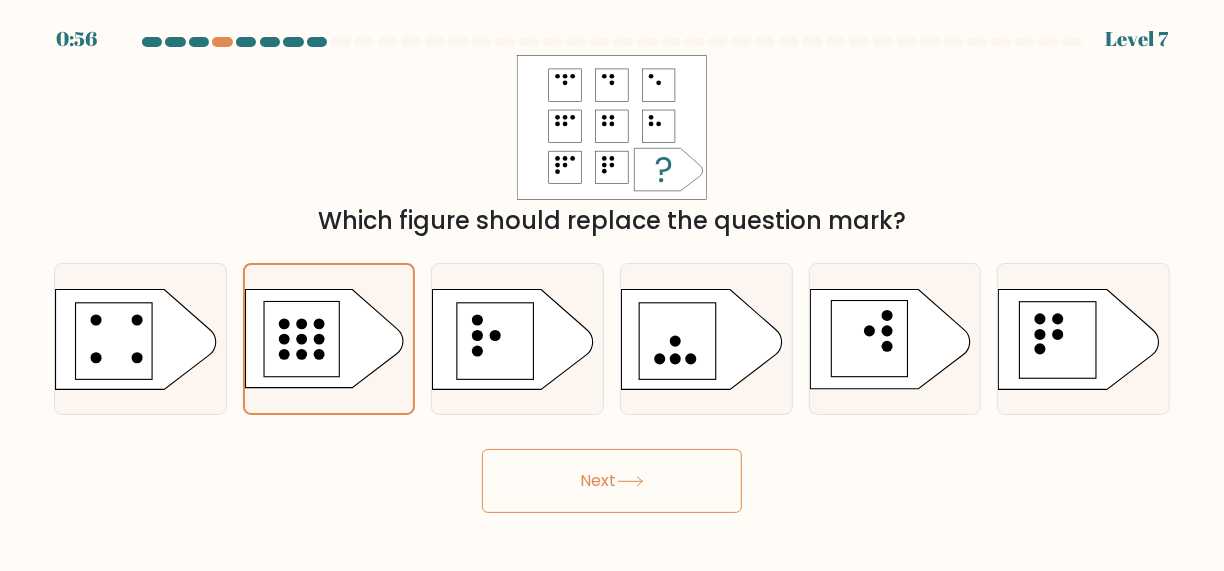 click on "Next" at bounding box center (612, 481) 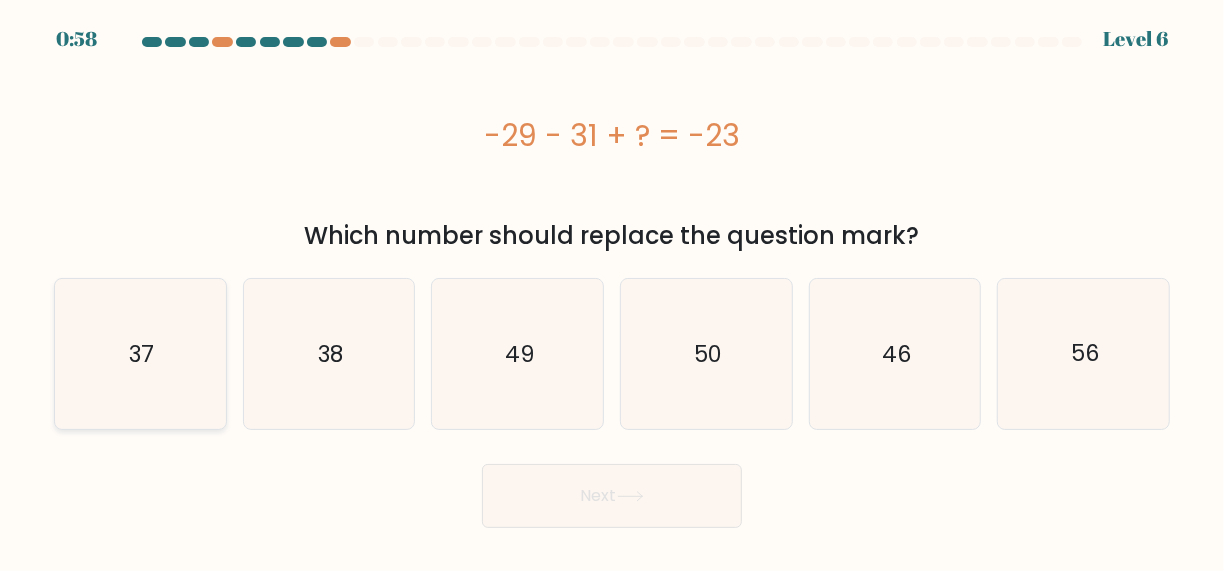 click on "37" at bounding box center (140, 354) 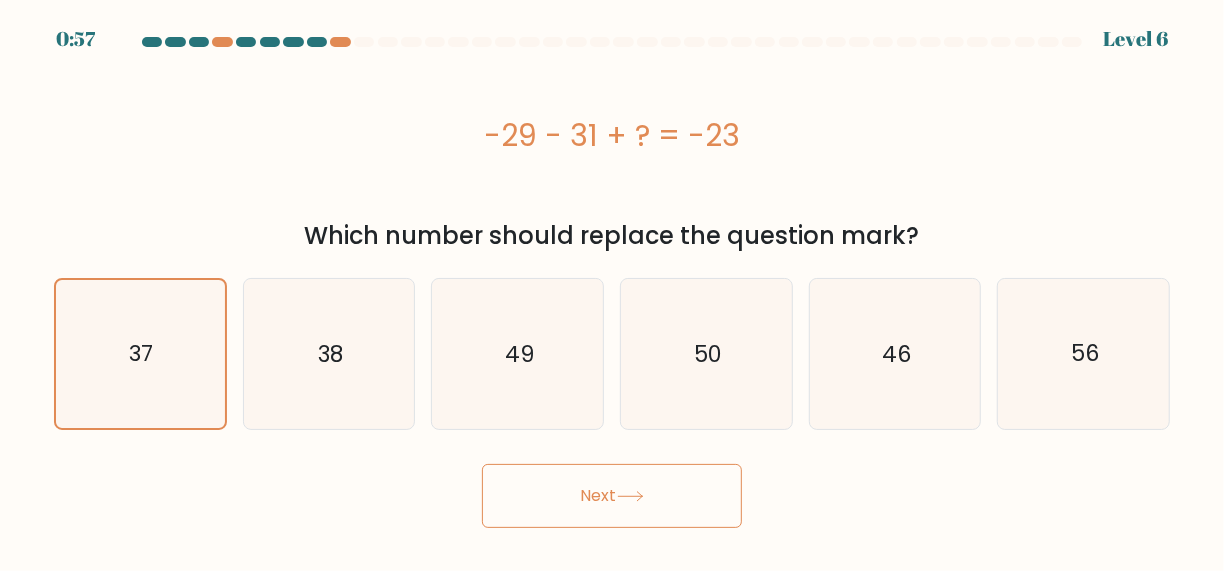 click on "Next" at bounding box center [612, 496] 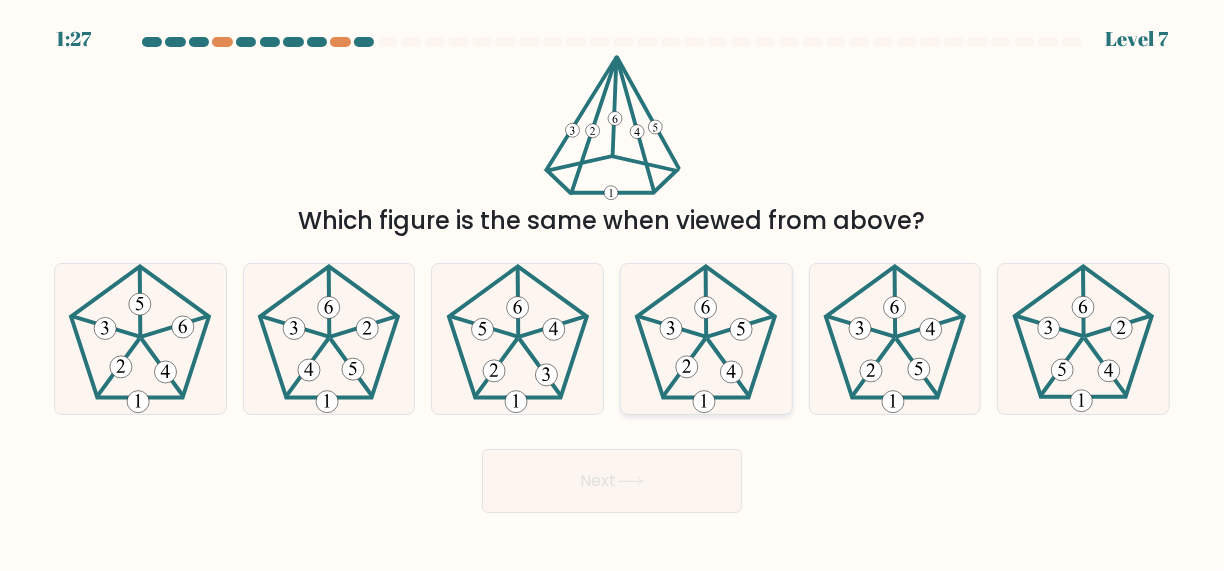 click at bounding box center (706, 339) 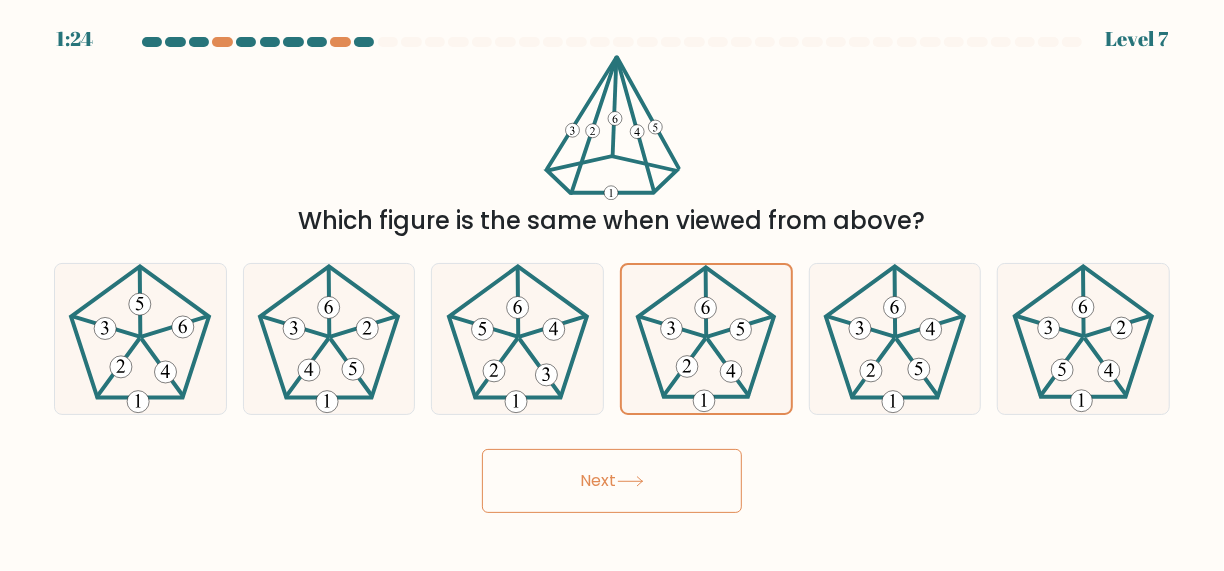 click on "Next" at bounding box center (612, 481) 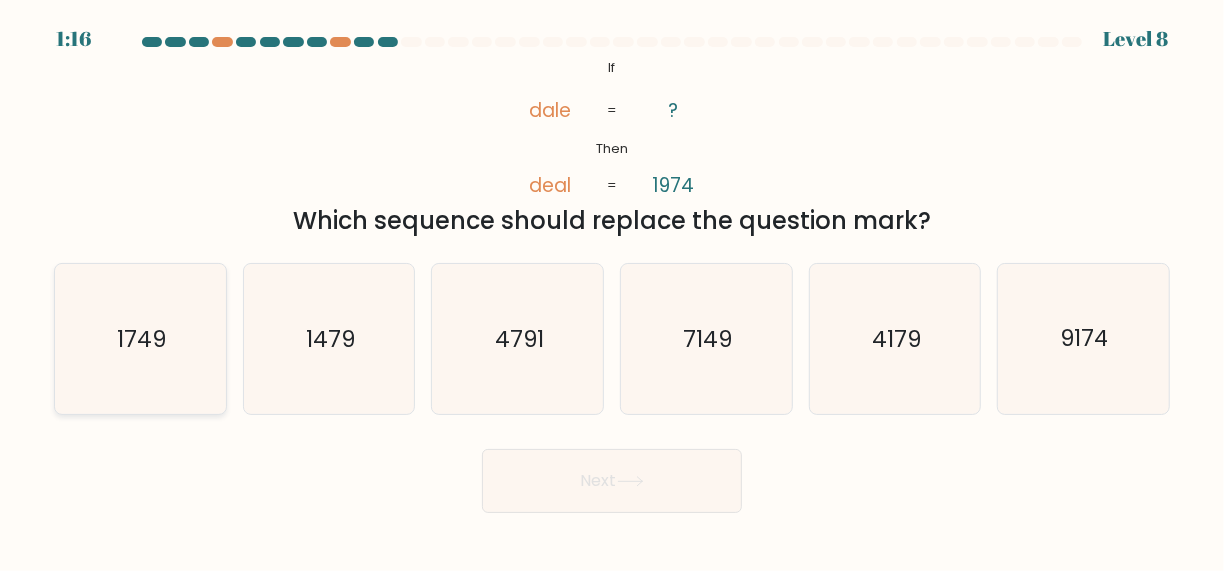 click on "1749" at bounding box center (140, 339) 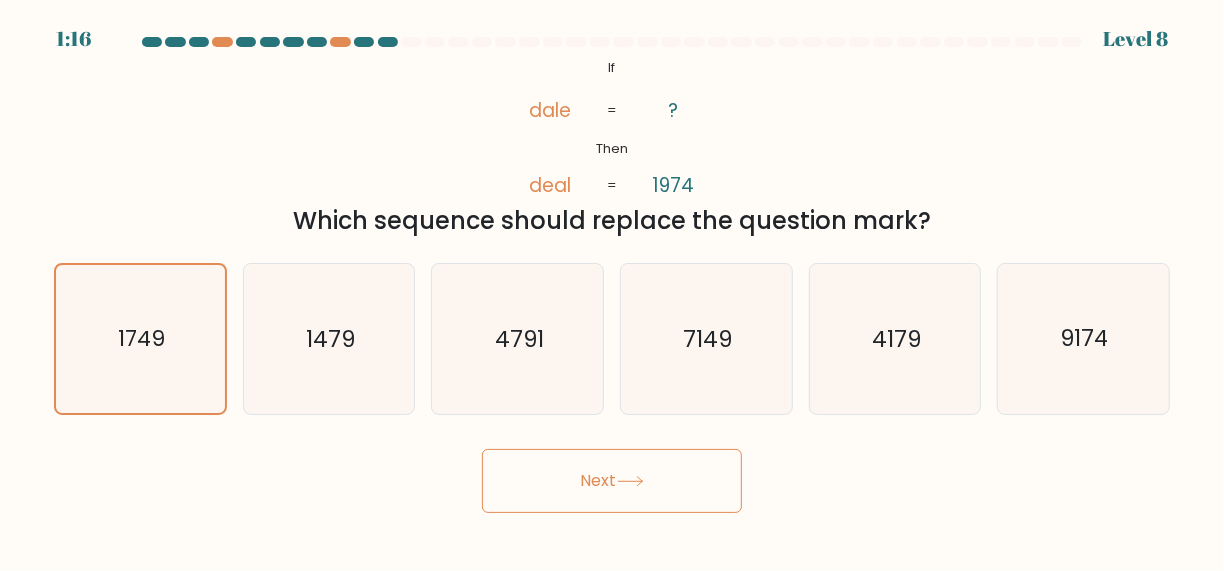 click on "Next" at bounding box center [612, 481] 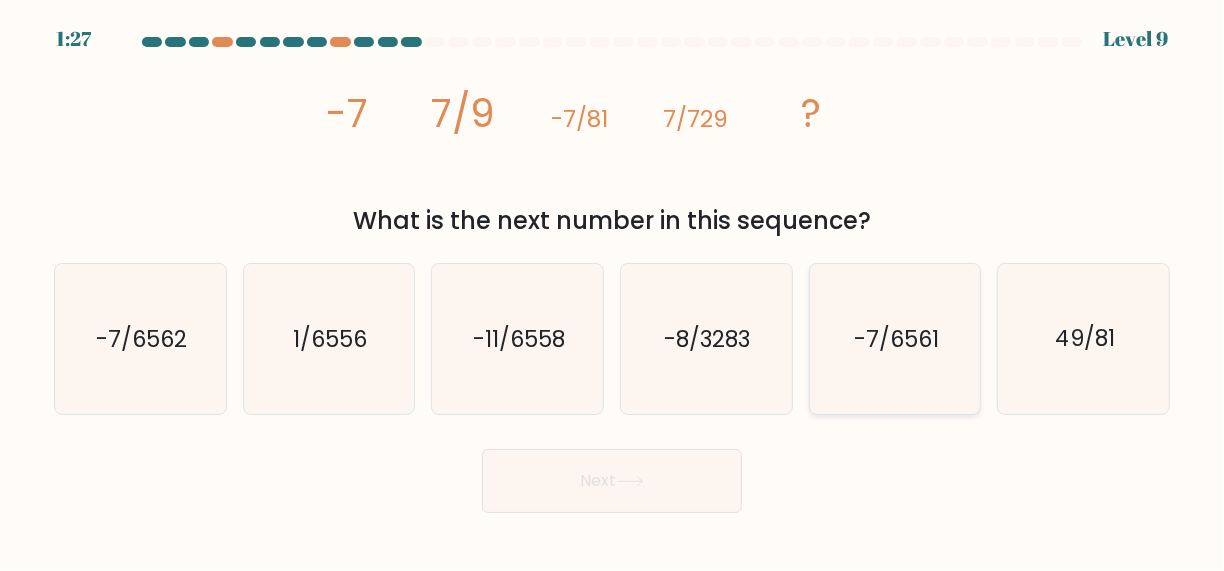 click on "-7/6561" at bounding box center [895, 339] 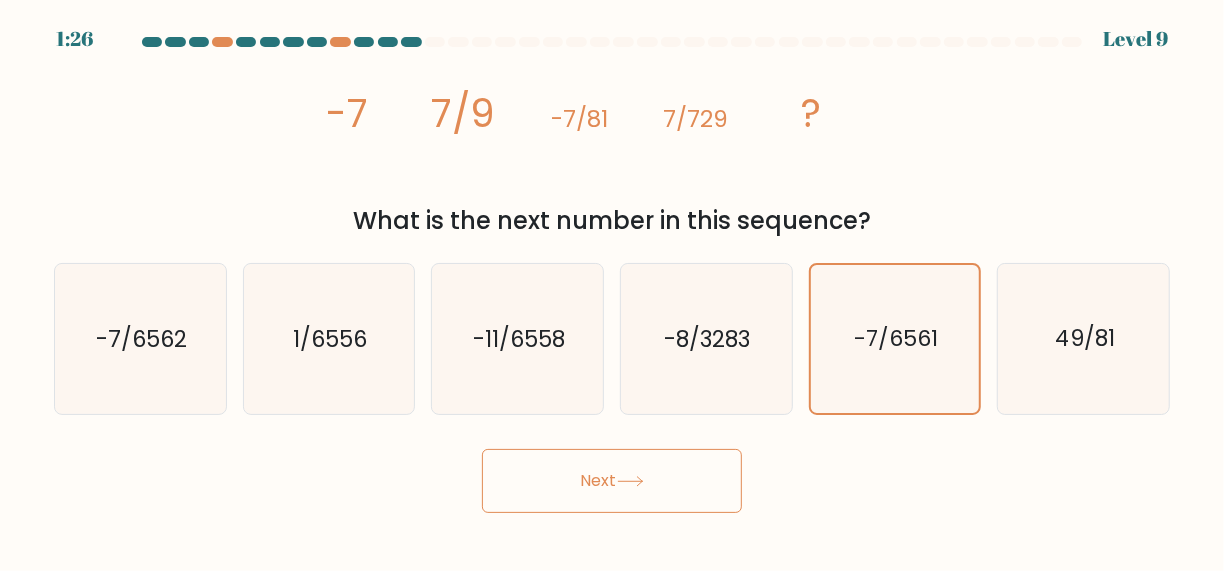 click on "Next" at bounding box center (612, 481) 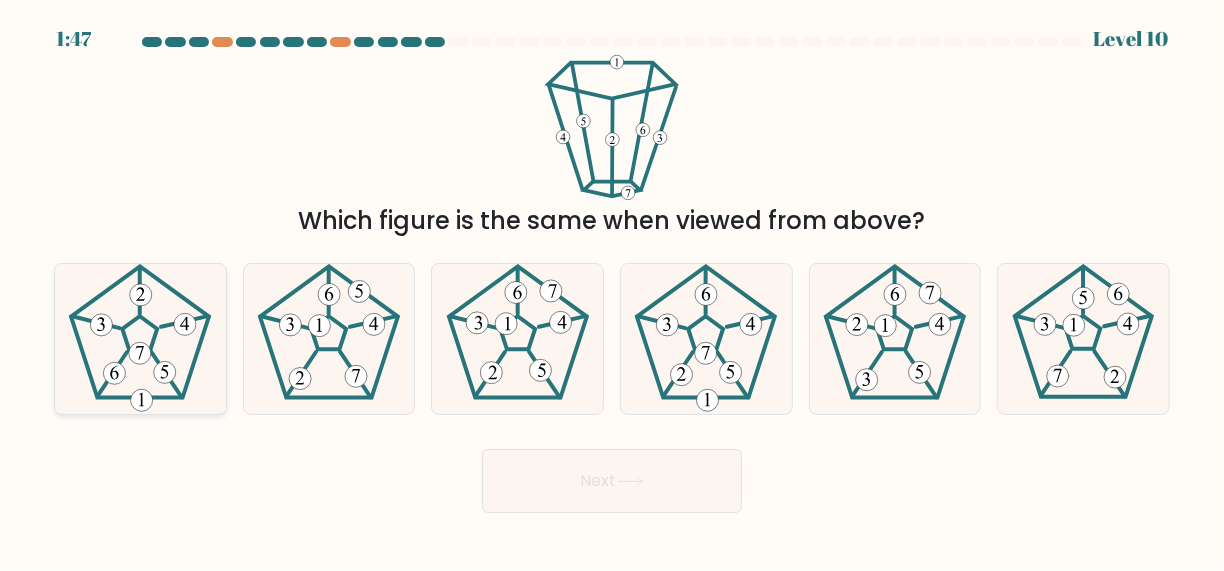 click at bounding box center [140, 339] 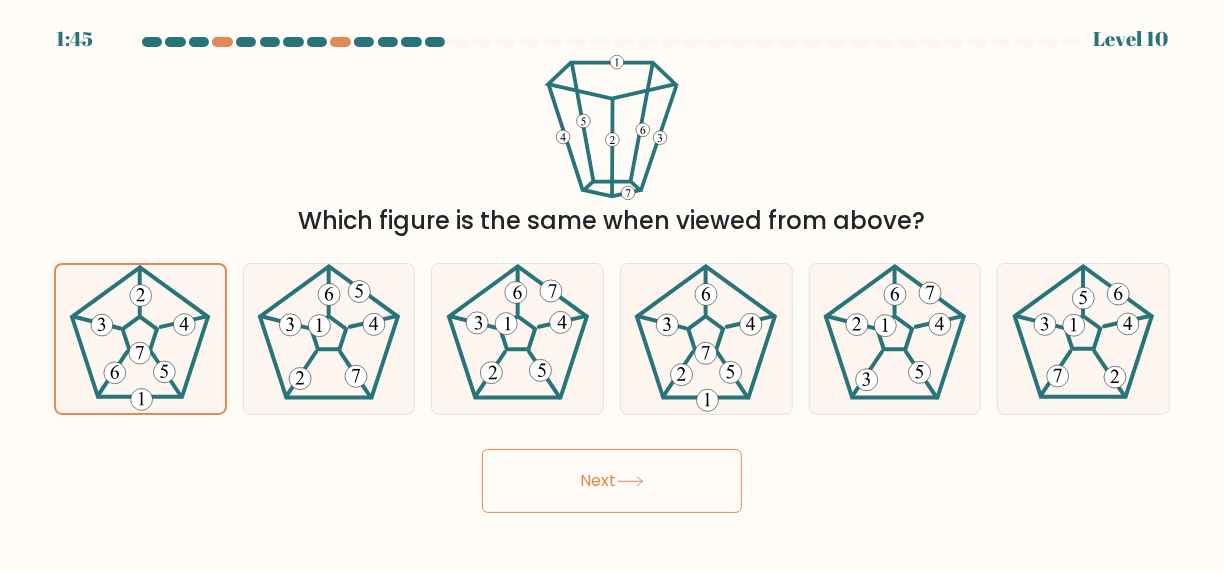 click on "Next" at bounding box center [612, 481] 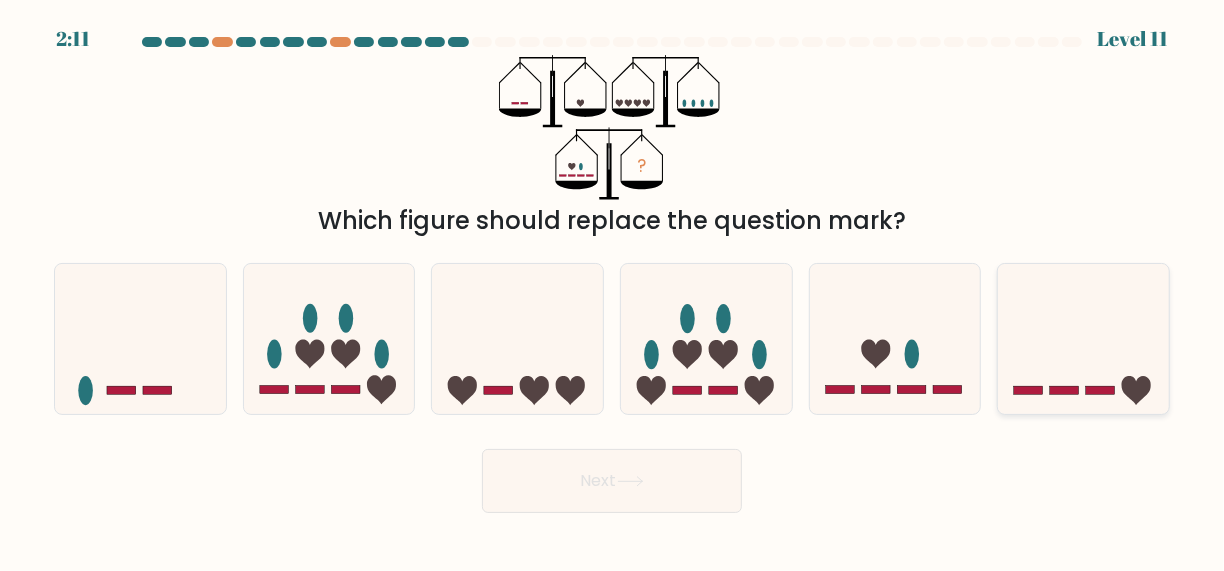 click at bounding box center (1083, 338) 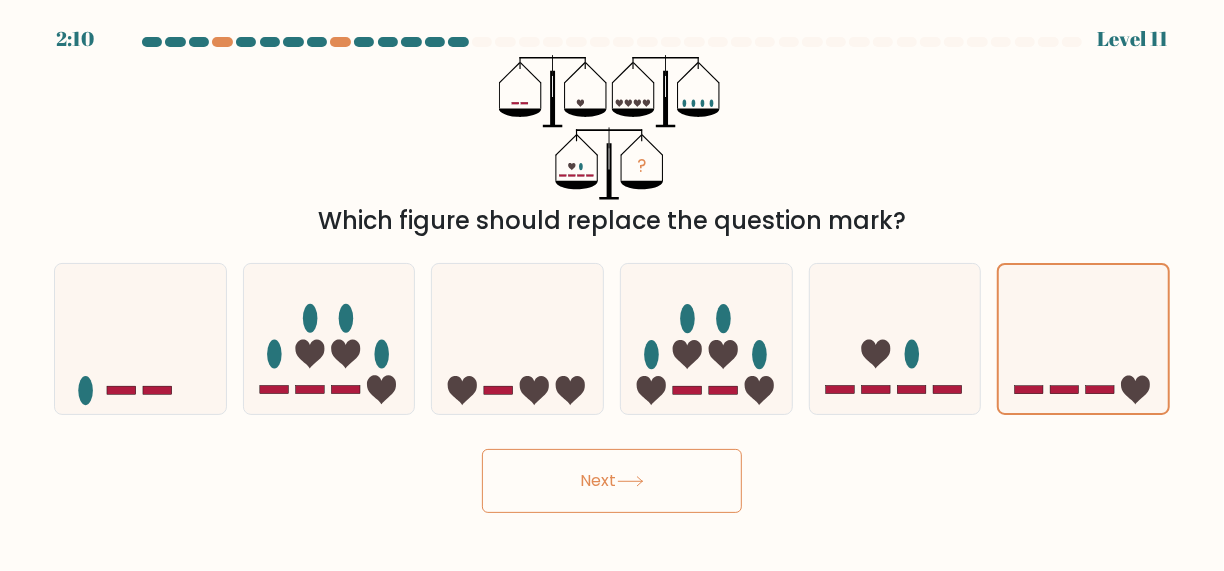 click on "Next" at bounding box center (612, 481) 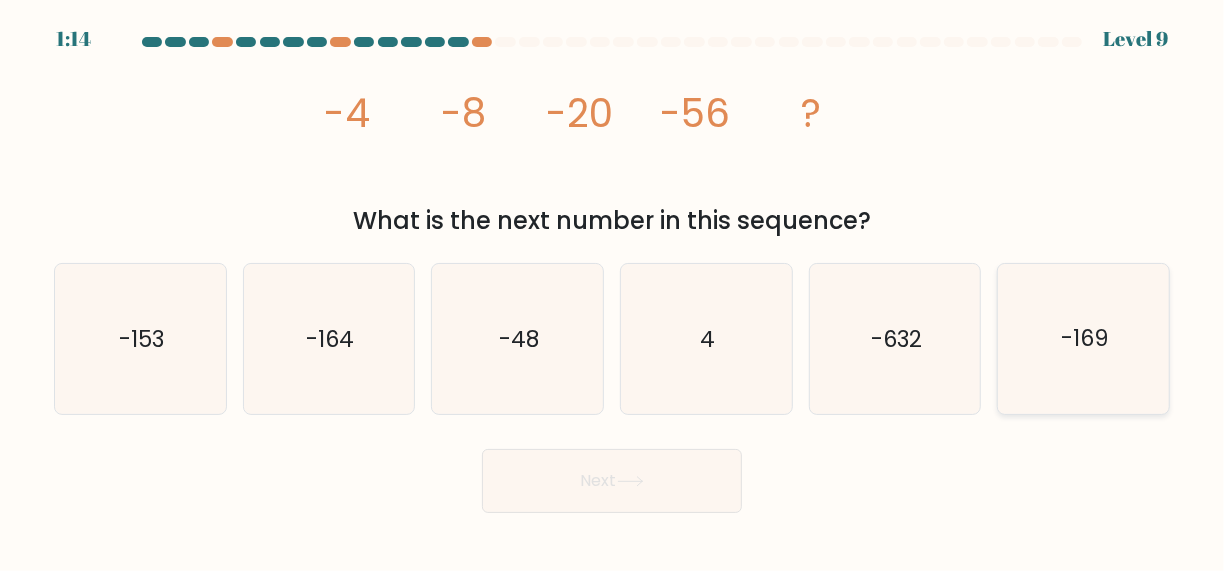 click on "-169" at bounding box center (1084, 339) 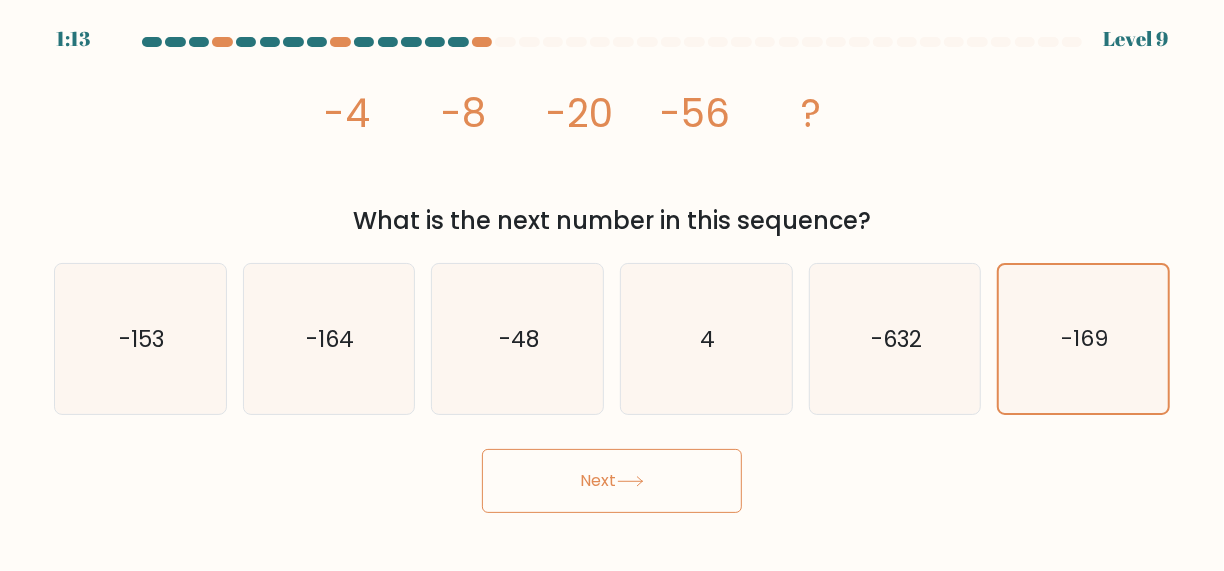 click on "Next" at bounding box center (612, 481) 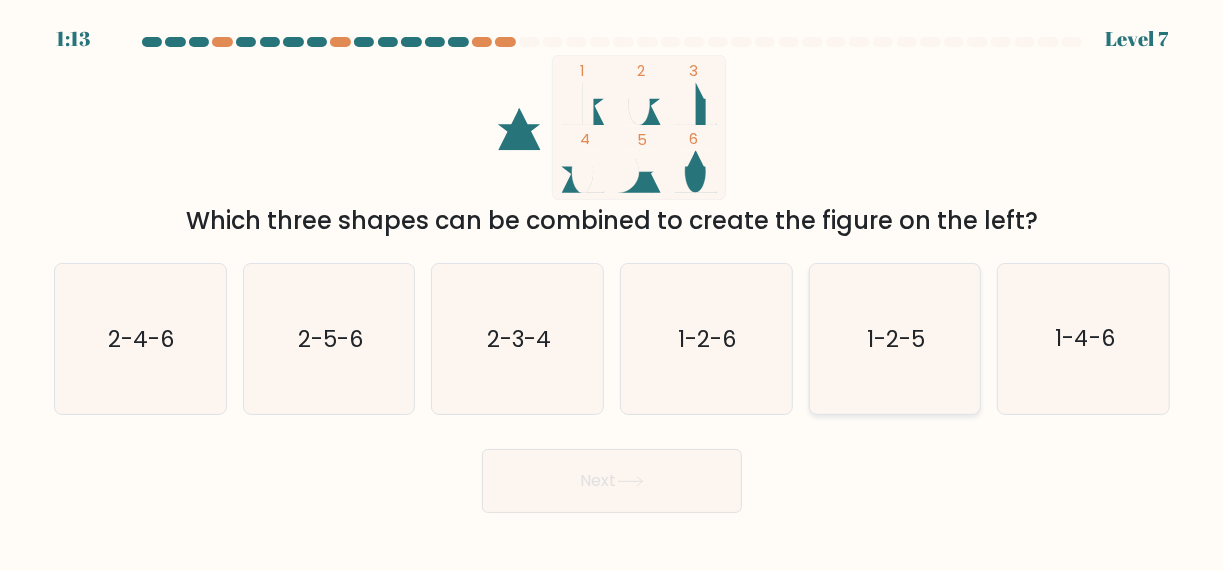 click on "1-2-5" at bounding box center (895, 339) 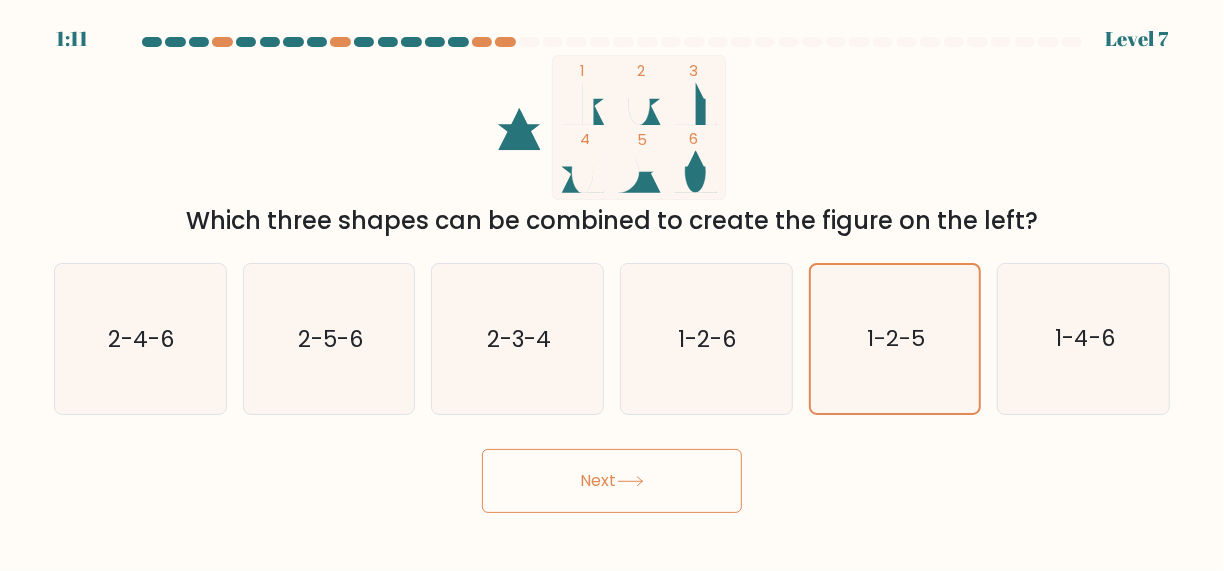 click on "Next" at bounding box center [612, 481] 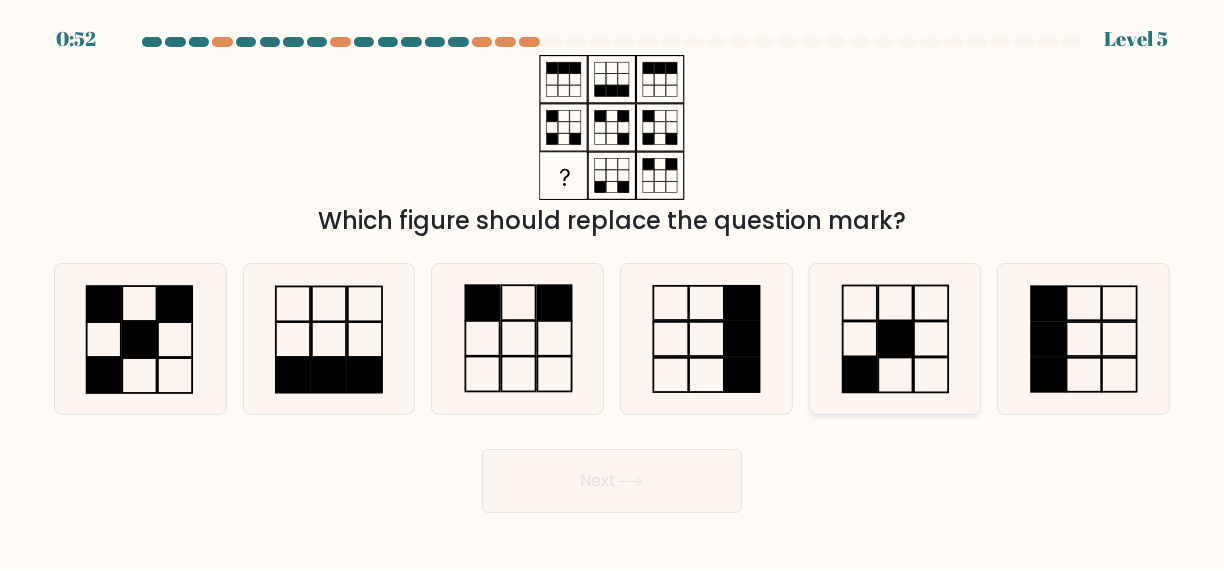 click at bounding box center [895, 339] 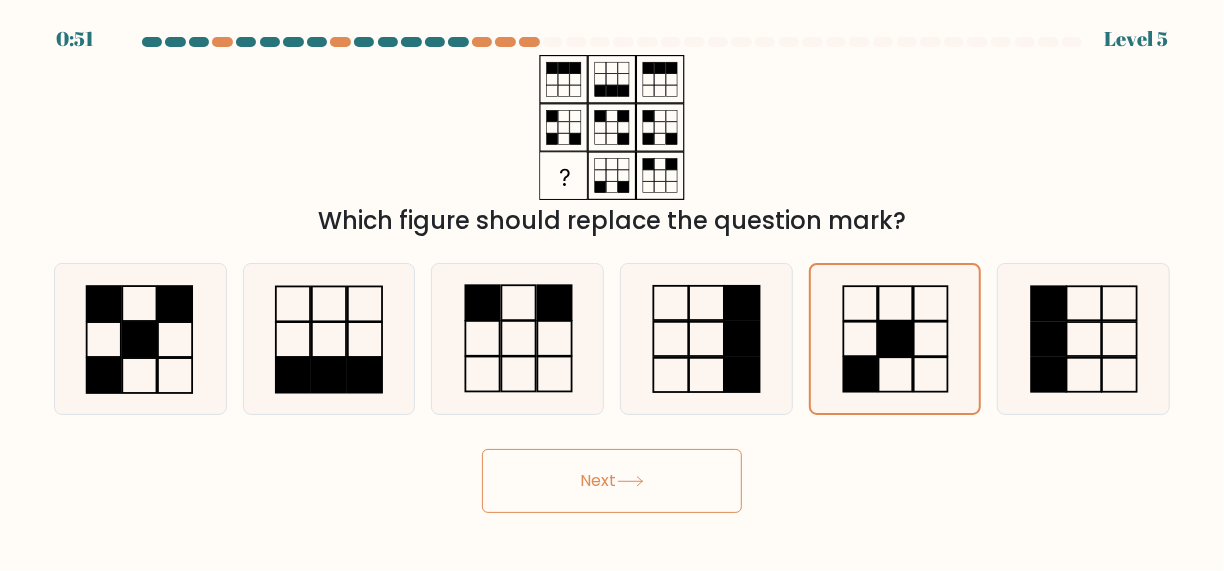 click on "Next" at bounding box center (612, 481) 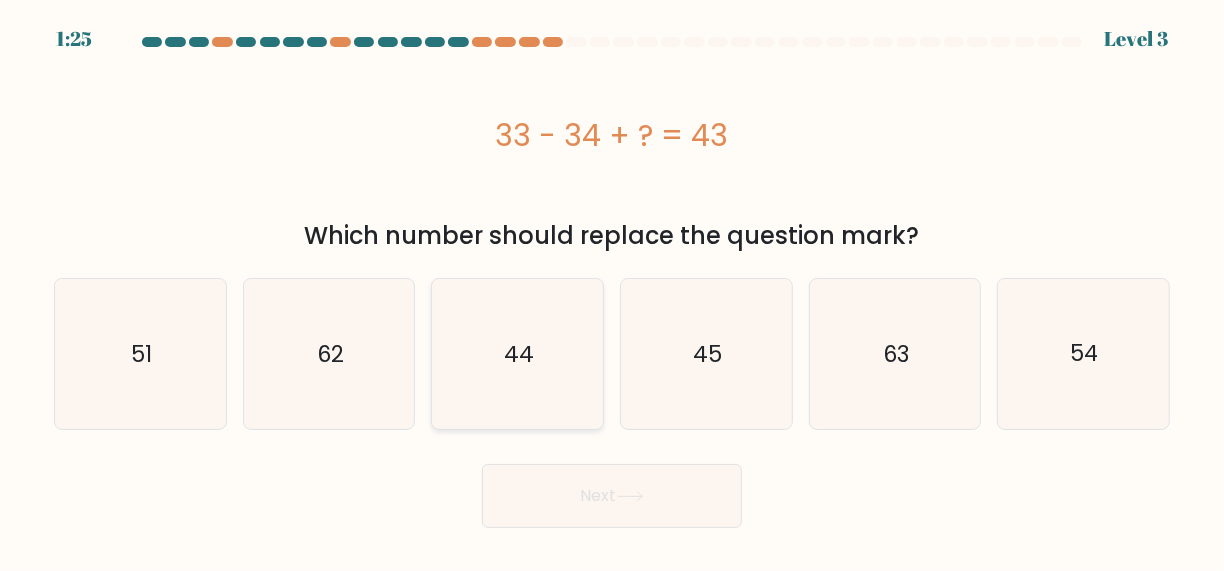 click on "44" at bounding box center [518, 354] 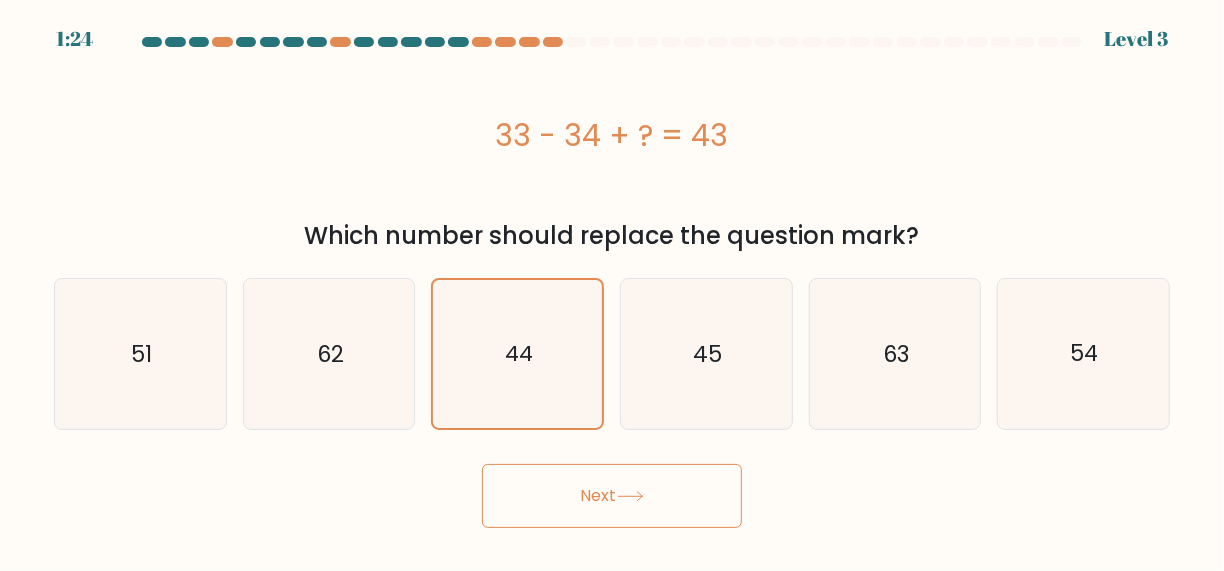 click on "Next" at bounding box center [612, 496] 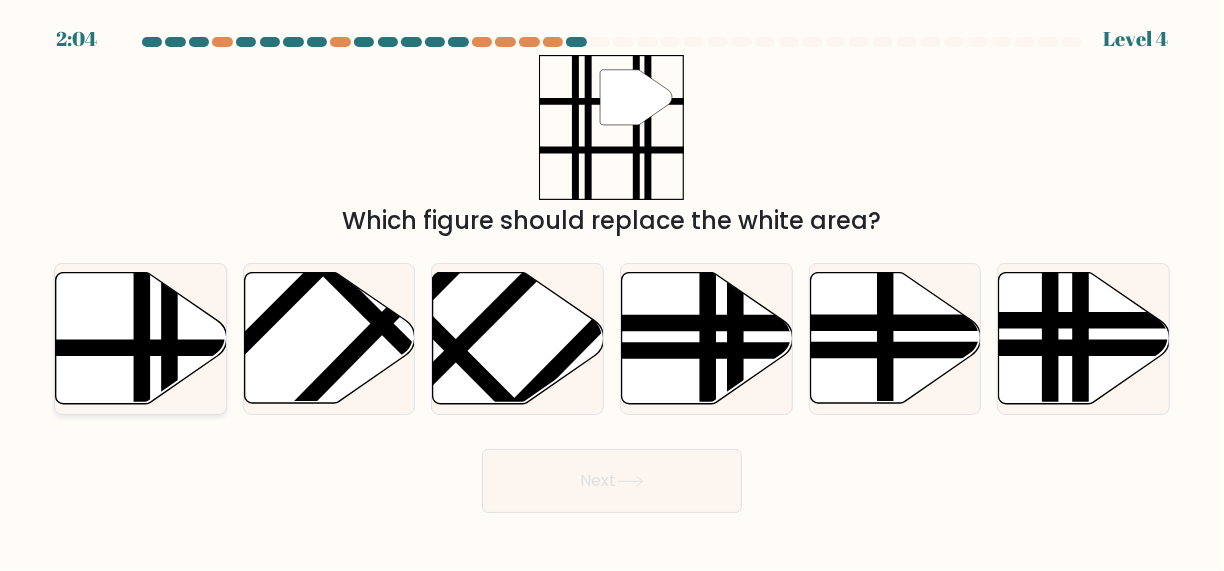 click at bounding box center (83, 348) 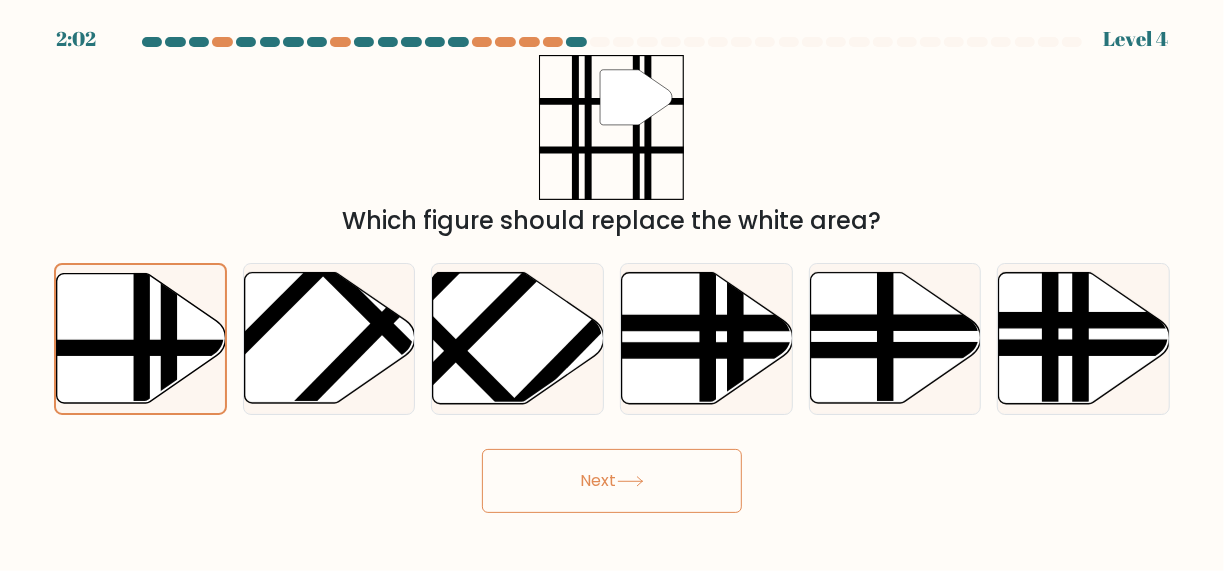 click at bounding box center (630, 481) 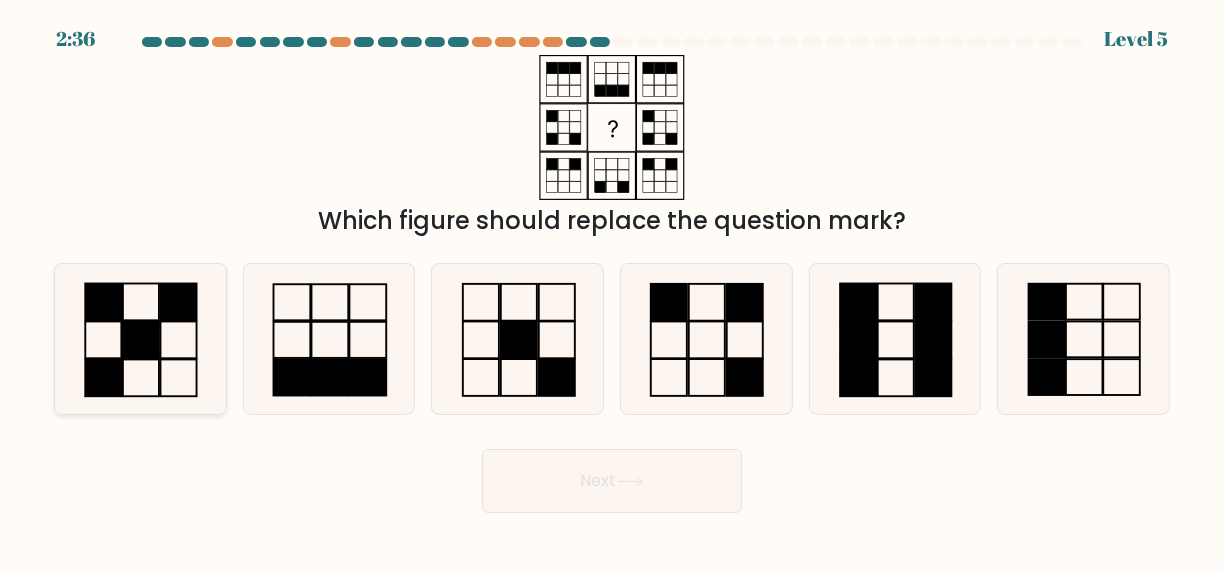 click at bounding box center [140, 339] 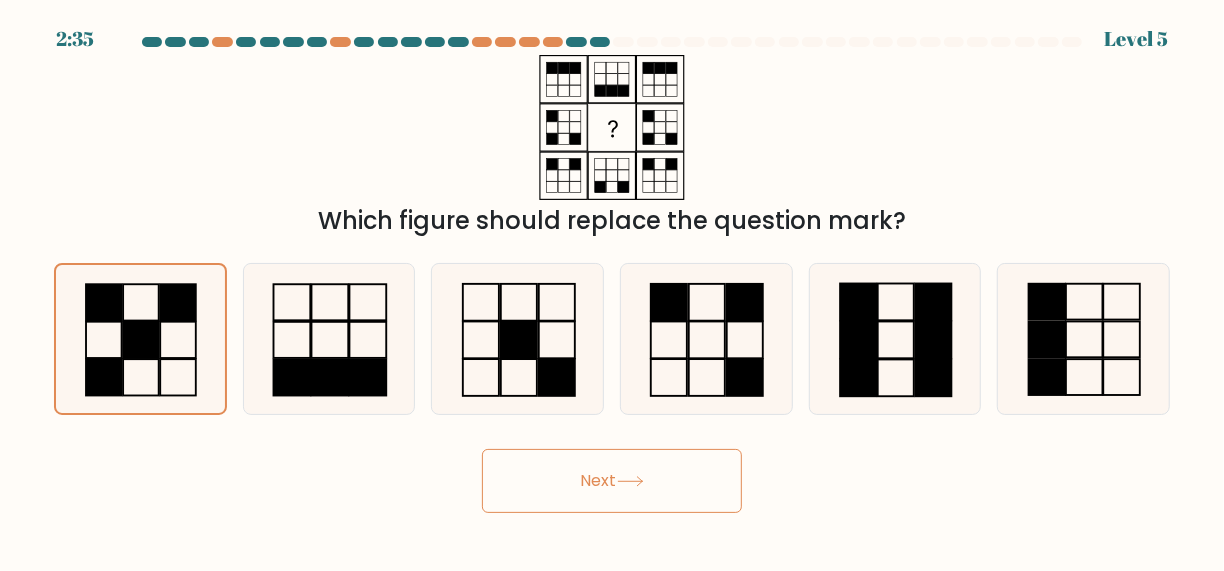 click at bounding box center (630, 481) 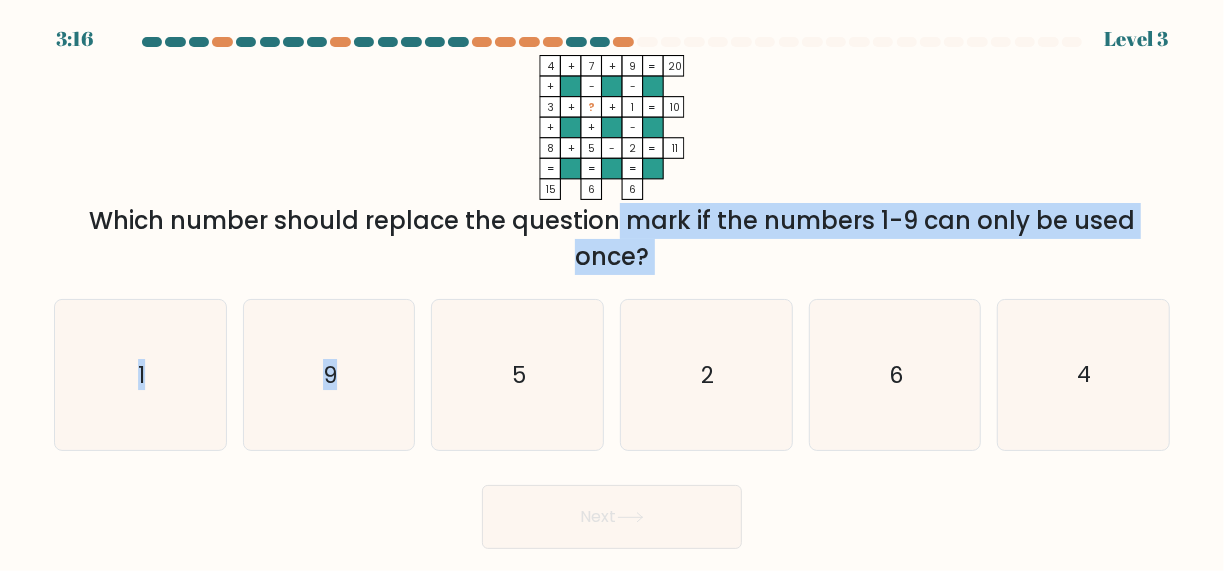 drag, startPoint x: 444, startPoint y: 344, endPoint x: 452, endPoint y: 200, distance: 144.22205 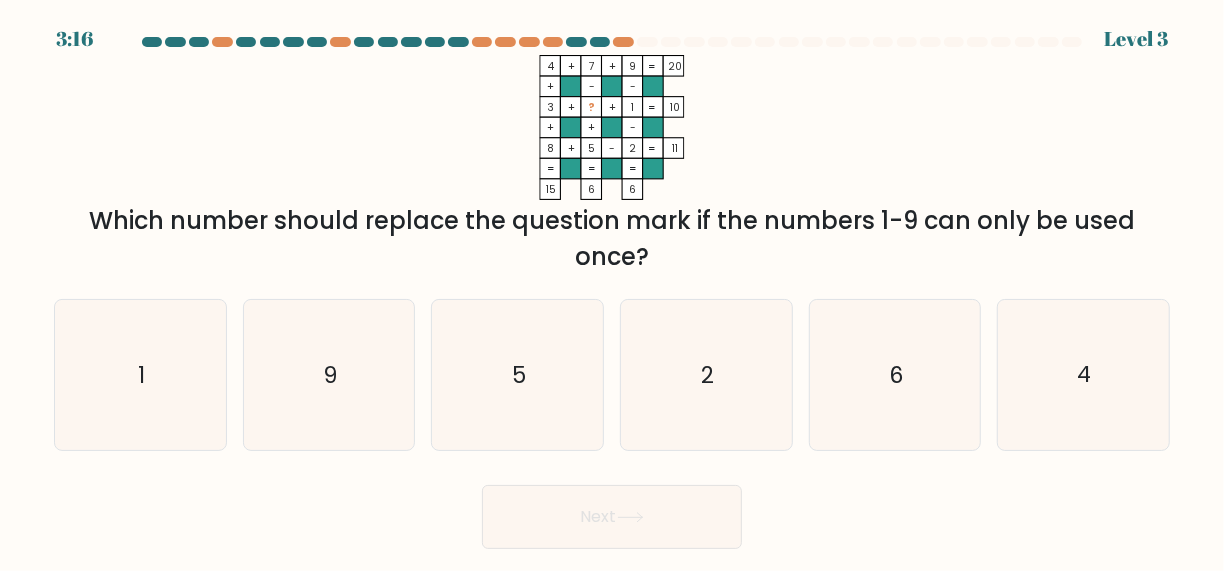 click on "Which number should replace the question mark if the numbers 1-9 can only be used once?" at bounding box center [612, 239] 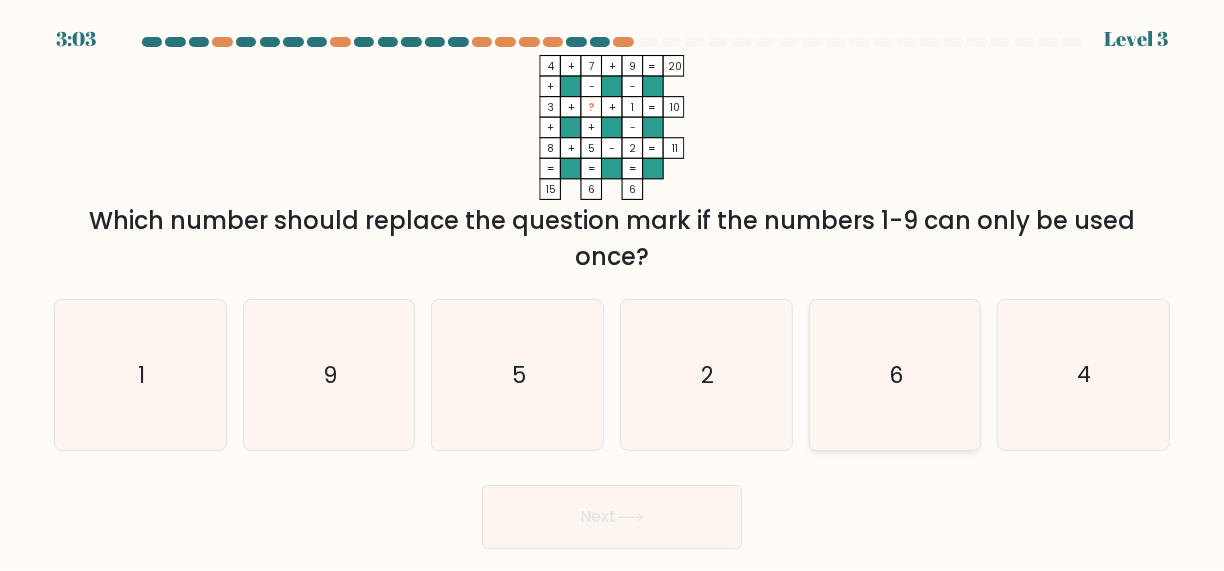 click on "6" at bounding box center (895, 375) 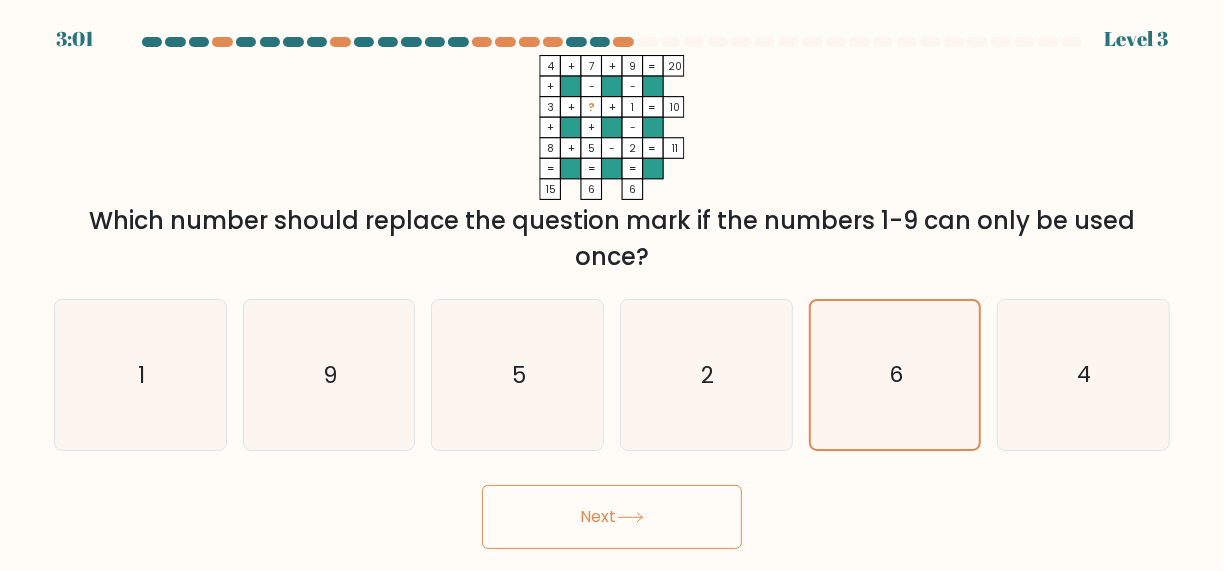 click on "Next" at bounding box center (612, 517) 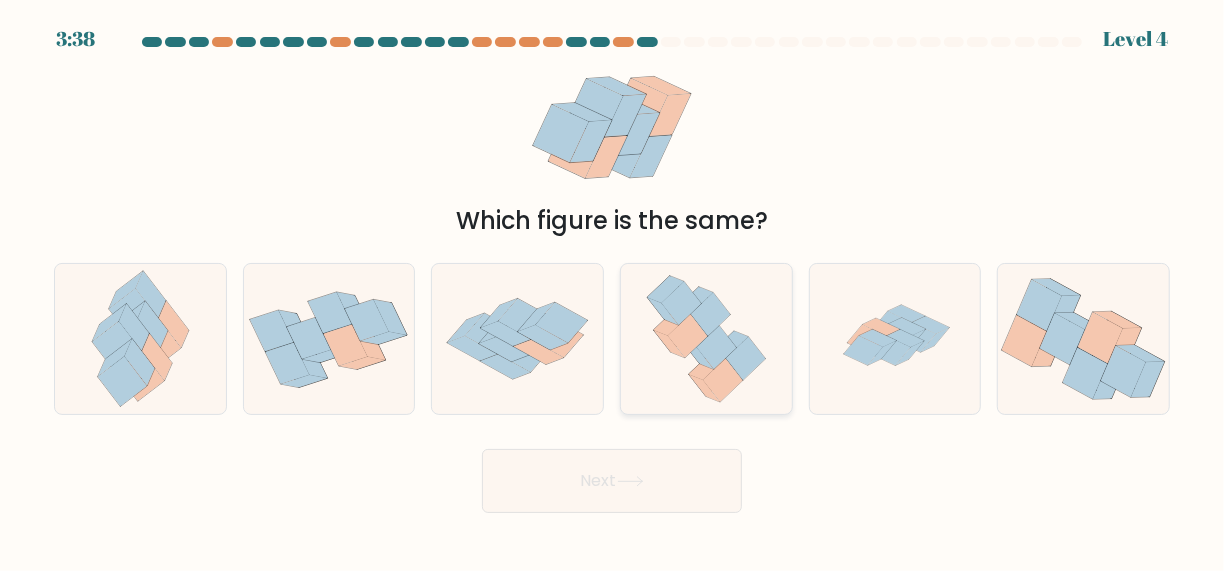 click at bounding box center (688, 336) 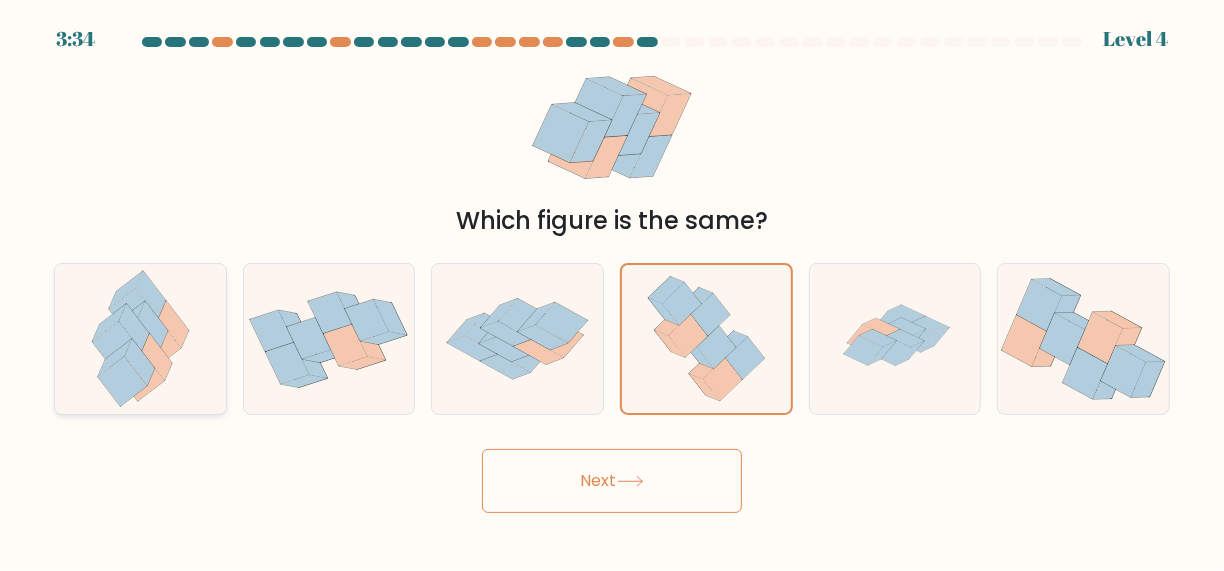 click at bounding box center [174, 324] 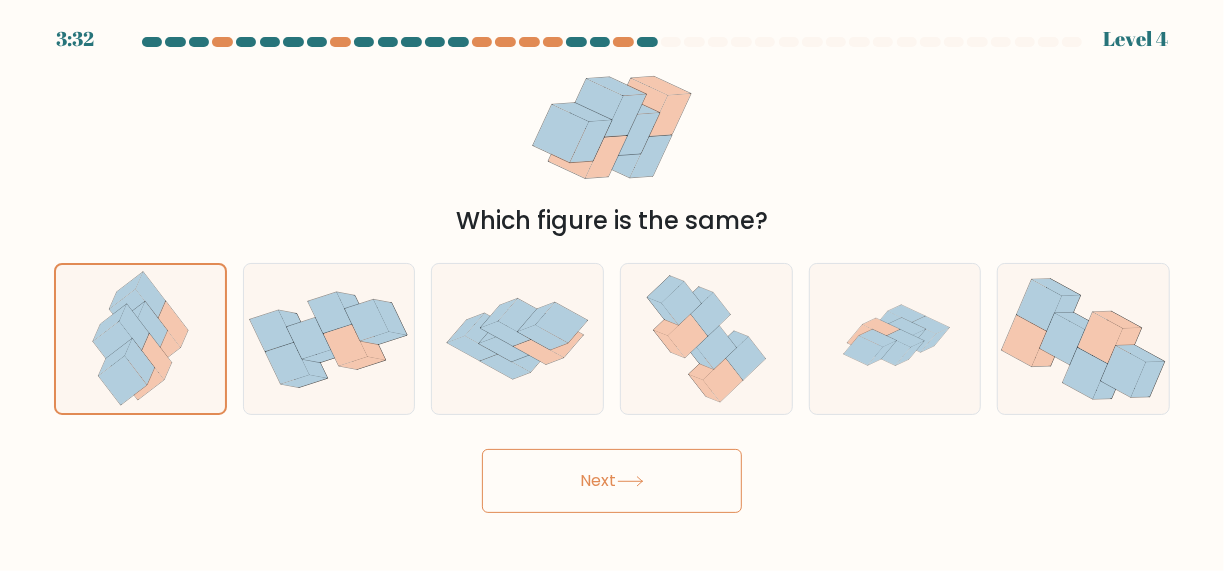 click on "Next" at bounding box center (612, 481) 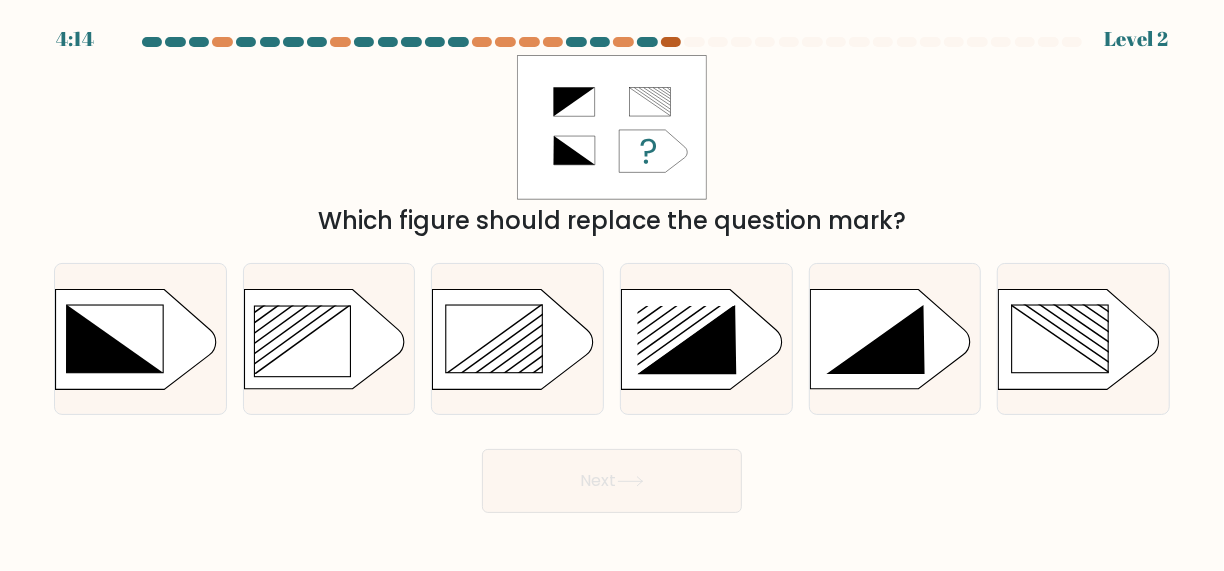 click at bounding box center [671, 42] 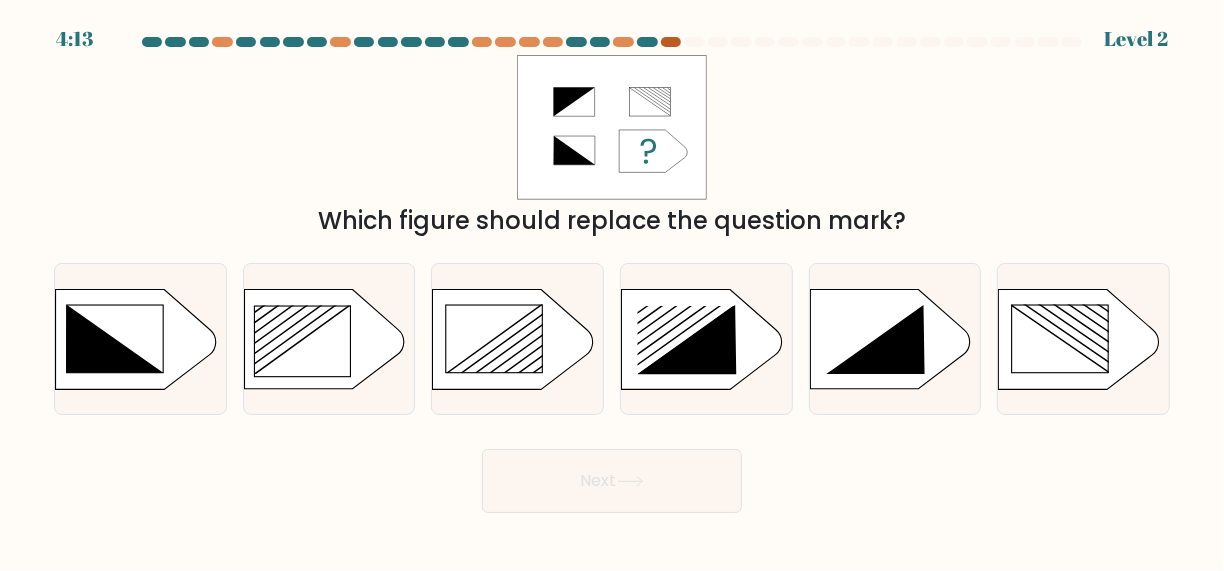 click at bounding box center (671, 42) 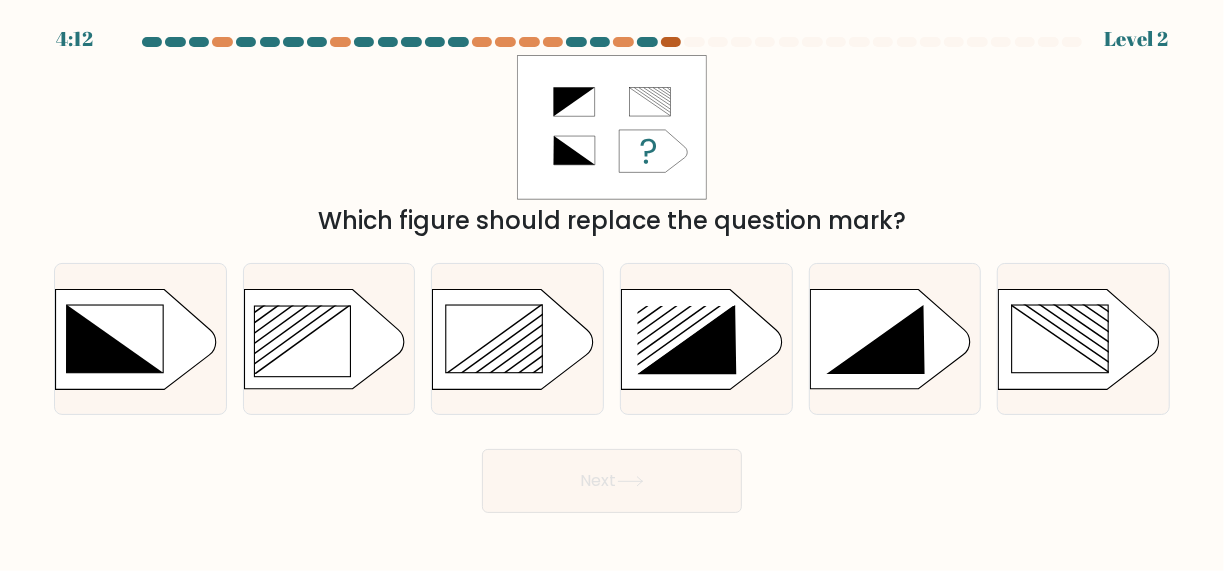 click at bounding box center [671, 42] 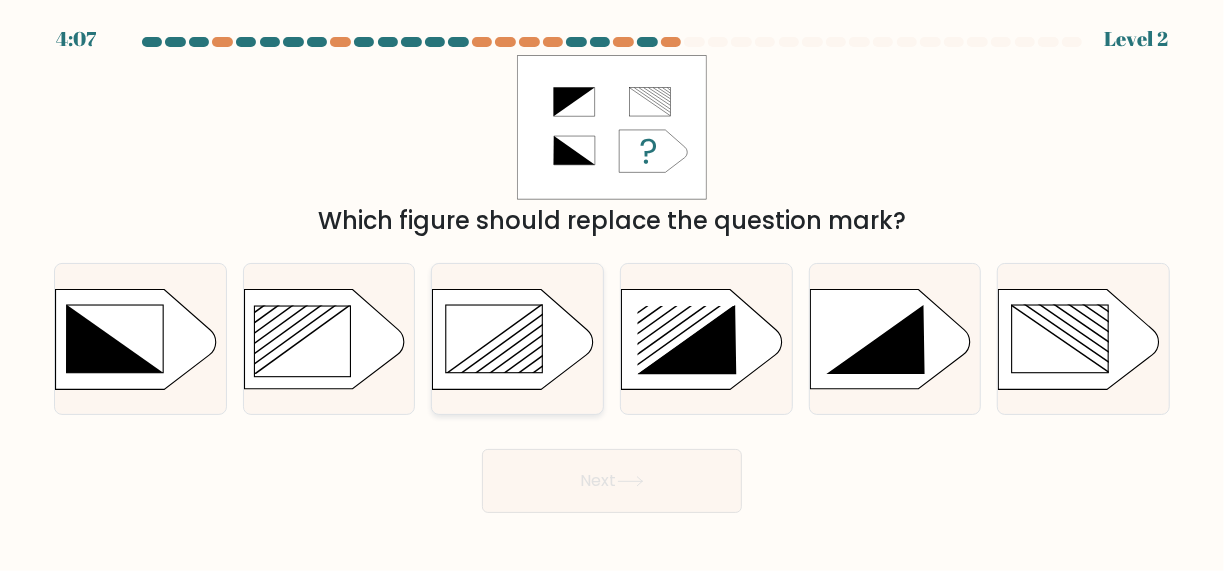 click at bounding box center [494, 339] 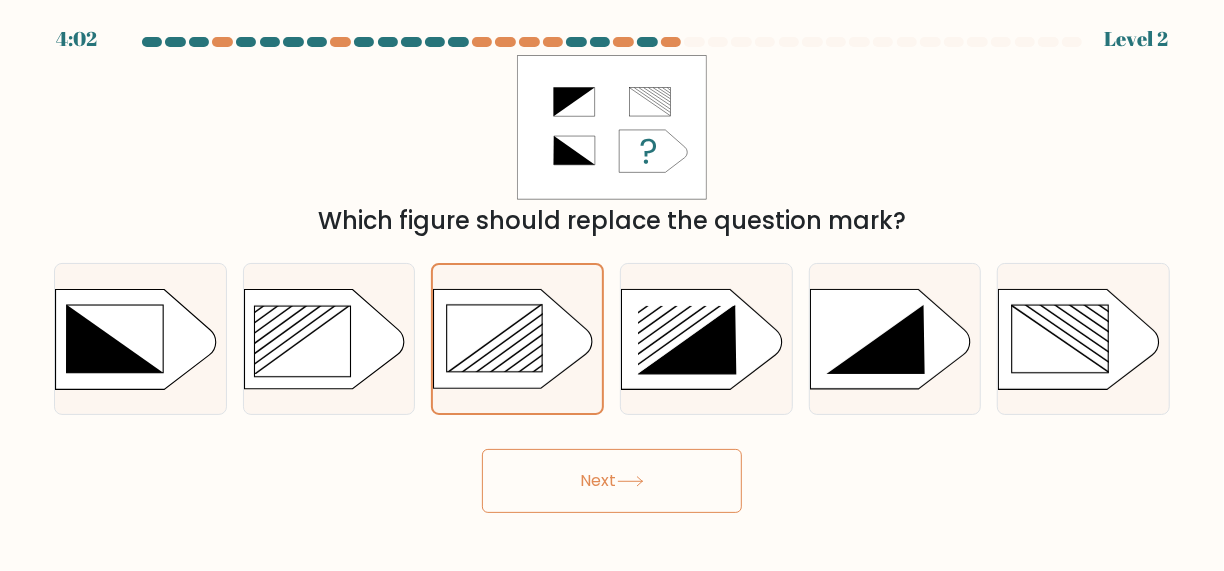 click on "Next" at bounding box center (612, 481) 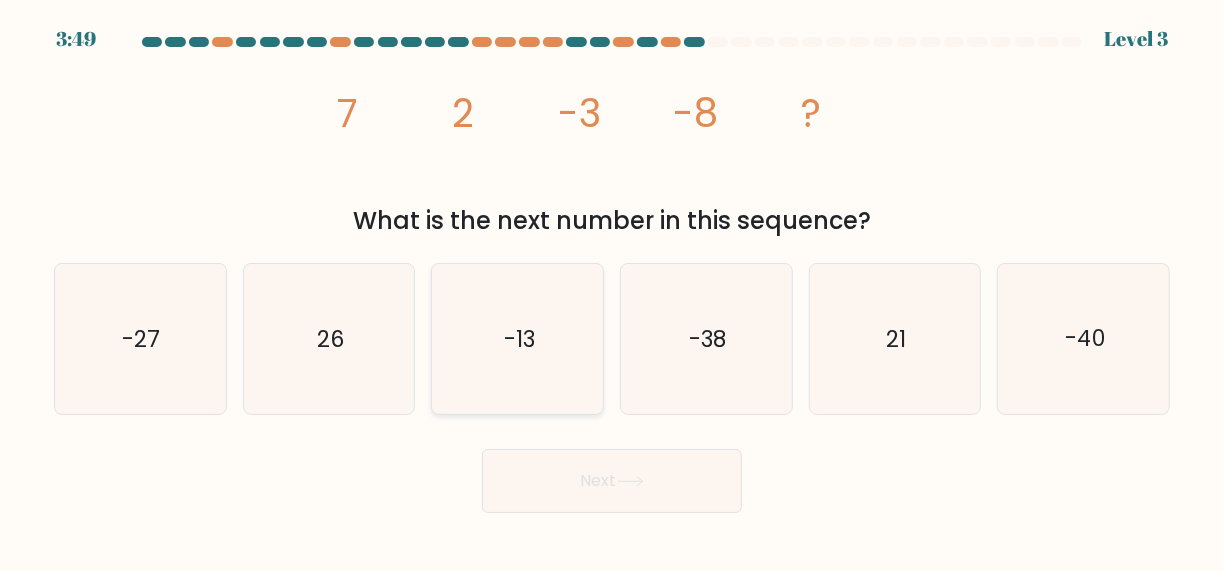 click on "-13" at bounding box center (518, 339) 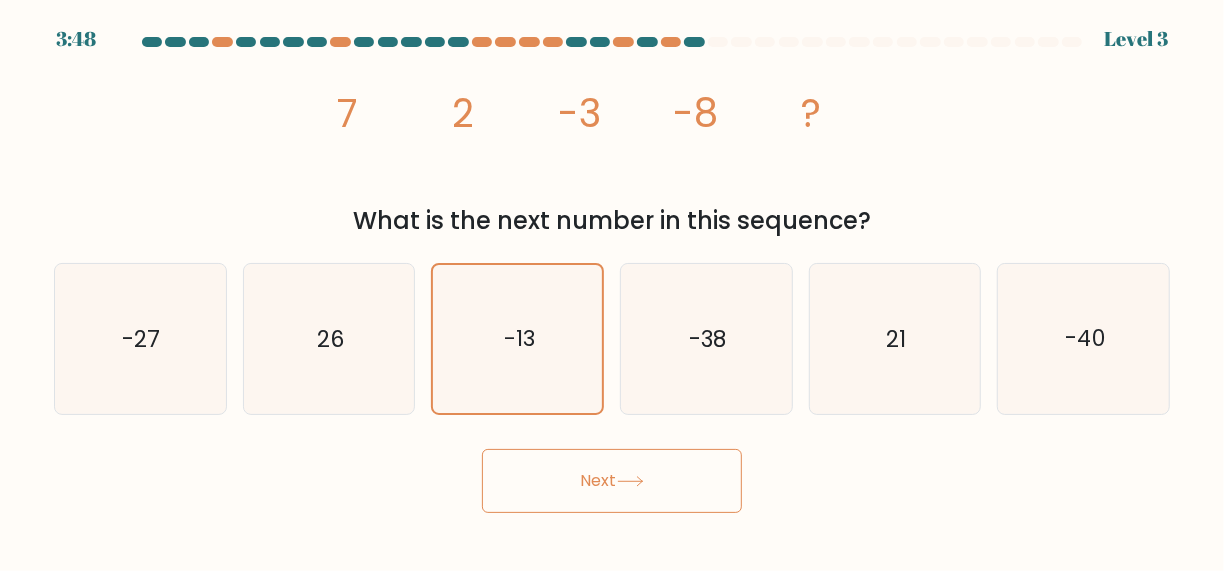 click on "Next" at bounding box center (612, 481) 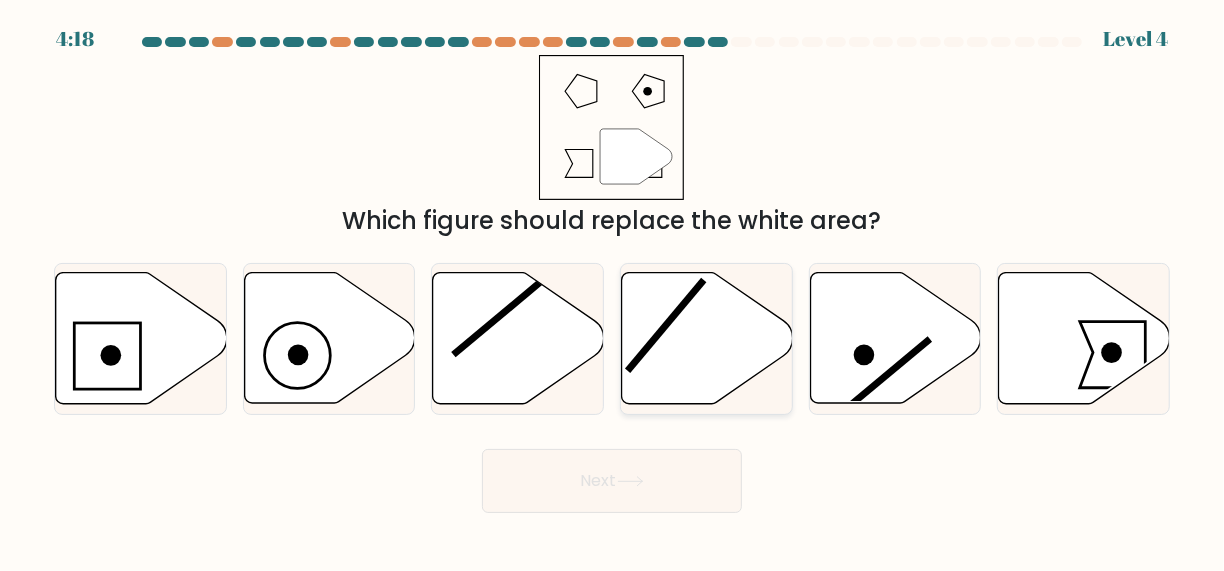 click at bounding box center [707, 338] 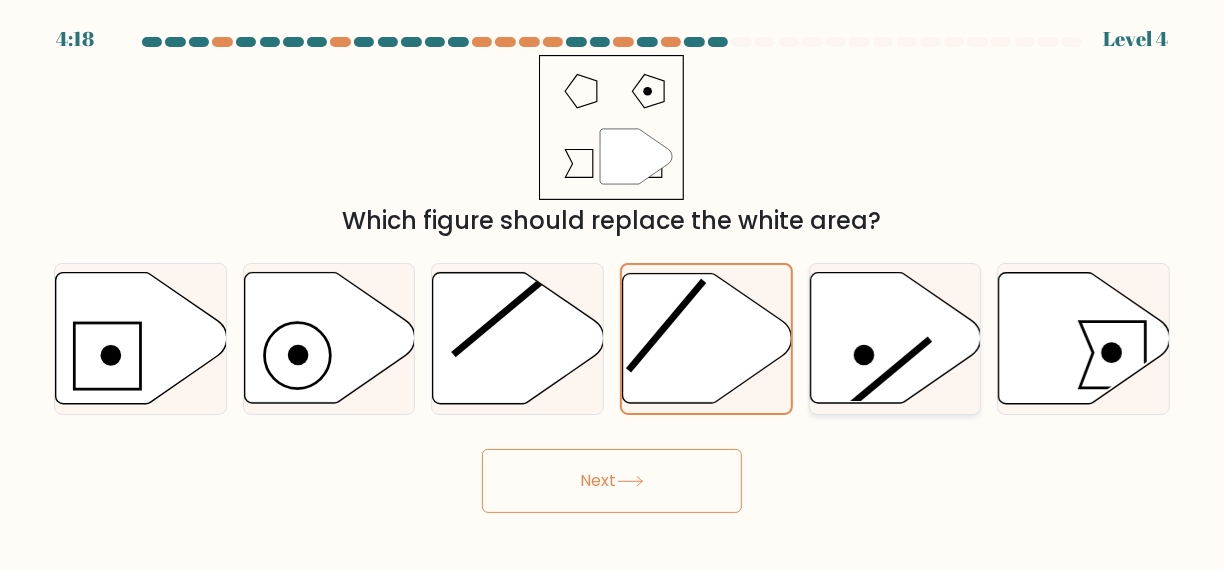 click at bounding box center [895, 338] 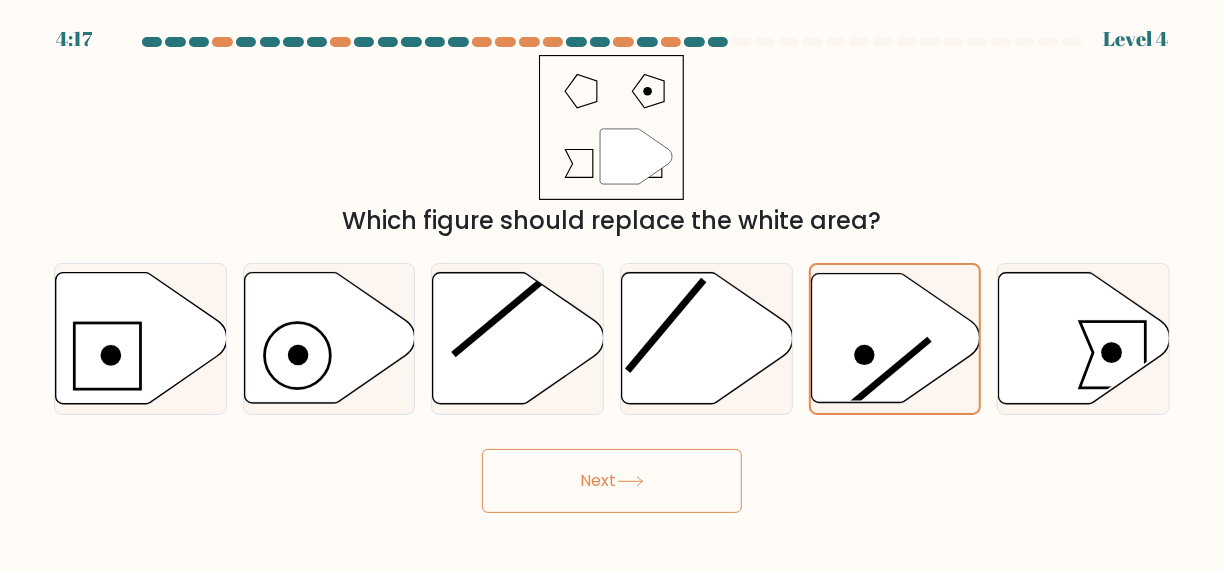click on "Next" at bounding box center (612, 481) 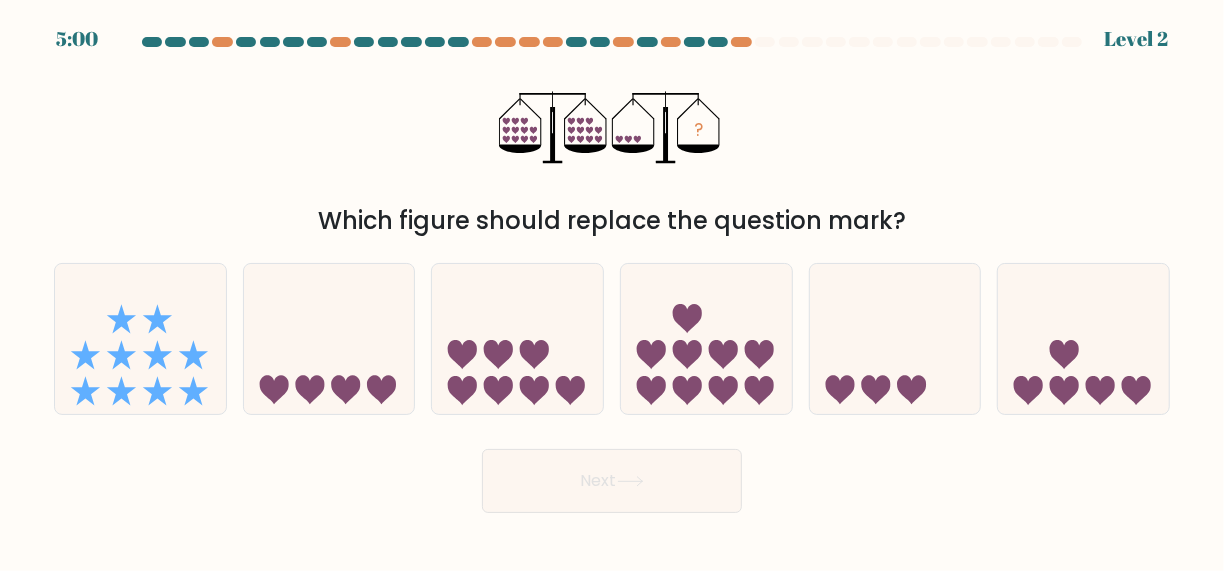 click on "?
Which figure should replace the question mark?" at bounding box center (612, 147) 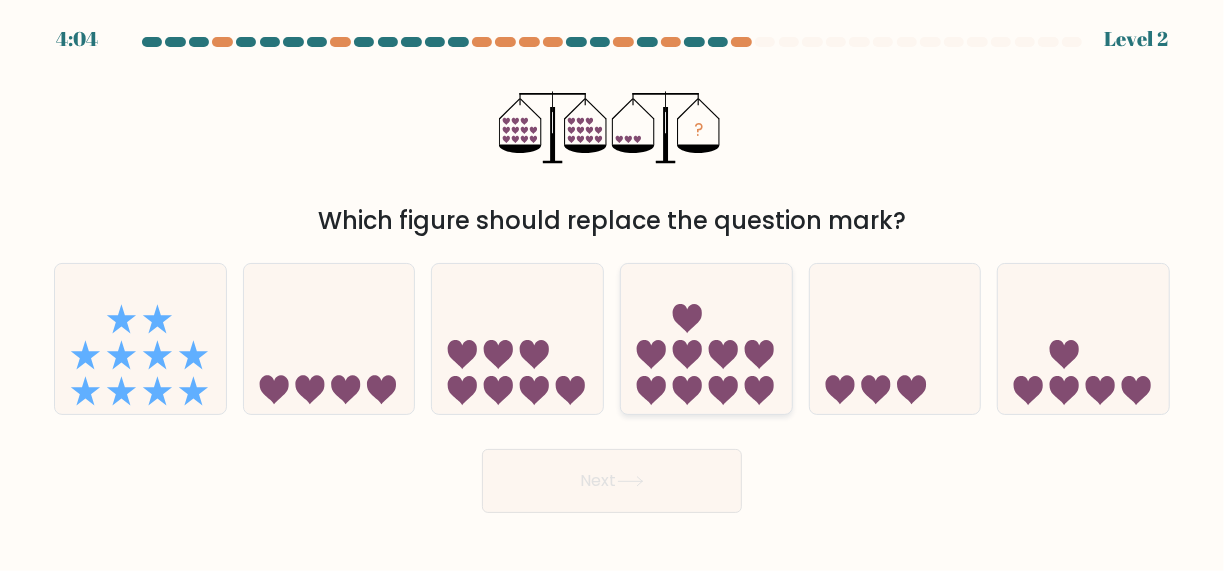 click at bounding box center [687, 390] 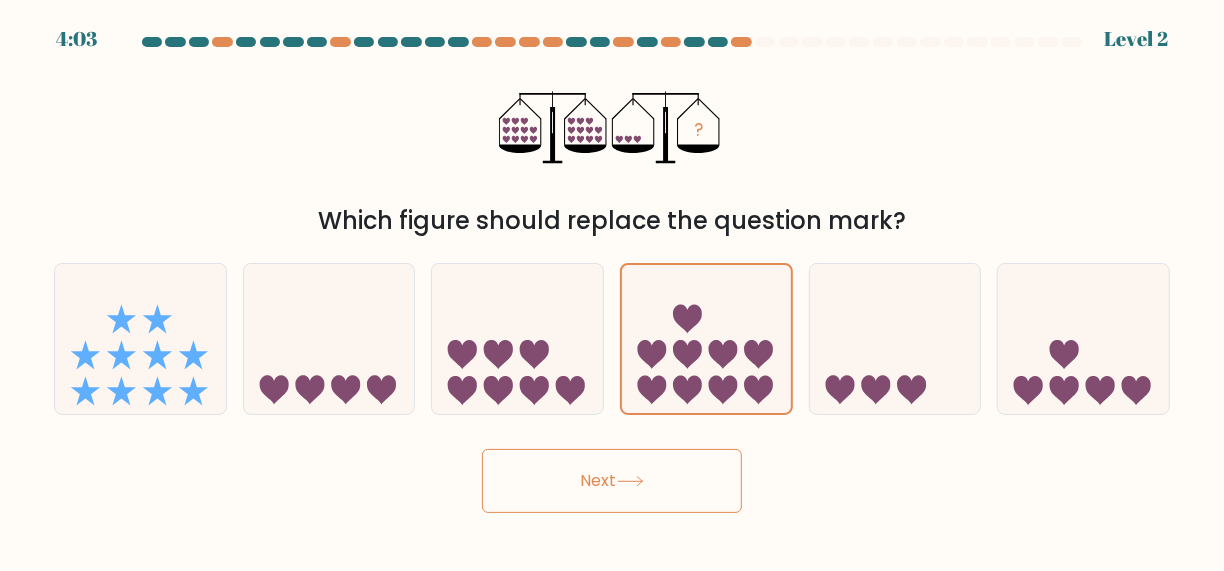 click on "Next" at bounding box center (612, 481) 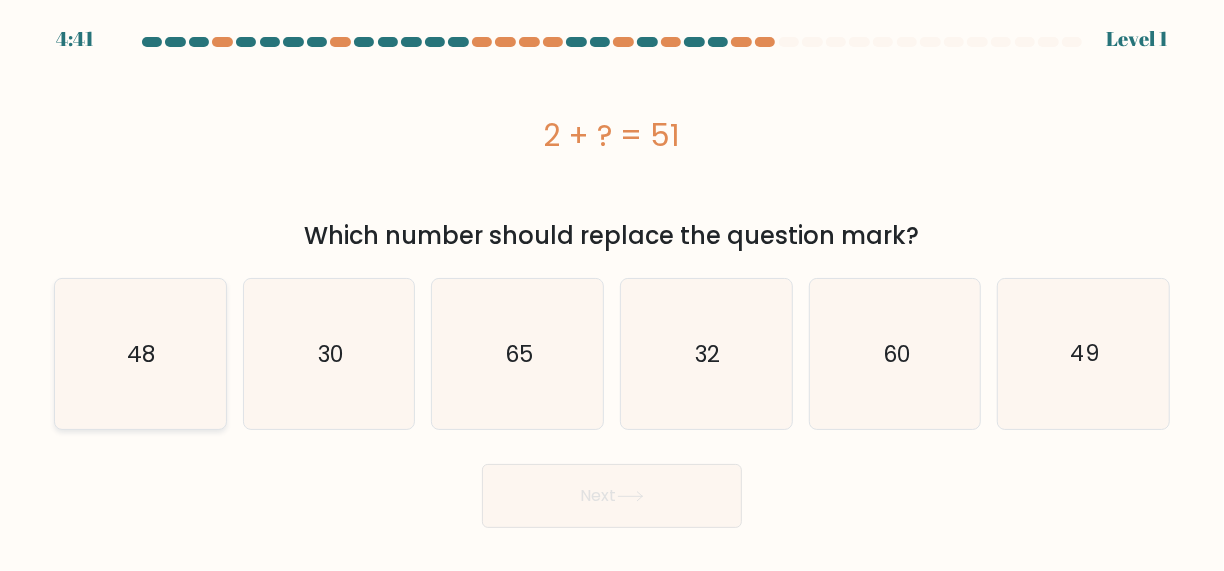 click on "48" at bounding box center [140, 354] 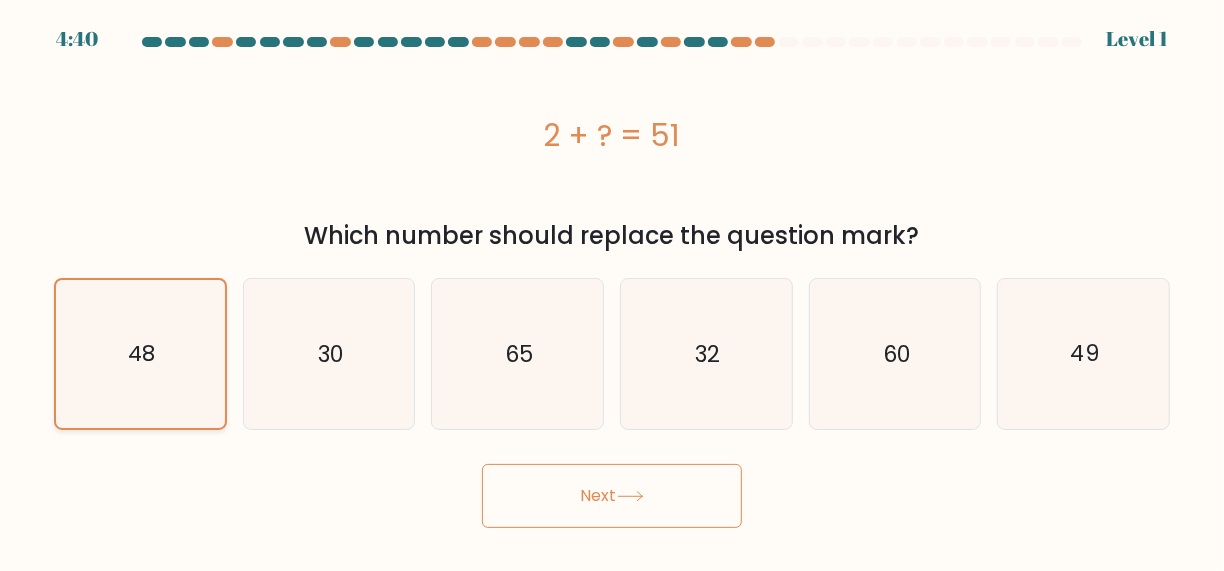 click on "48" at bounding box center (140, 354) 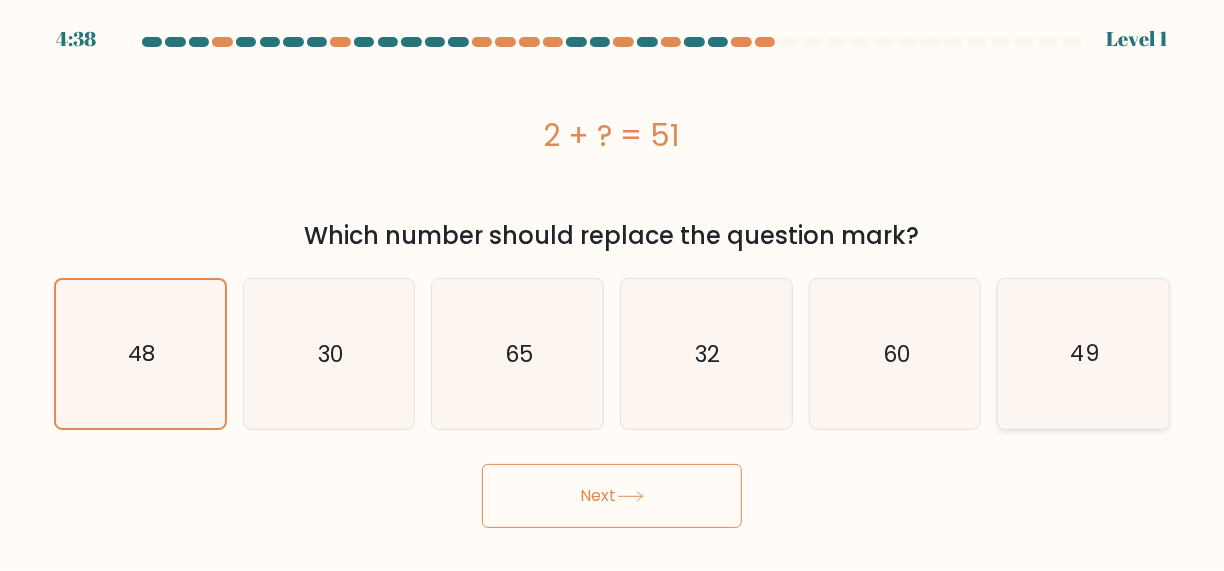 click on "49" at bounding box center (1084, 354) 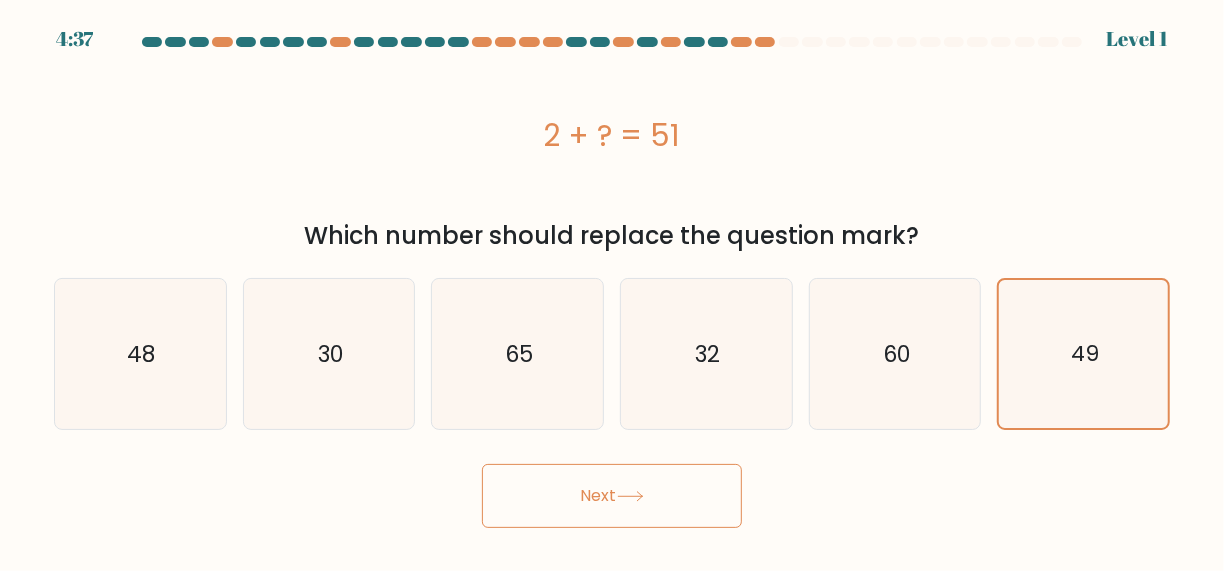 click on "Next" at bounding box center (612, 496) 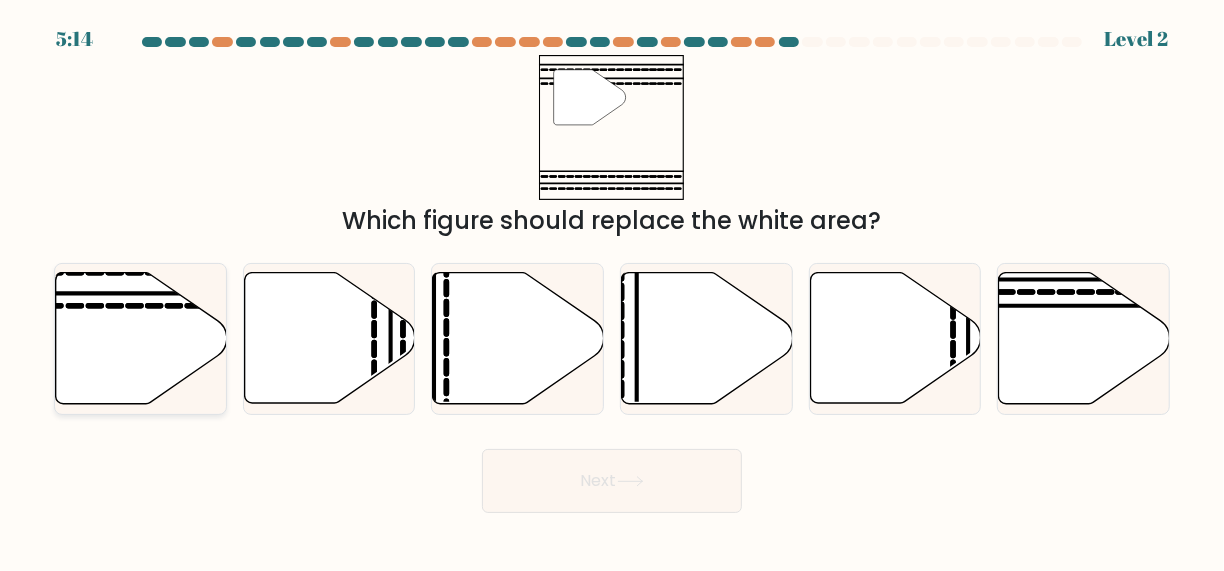 click at bounding box center (141, 338) 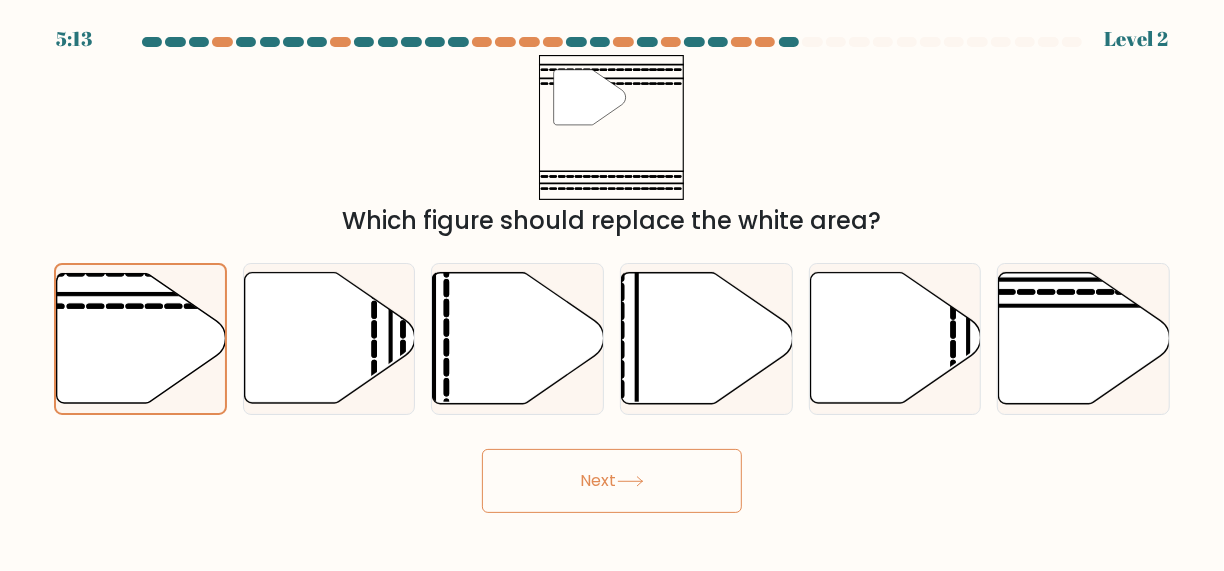 click on "Next" at bounding box center [612, 481] 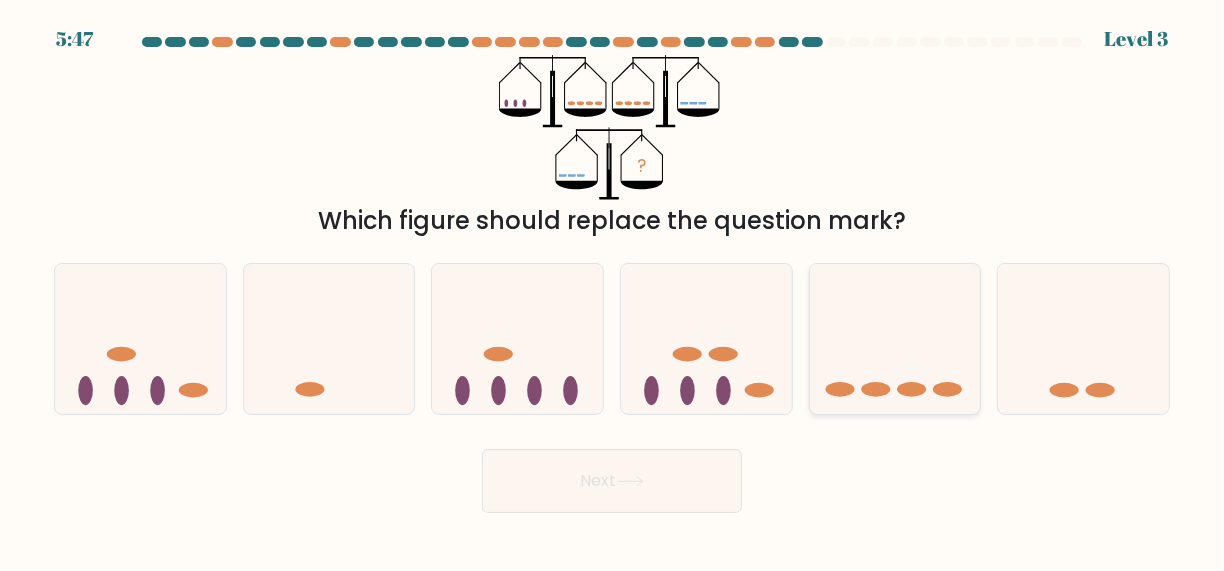 click at bounding box center (895, 338) 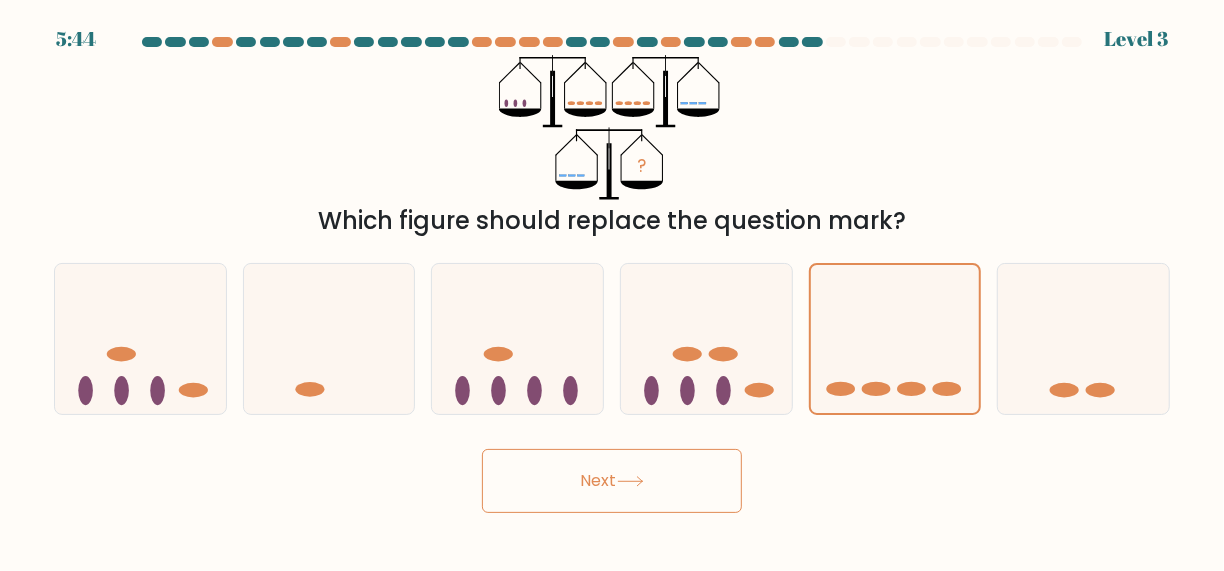 click on "Next" at bounding box center (612, 481) 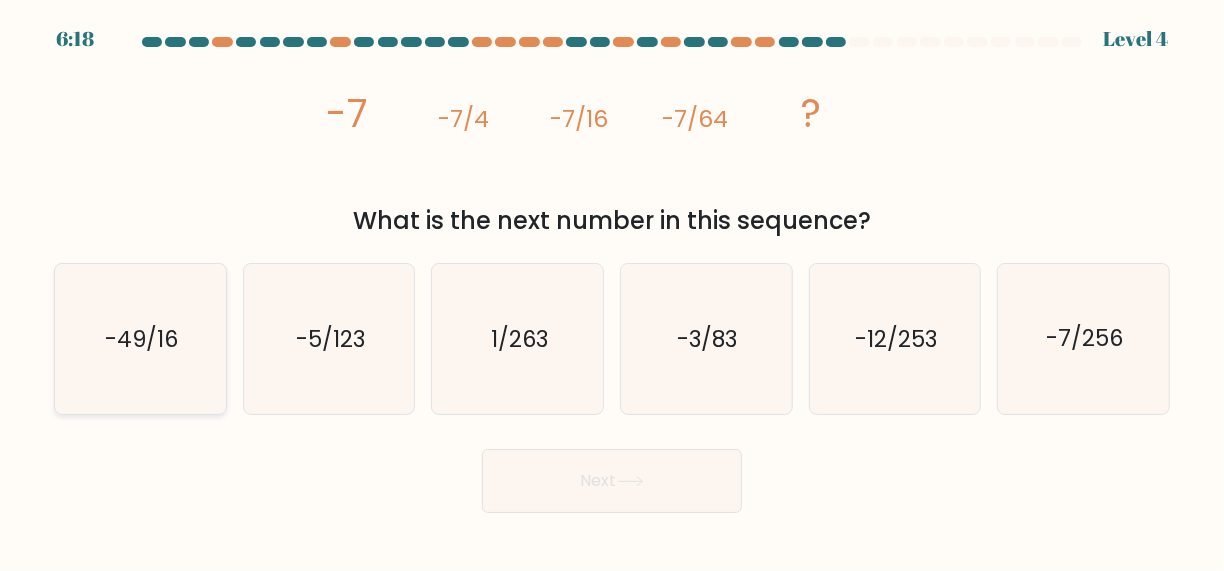 click on "-49/16" at bounding box center (140, 339) 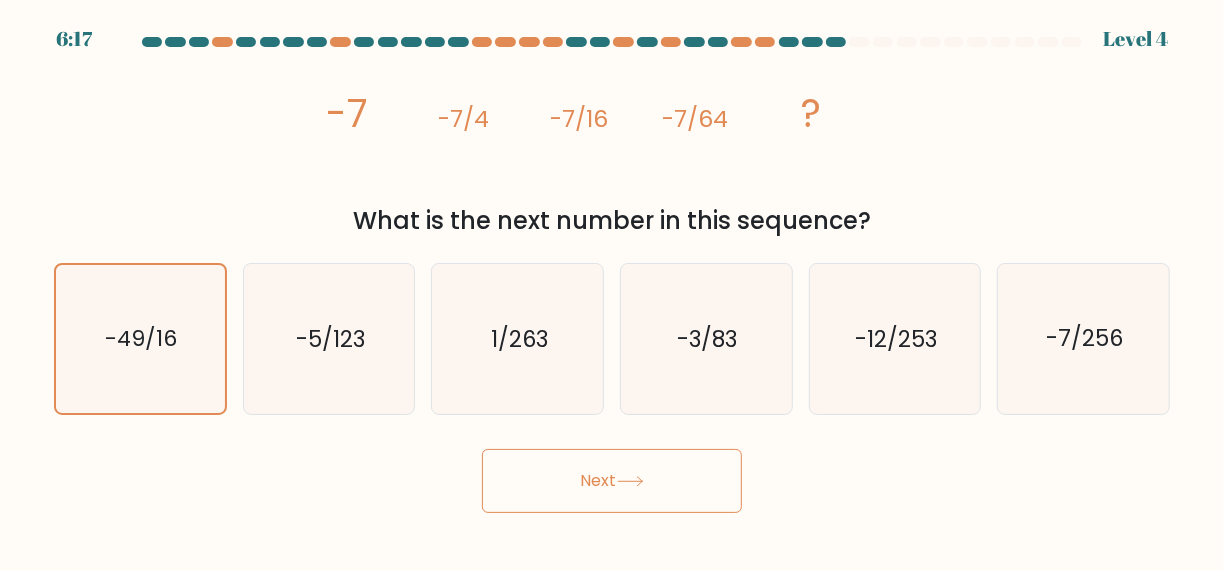 click on "Next" at bounding box center [612, 481] 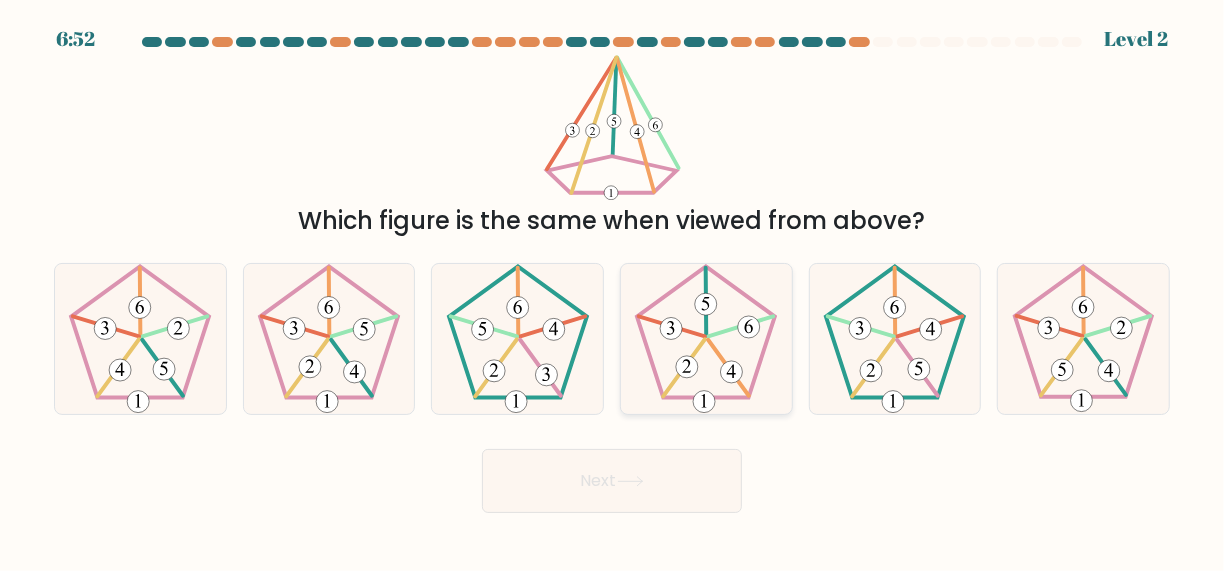 click at bounding box center (706, 304) 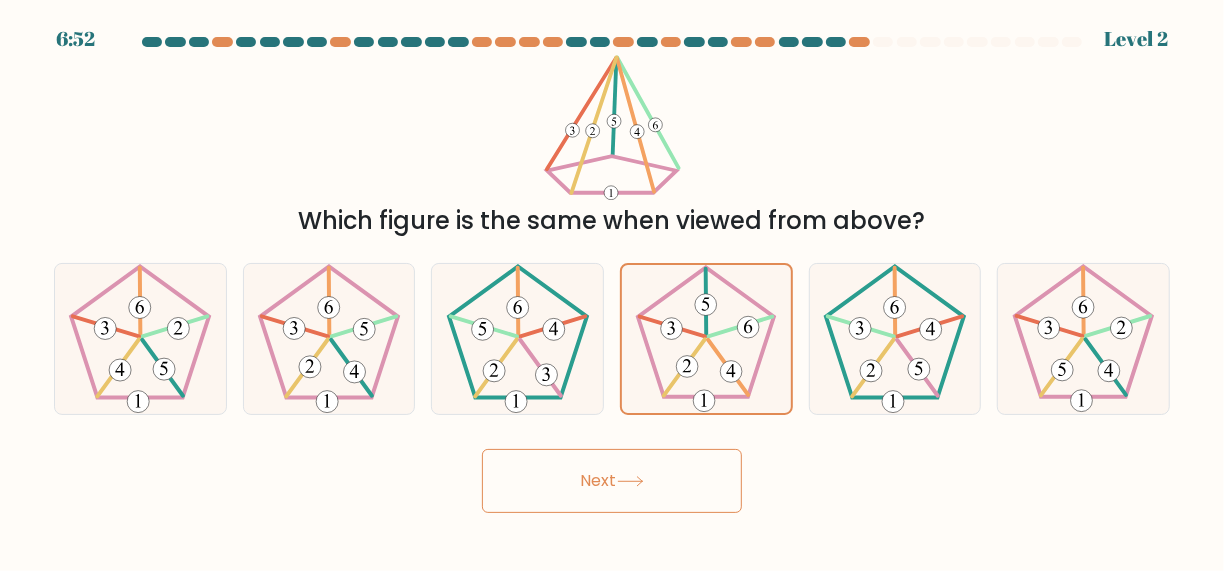 click on "Next" at bounding box center (612, 481) 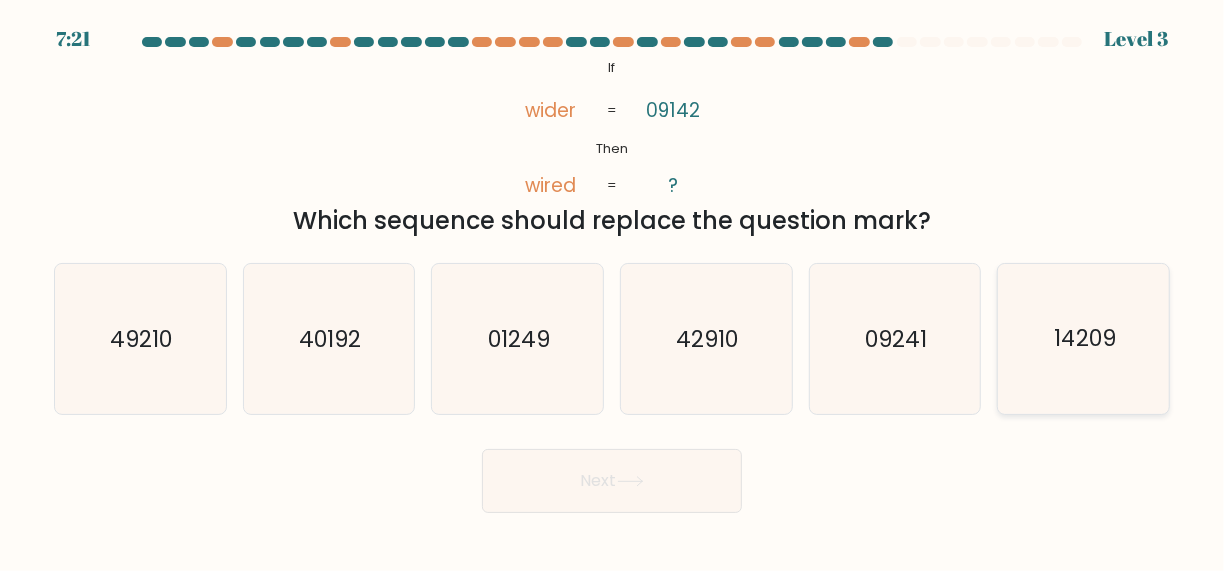 click on "14209" at bounding box center [1084, 339] 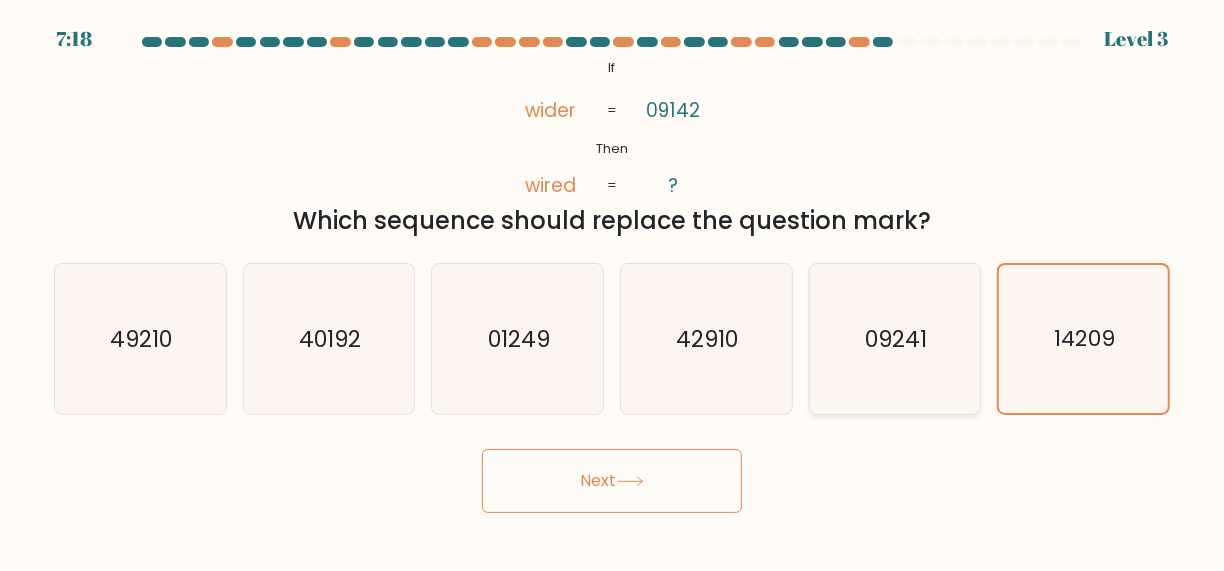 click on "09241" at bounding box center [896, 339] 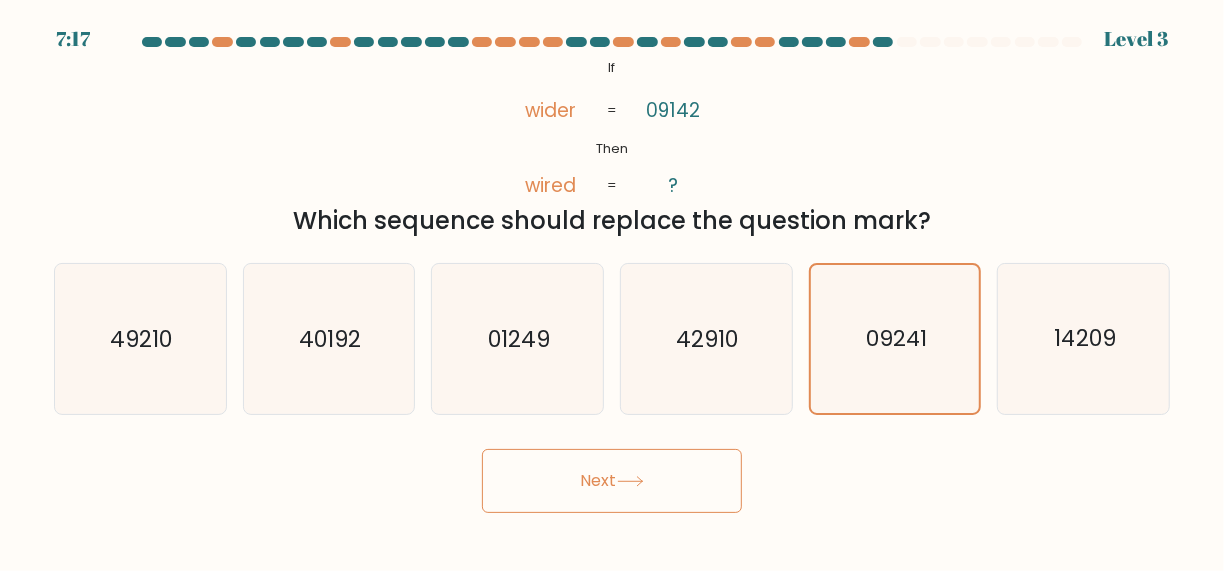 click on "Next" at bounding box center (612, 476) 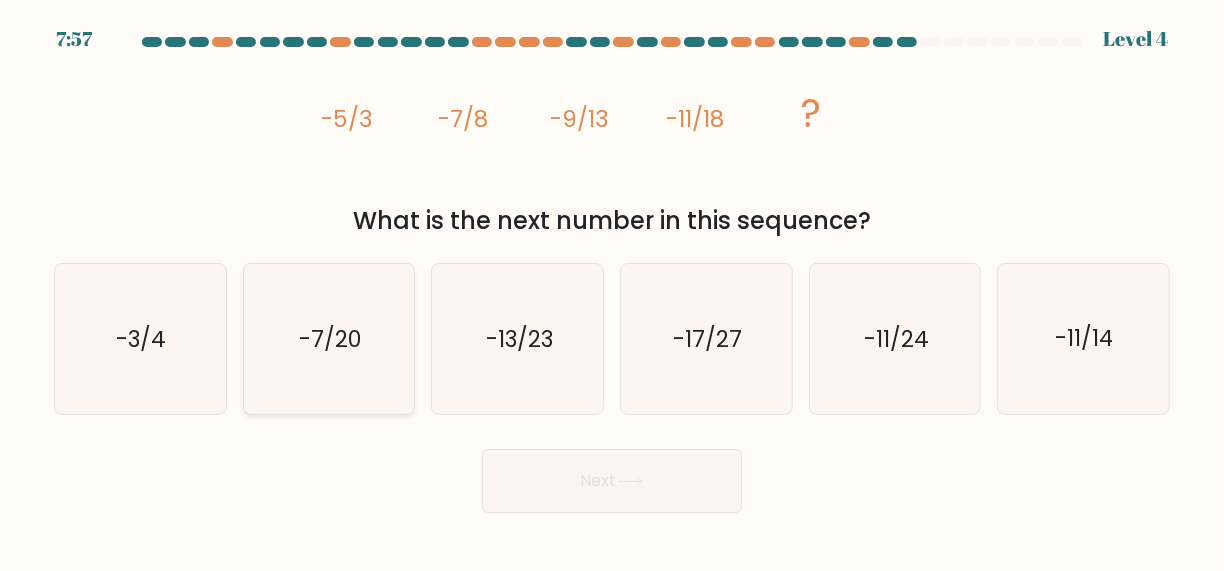 click on "-7/20" at bounding box center [329, 339] 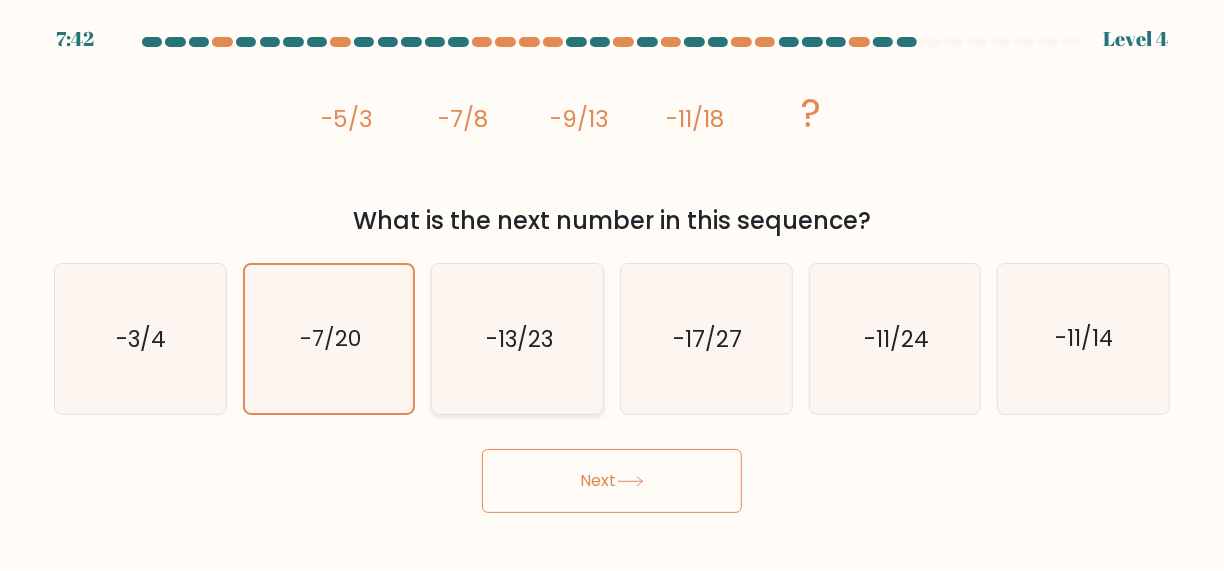 click on "-13/23" at bounding box center (518, 339) 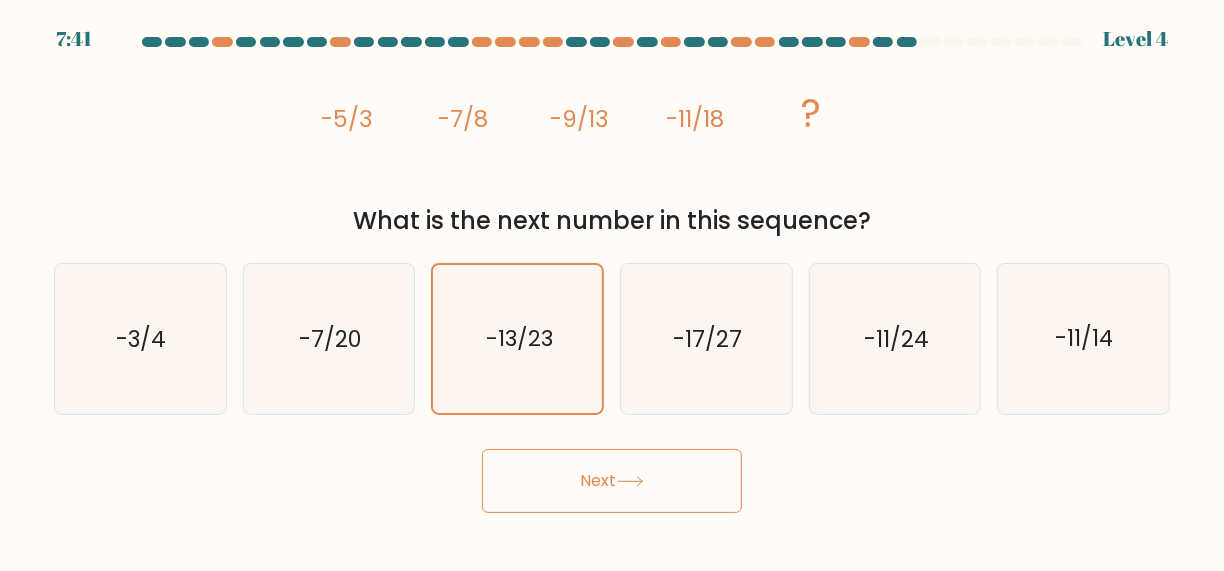 click on "Next" at bounding box center (612, 481) 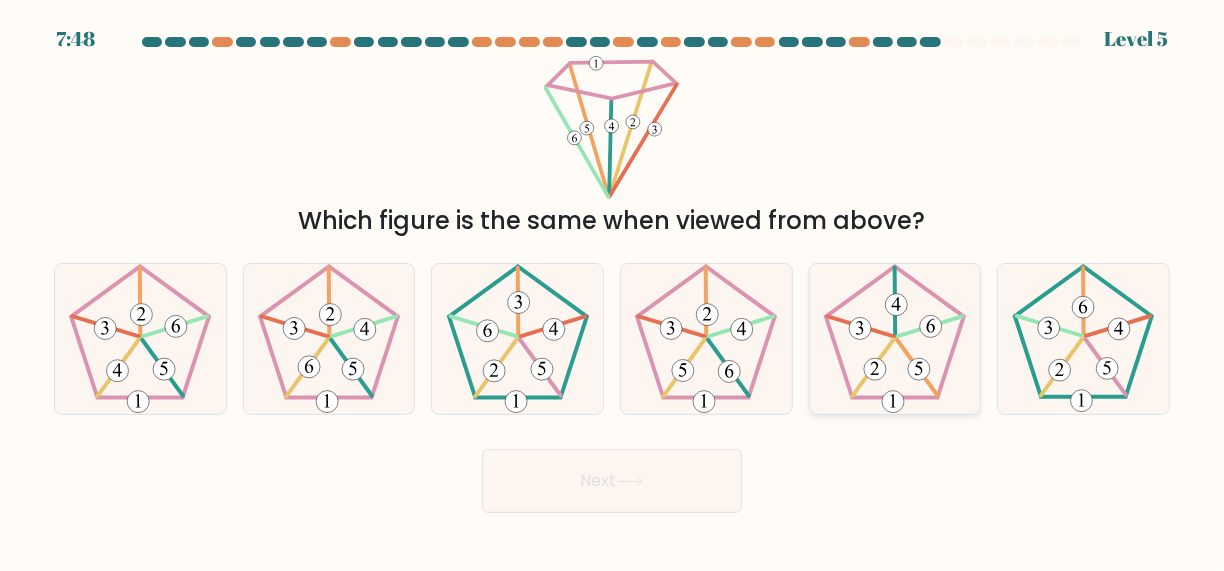 click at bounding box center (895, 339) 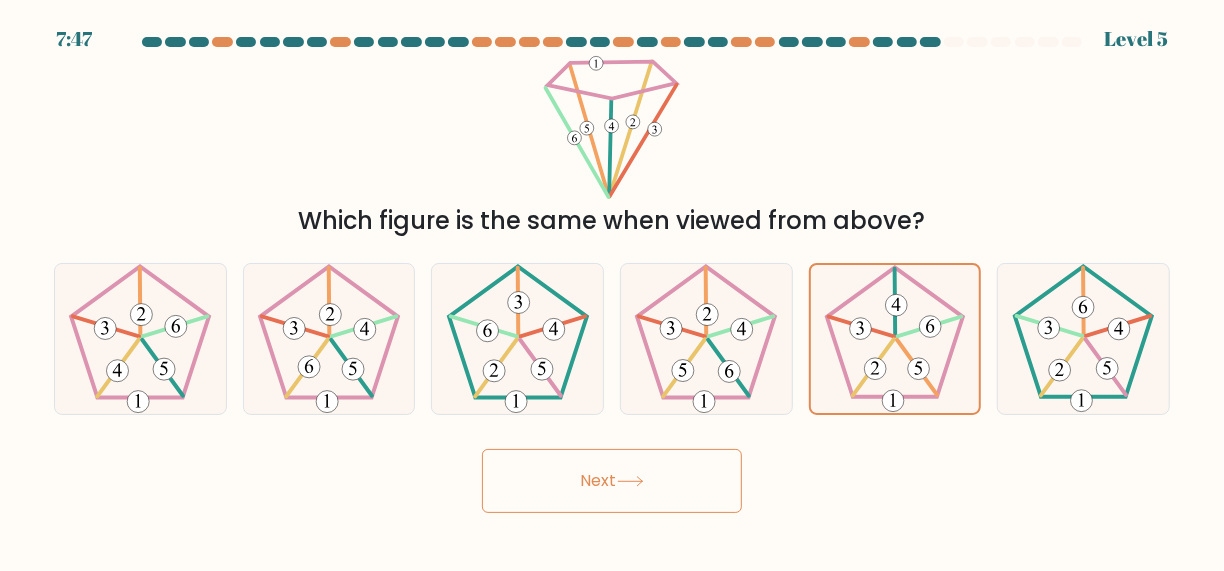 click at bounding box center (630, 481) 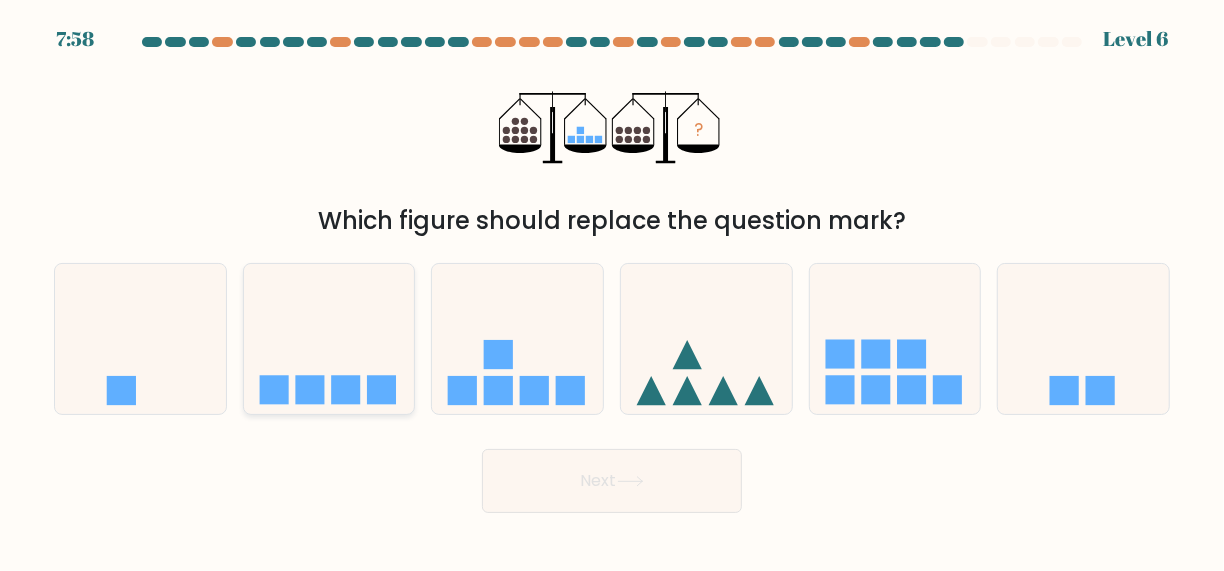 click at bounding box center (329, 338) 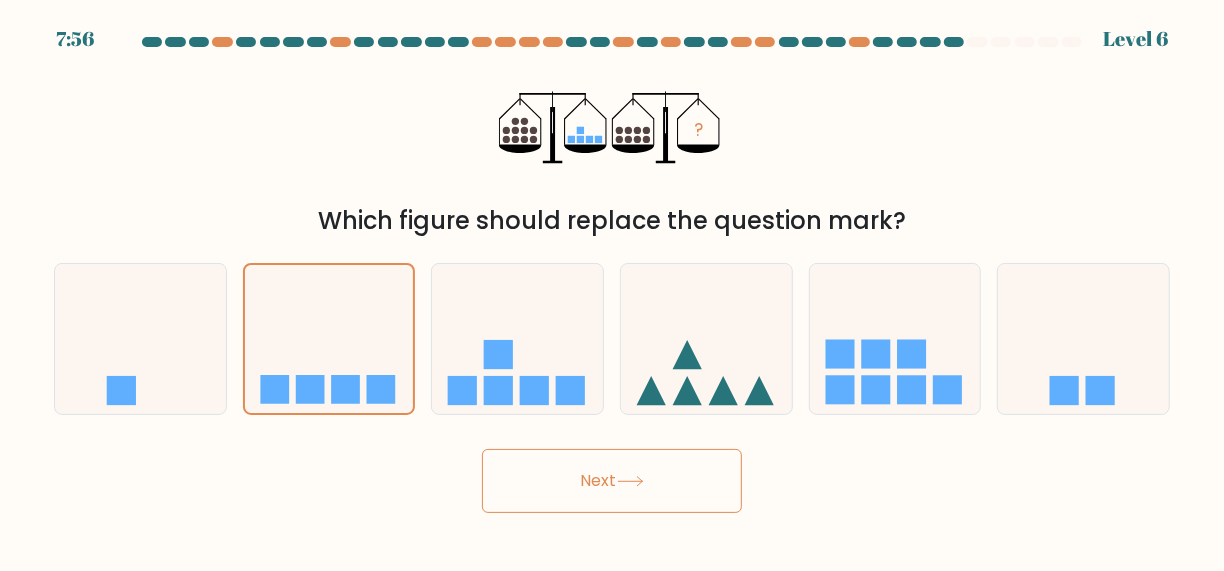 click on "Next" at bounding box center (612, 481) 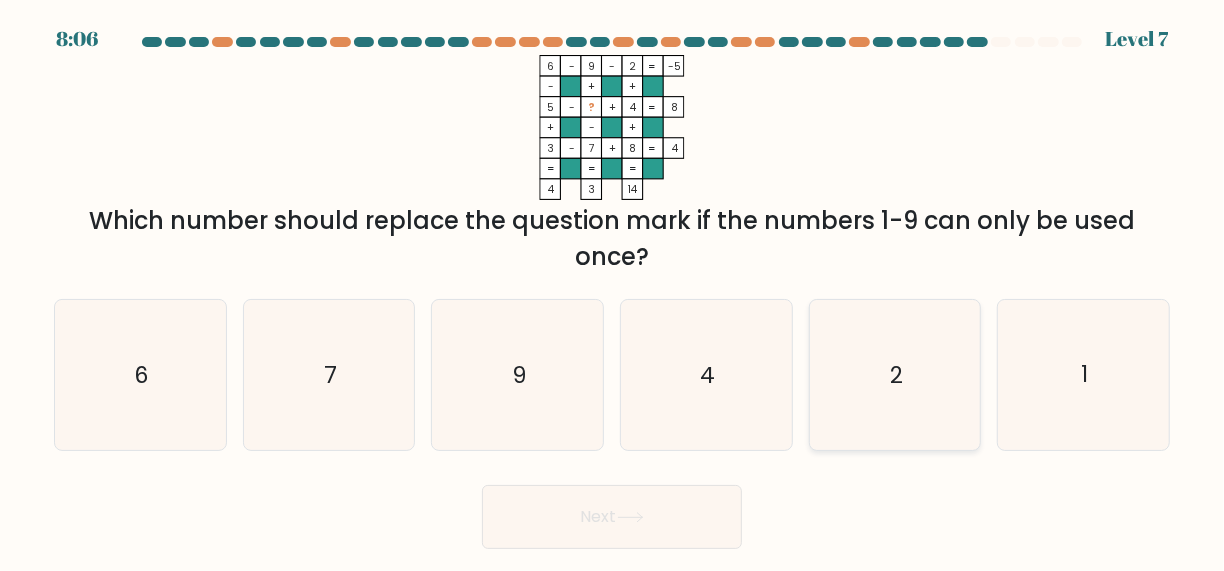 click on "2" at bounding box center (895, 375) 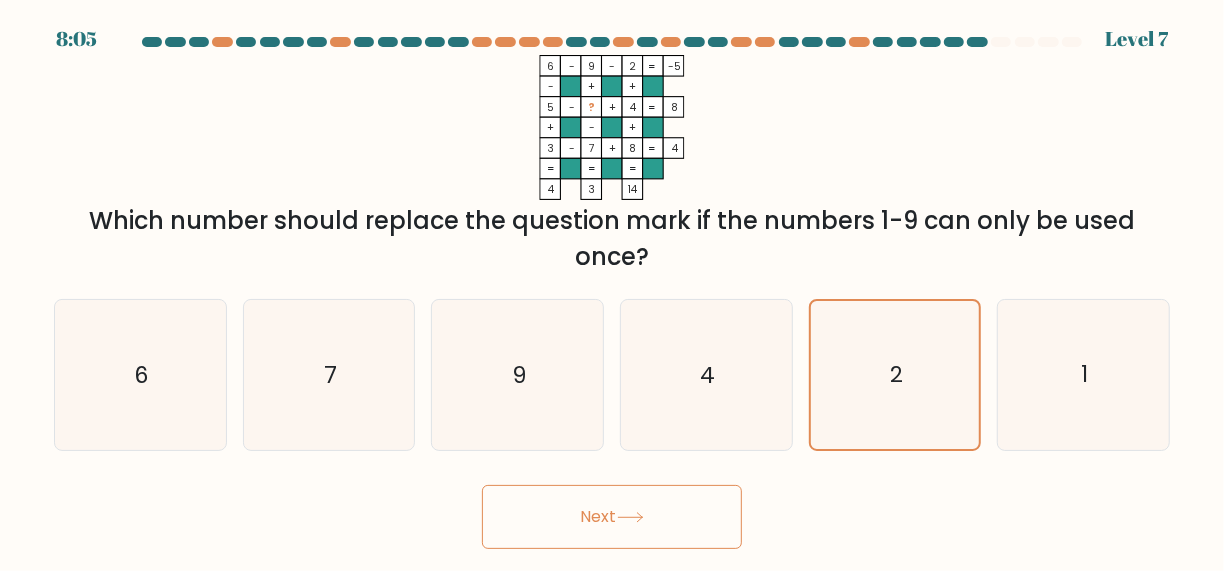 click on "Next" at bounding box center [612, 517] 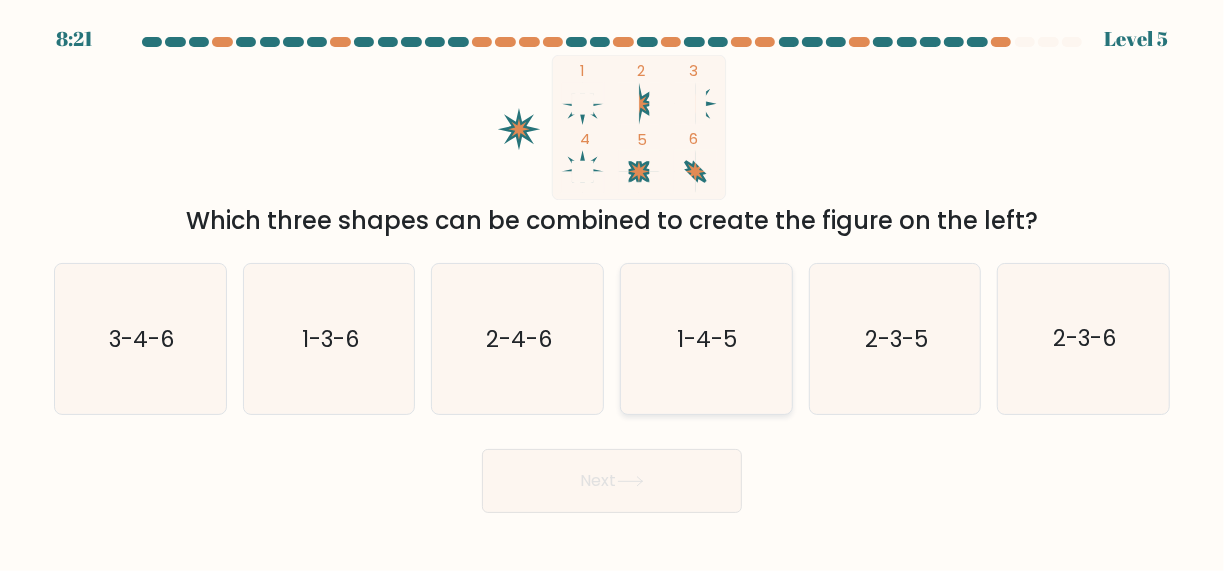 click on "1-4-5" at bounding box center (706, 339) 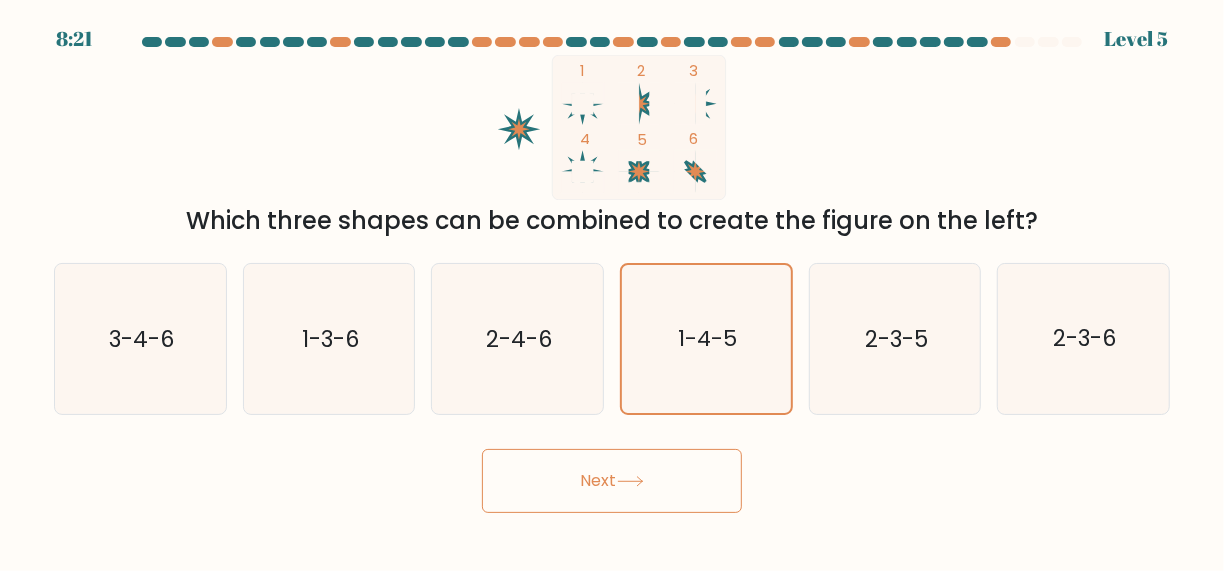 click on "Next" at bounding box center [612, 481] 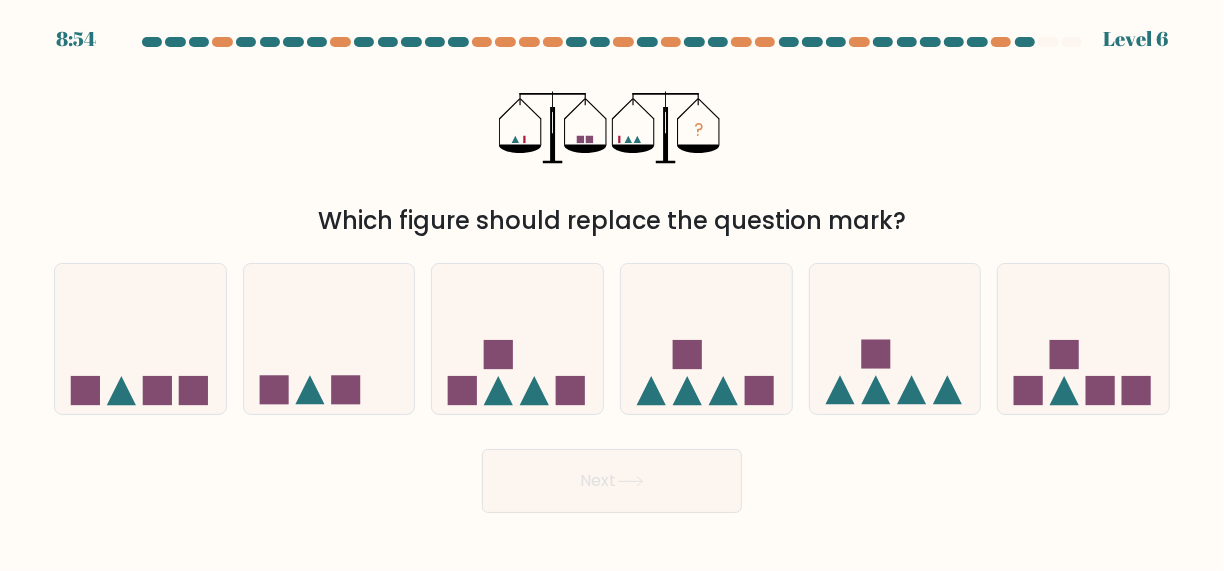 drag, startPoint x: 470, startPoint y: 202, endPoint x: 734, endPoint y: 200, distance: 264.00757 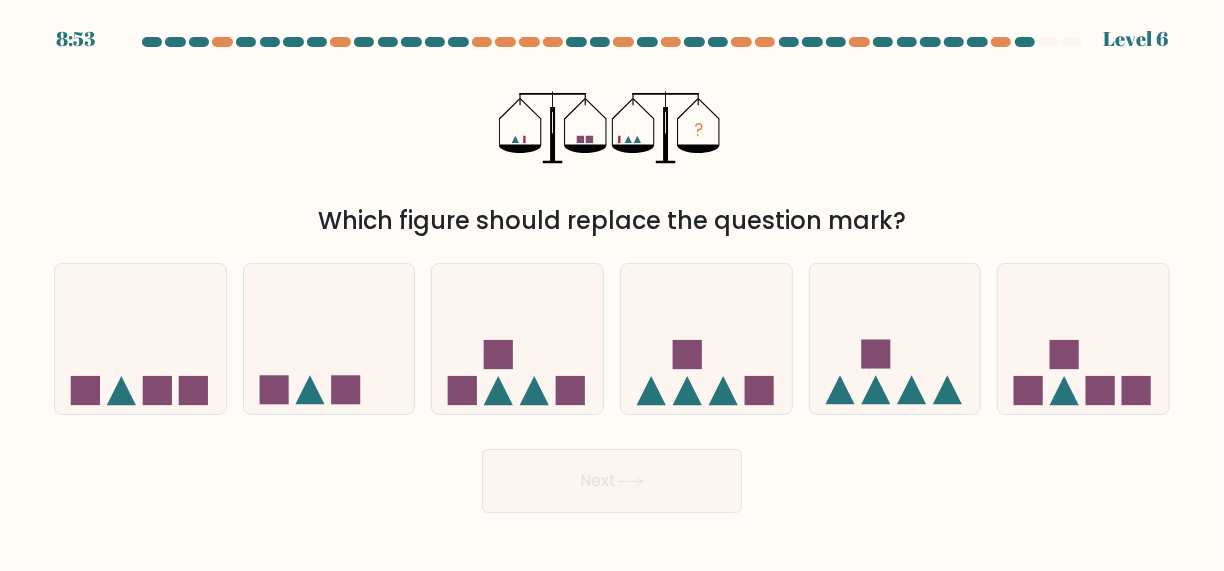 click on "?
Which figure should replace the question mark?" at bounding box center (612, 147) 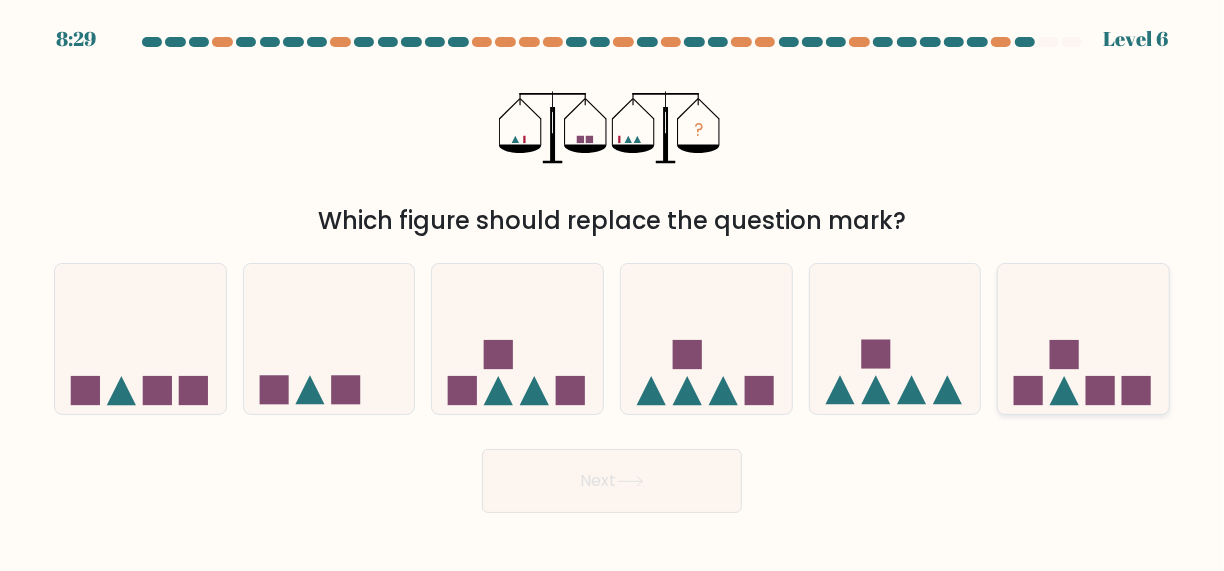 click at bounding box center [1083, 338] 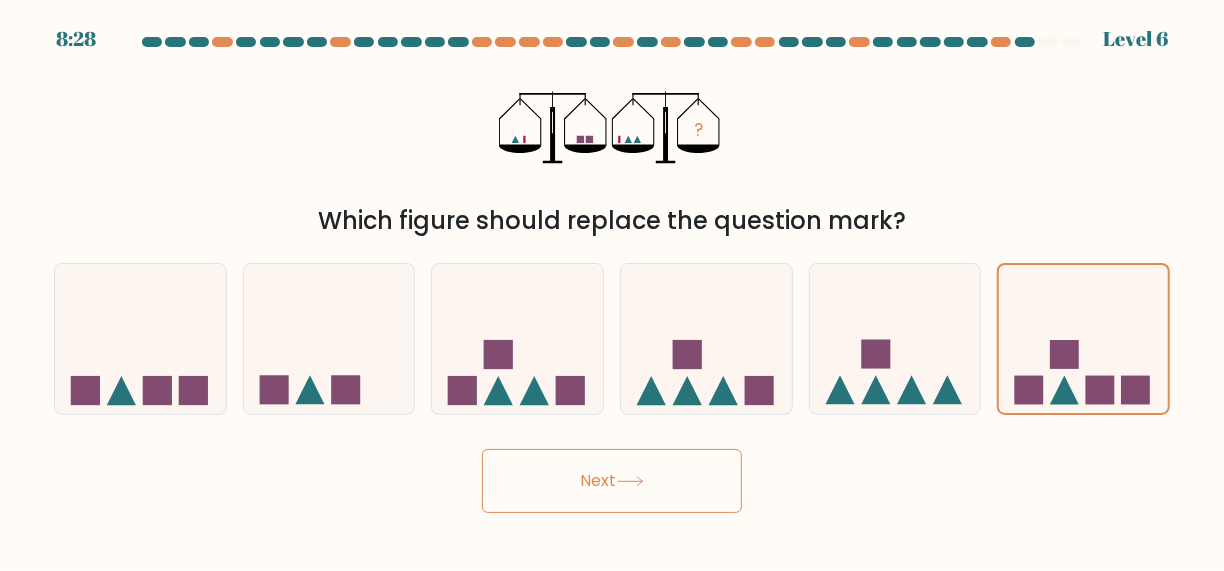 click on "Next" at bounding box center (612, 481) 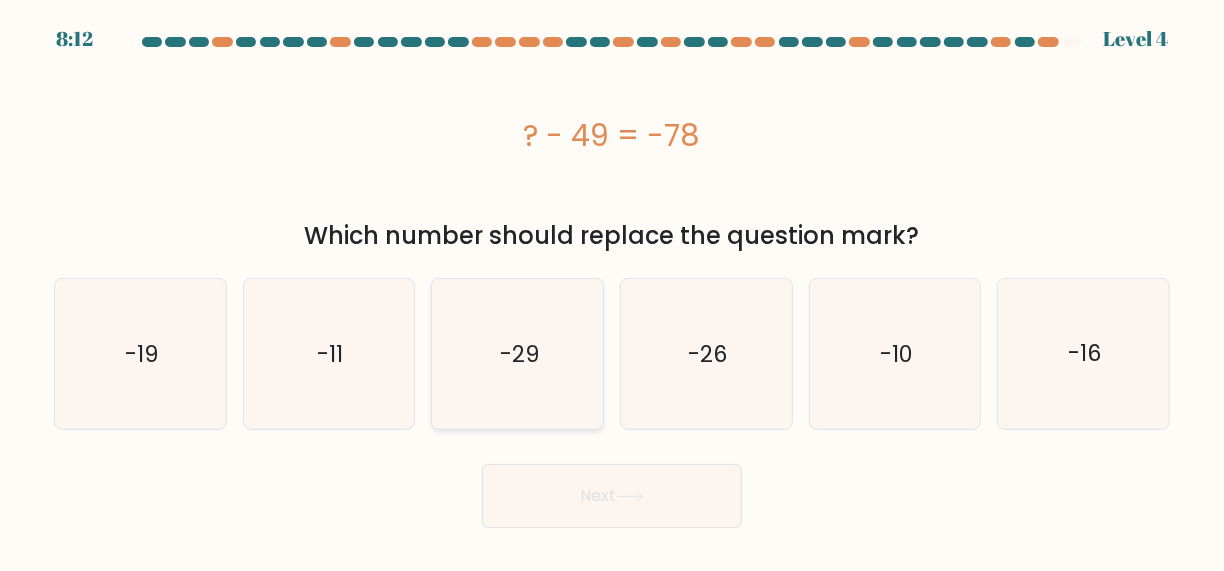 click on "-29" at bounding box center [518, 354] 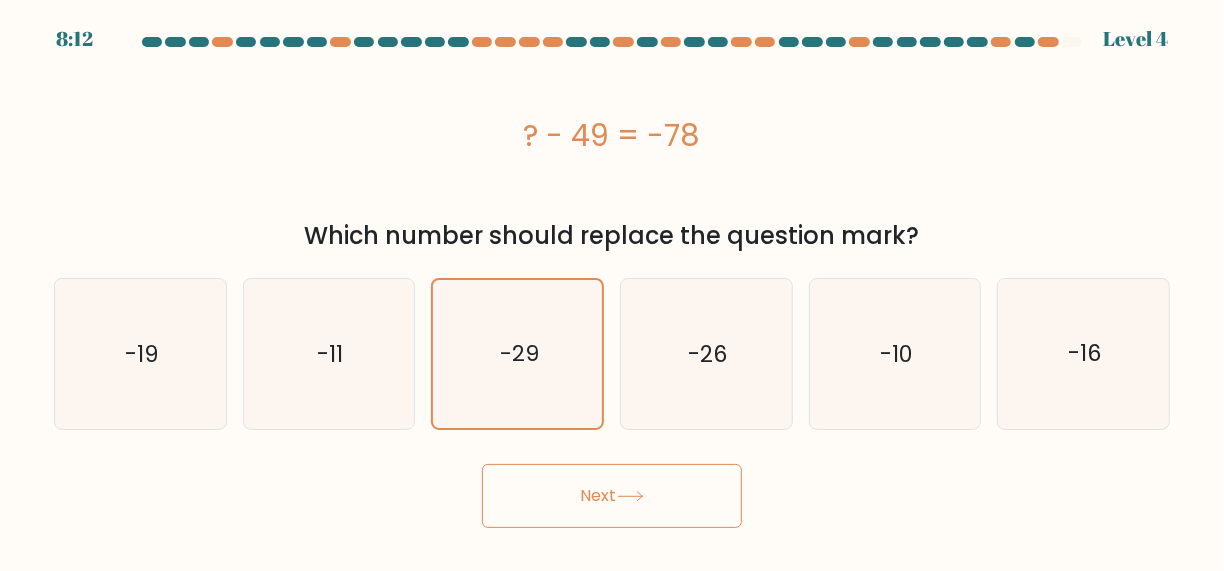click on "Next" at bounding box center (612, 496) 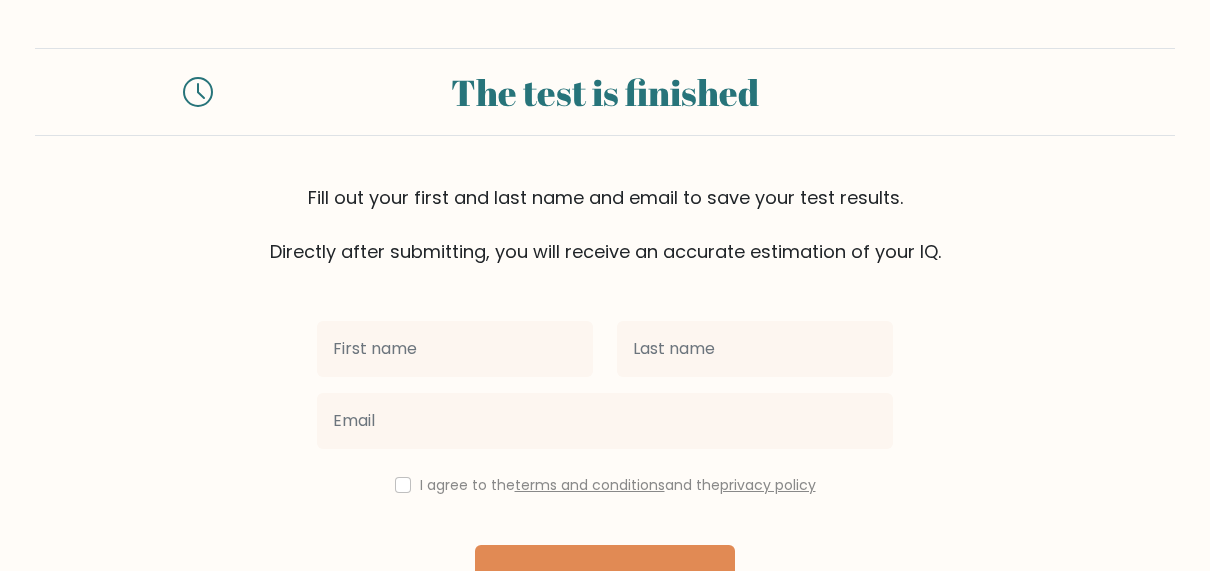 scroll, scrollTop: 0, scrollLeft: 0, axis: both 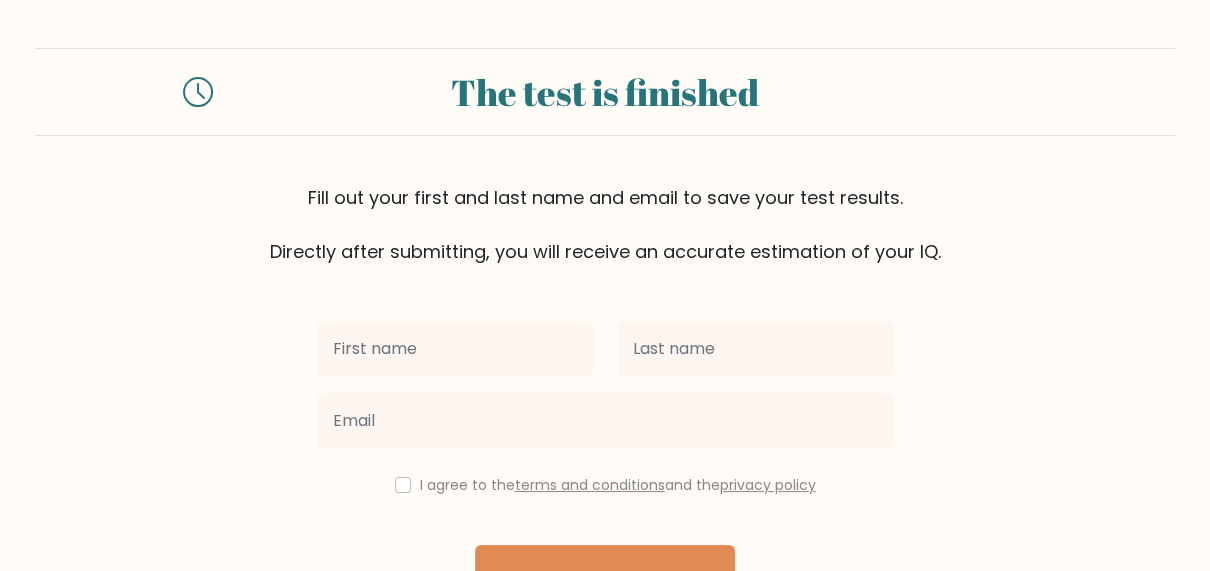 click at bounding box center [455, 349] 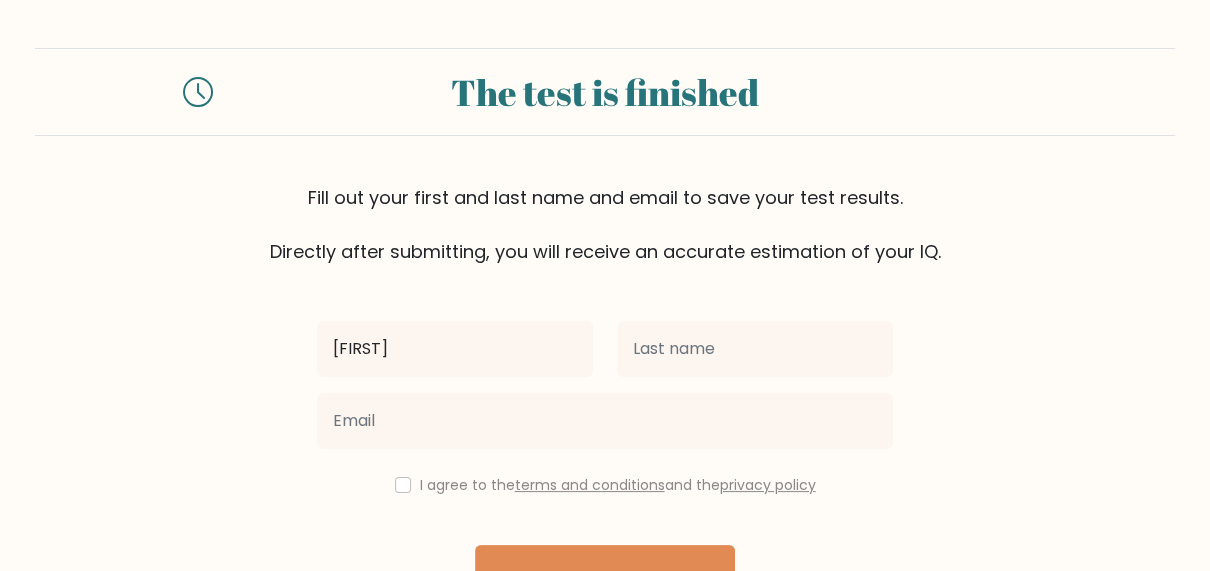 type on "David" 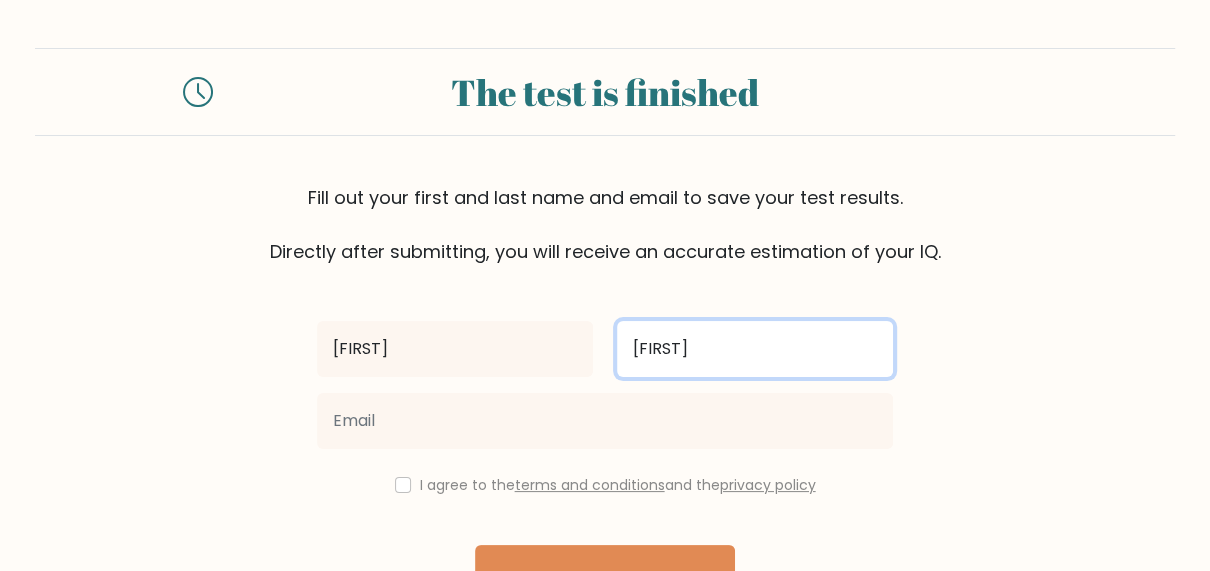type on "James" 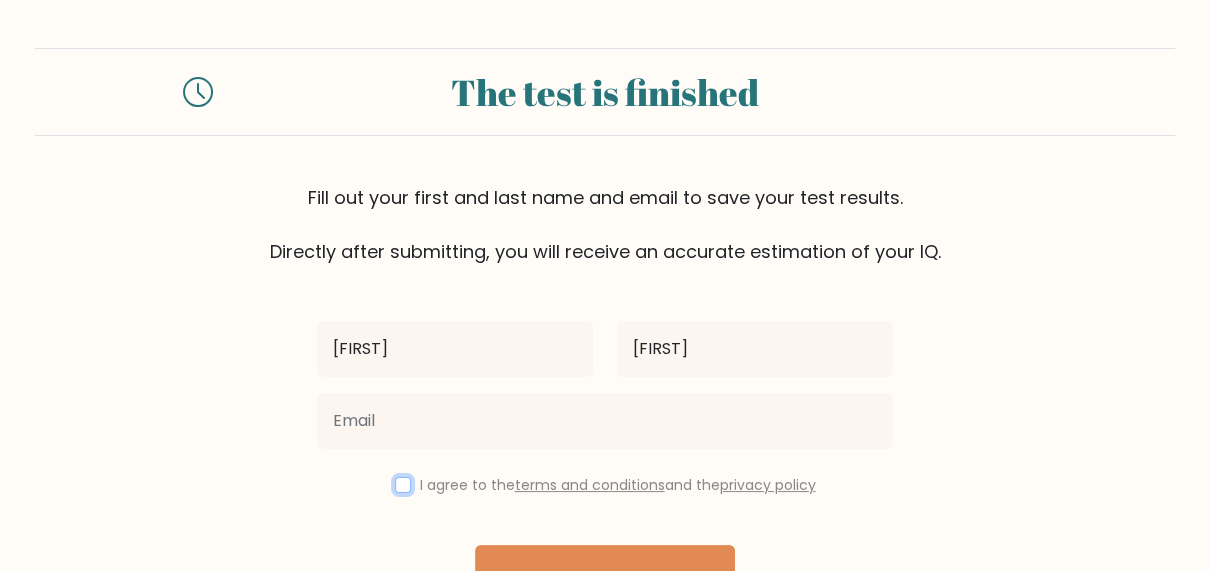 click at bounding box center [403, 485] 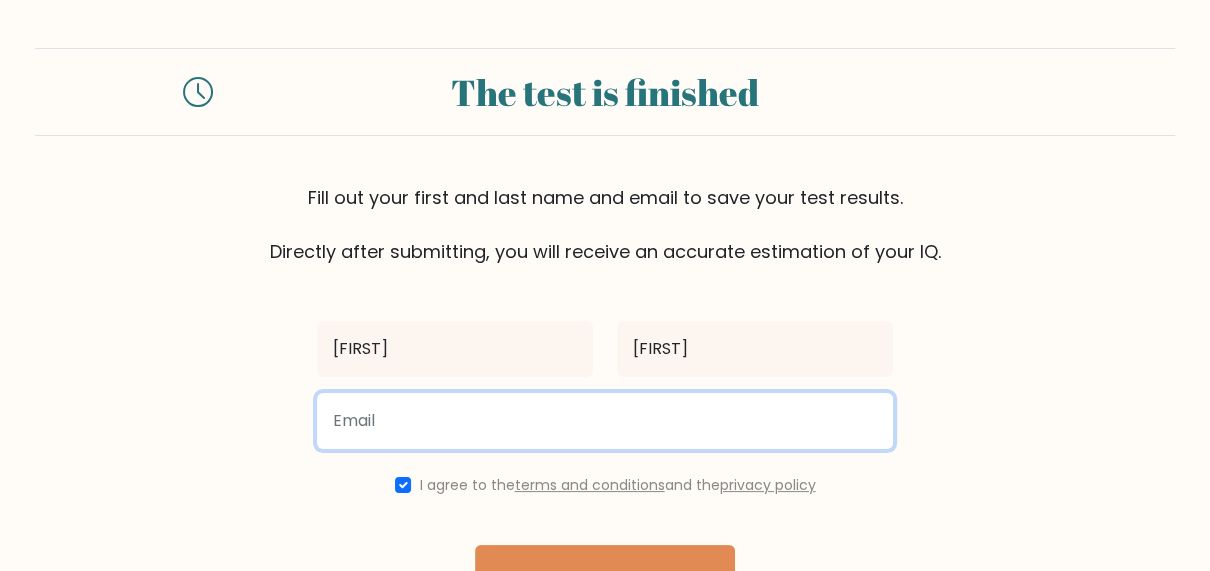 click at bounding box center (605, 421) 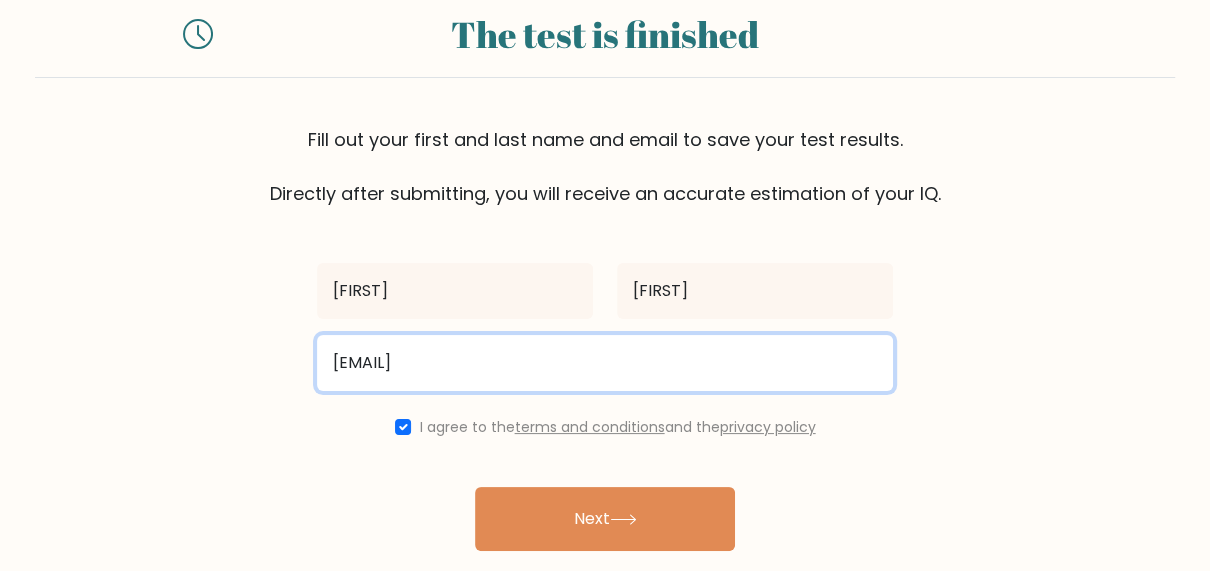 scroll, scrollTop: 129, scrollLeft: 0, axis: vertical 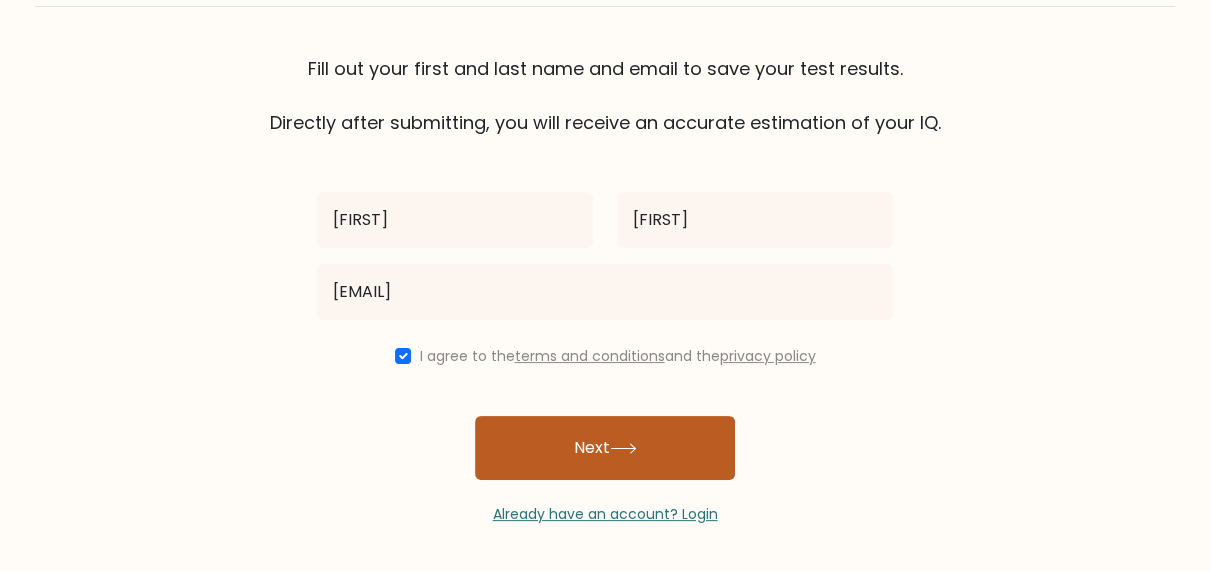 click on "Next" at bounding box center (605, 448) 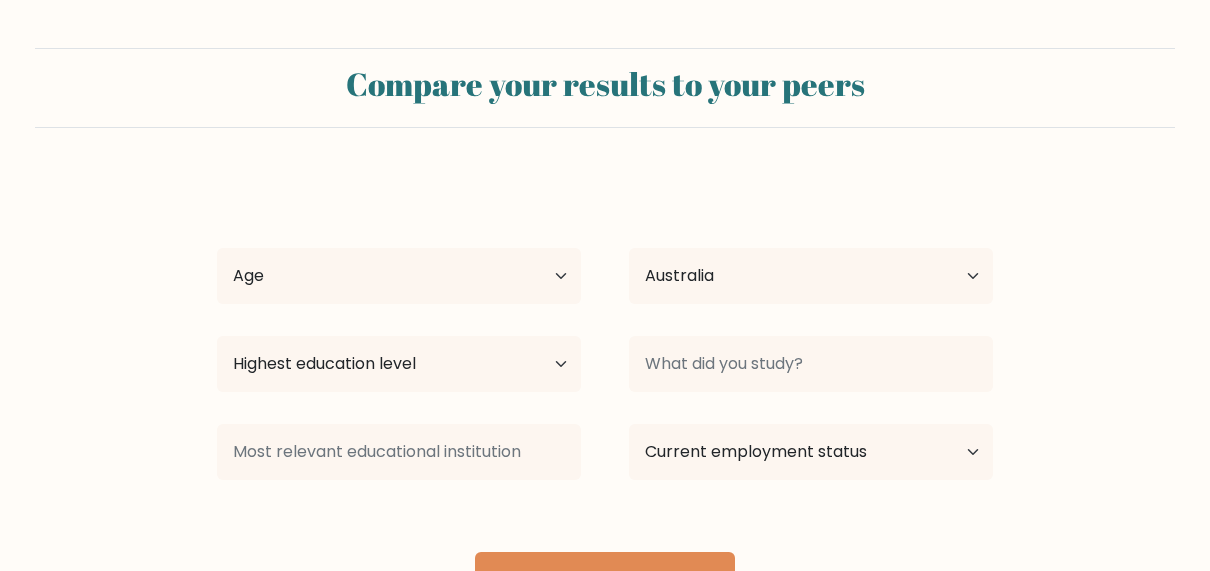 scroll, scrollTop: 0, scrollLeft: 0, axis: both 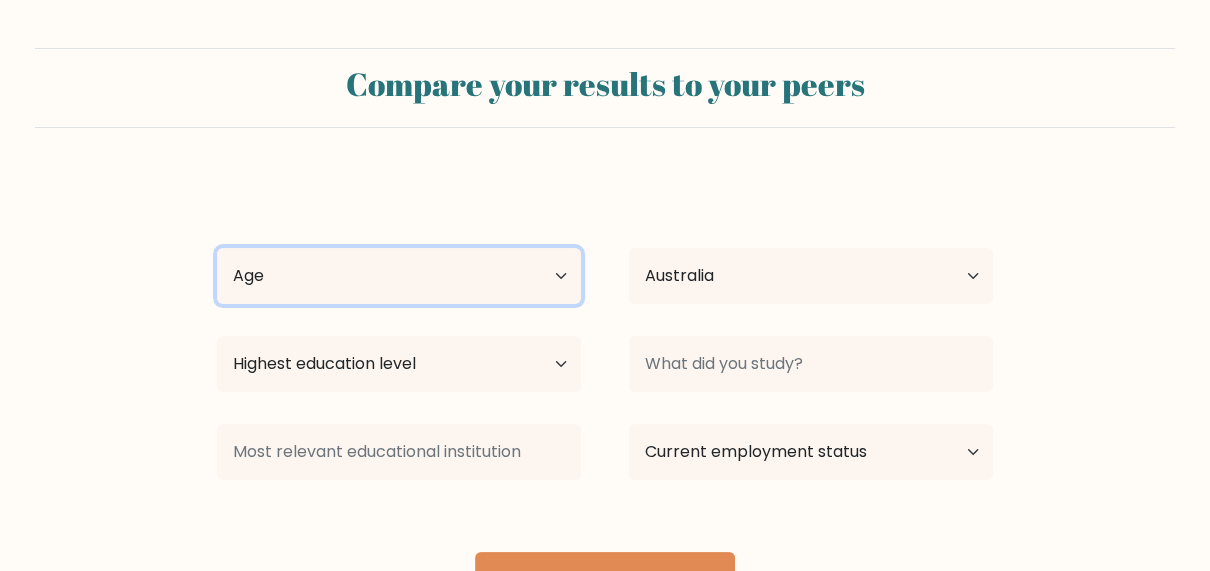click on "Age
Under 18 years old
18-24 years old
25-34 years old
35-44 years old
45-54 years old
55-64 years old
65 years old and above" at bounding box center (399, 276) 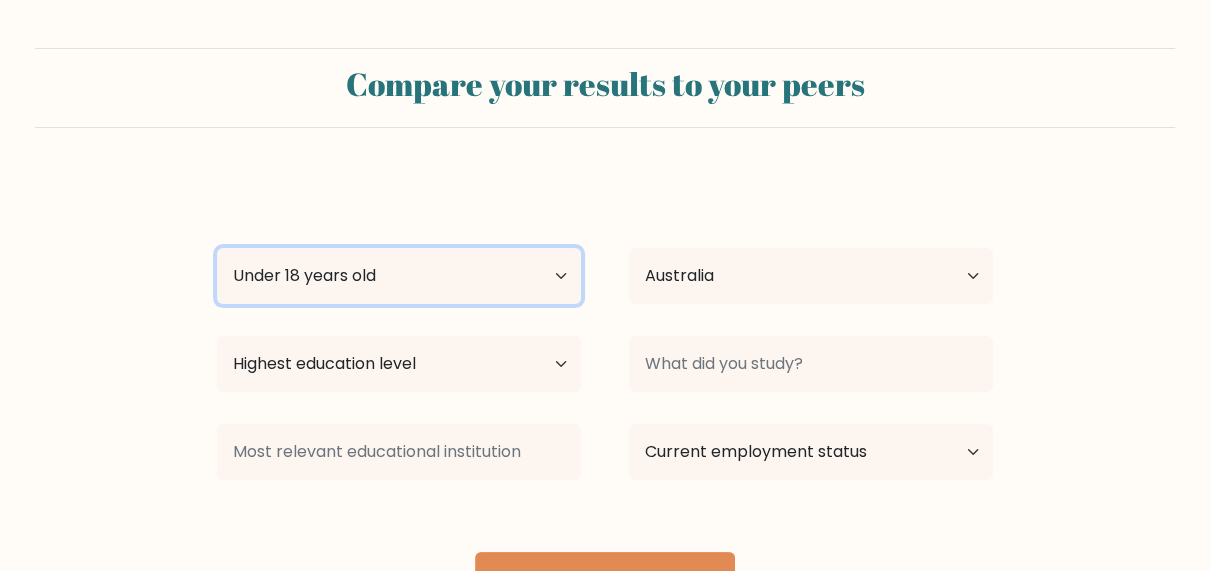 click on "Age
Under 18 years old
18-24 years old
25-34 years old
35-44 years old
45-54 years old
55-64 years old
65 years old and above" at bounding box center [399, 276] 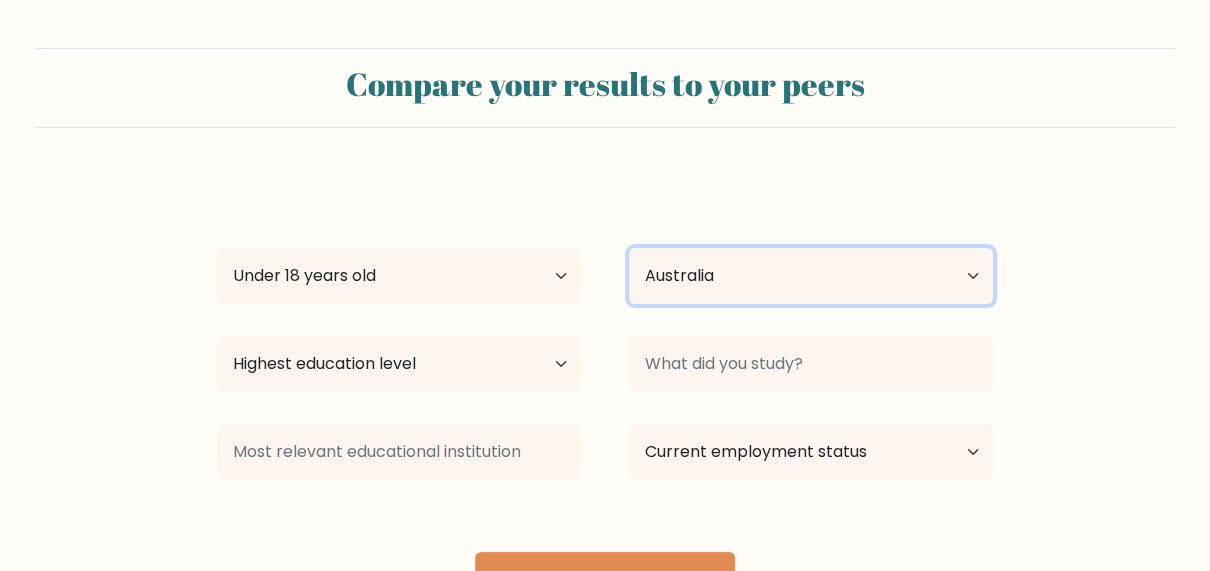click on "Country
Afghanistan
Albania
Algeria
American Samoa
Andorra
Angola
Anguilla
Antarctica
Antigua and Barbuda
Argentina
Armenia
Aruba
Australia
Austria
Azerbaijan
Bahamas
Bahrain
Bangladesh
Barbados
Belarus
Belgium
Belize
Benin
Bermuda
Bhutan
Bolivia
Bonaire, Sint Eustatius and Saba
Bosnia and Herzegovina
Botswana
Bouvet Island
Brazil
British Indian Ocean Territory
Brunei
Bulgaria
Burkina Faso
Burundi
Cabo Verde
Cambodia
Cameroon
Canada
Cayman Islands
Central African Republic
Chad
Chile
China
Christmas Island
Cocos (Keeling) Islands
Colombia
Comoros
Congo
Congo (the Democratic Republic of the)
Cook Islands
Costa Rica
Côte d'Ivoire
Croatia
Cuba" at bounding box center [811, 276] 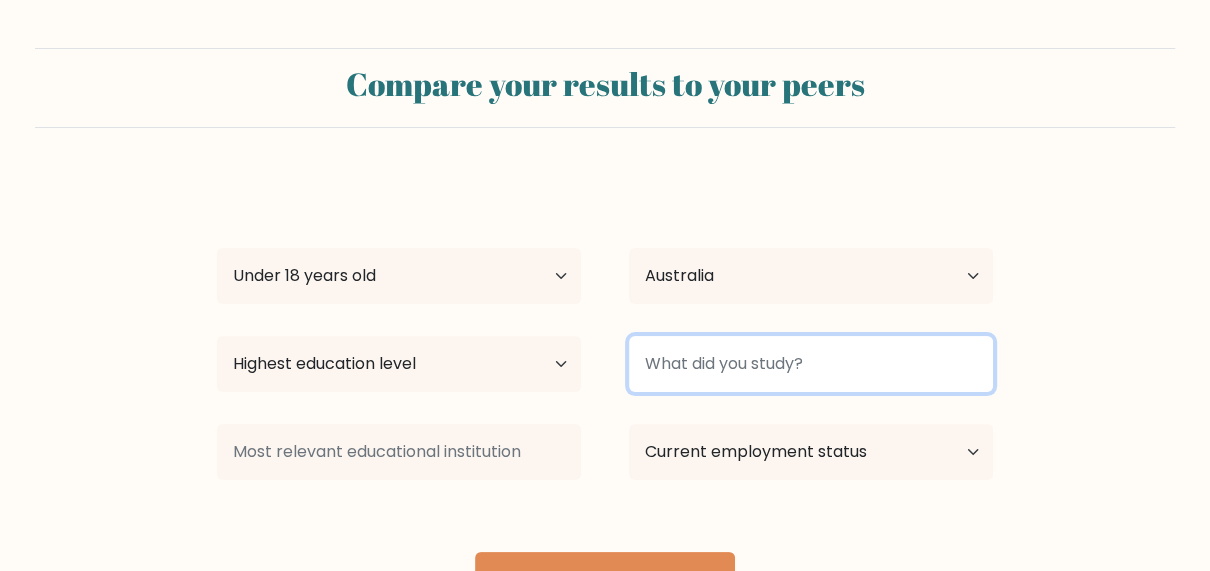 click at bounding box center [811, 364] 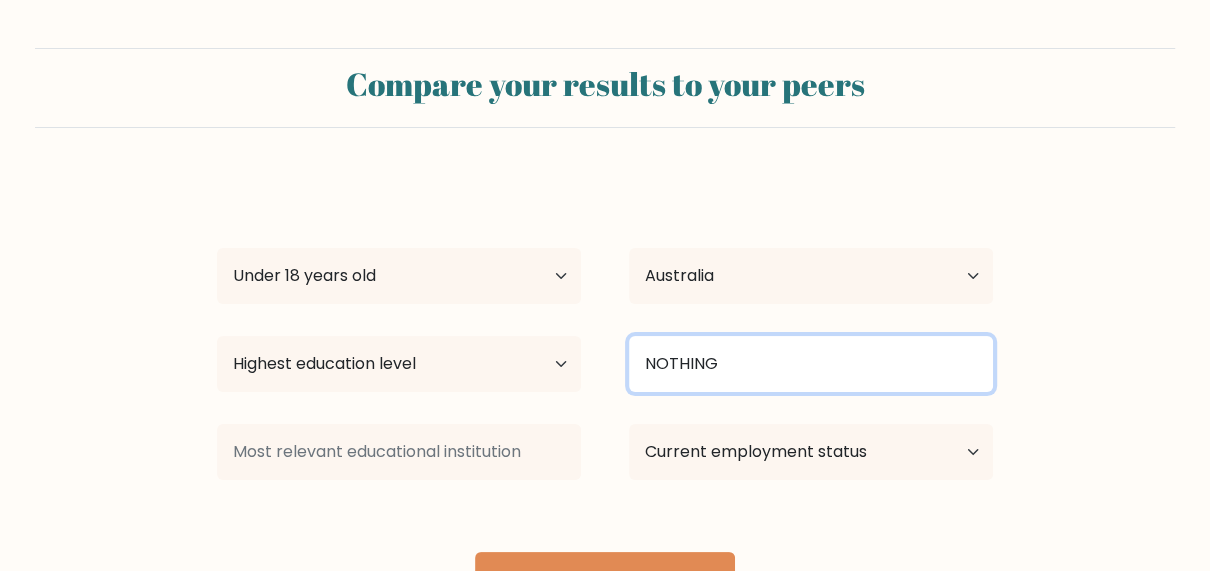 type on "NOTHING" 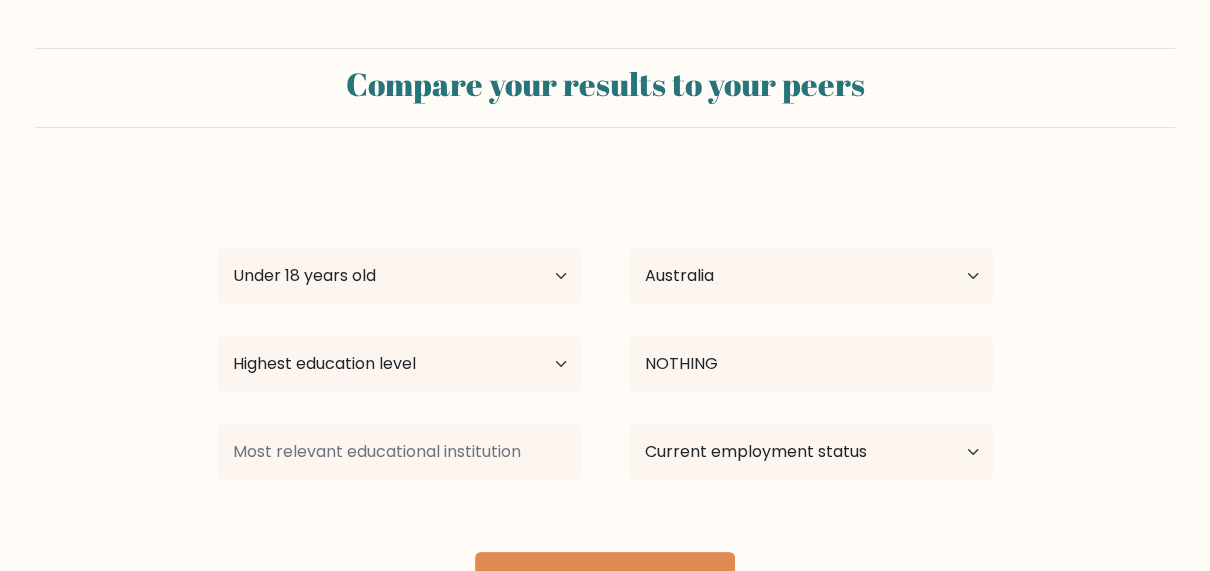 click on "Highest education level
No schooling
Primary
Lower Secondary
Upper Secondary
Occupation Specific
Bachelor's degree
Master's degree
Doctoral degree" at bounding box center [399, 276] 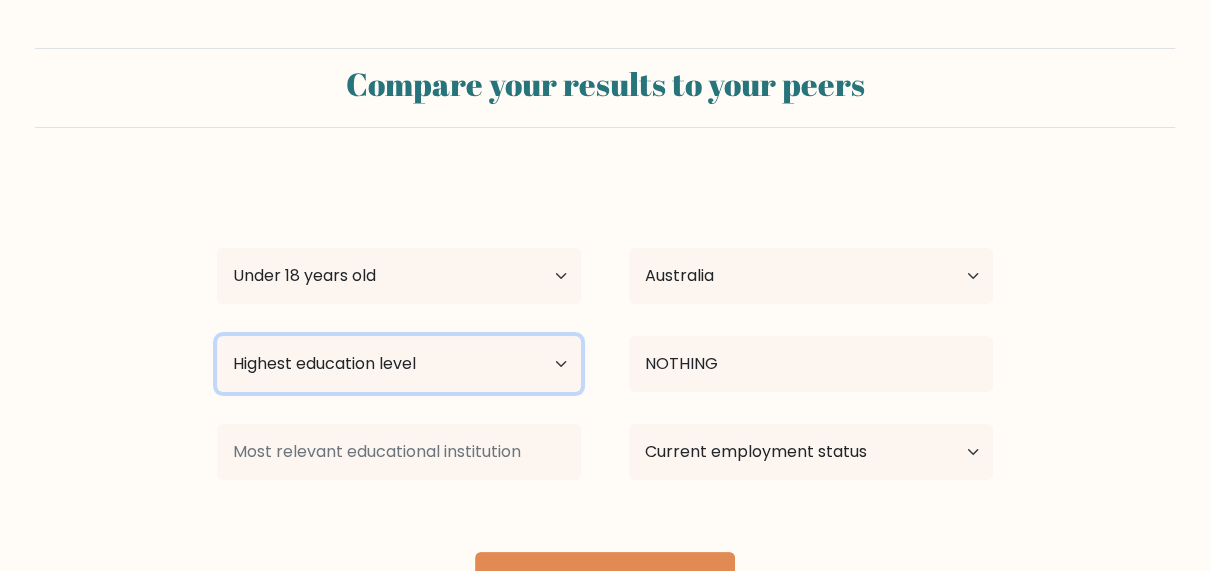 click on "Highest education level
No schooling
Primary
Lower Secondary
Upper Secondary
Occupation Specific
Bachelor's degree
Master's degree
Doctoral degree" at bounding box center (399, 364) 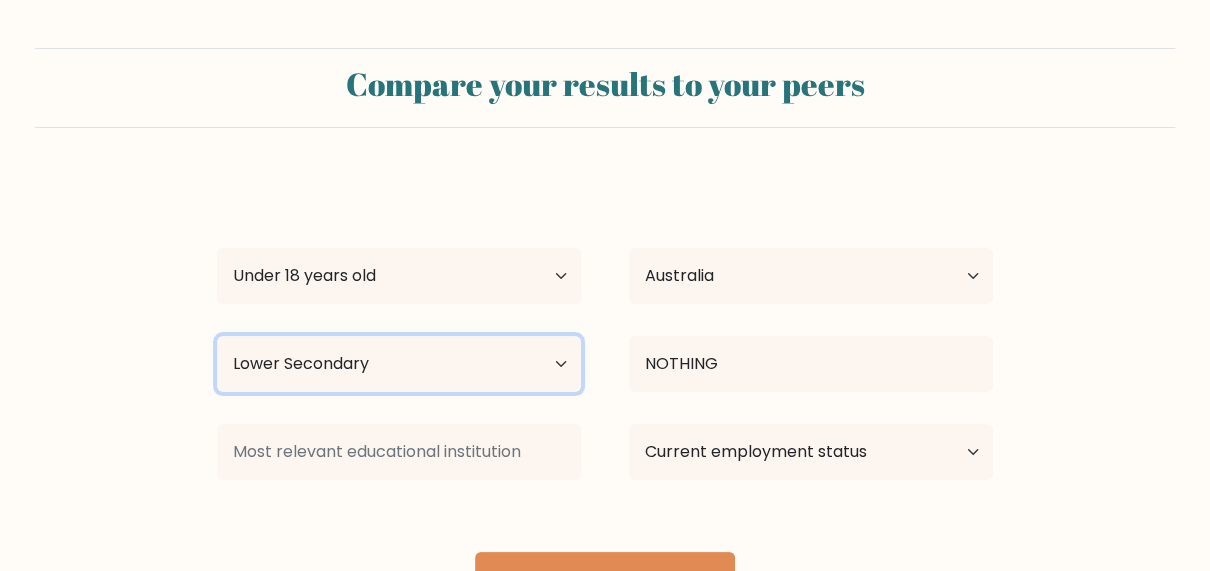 click on "Highest education level
No schooling
Primary
Lower Secondary
Upper Secondary
Occupation Specific
Bachelor's degree
Master's degree
Doctoral degree" at bounding box center (399, 364) 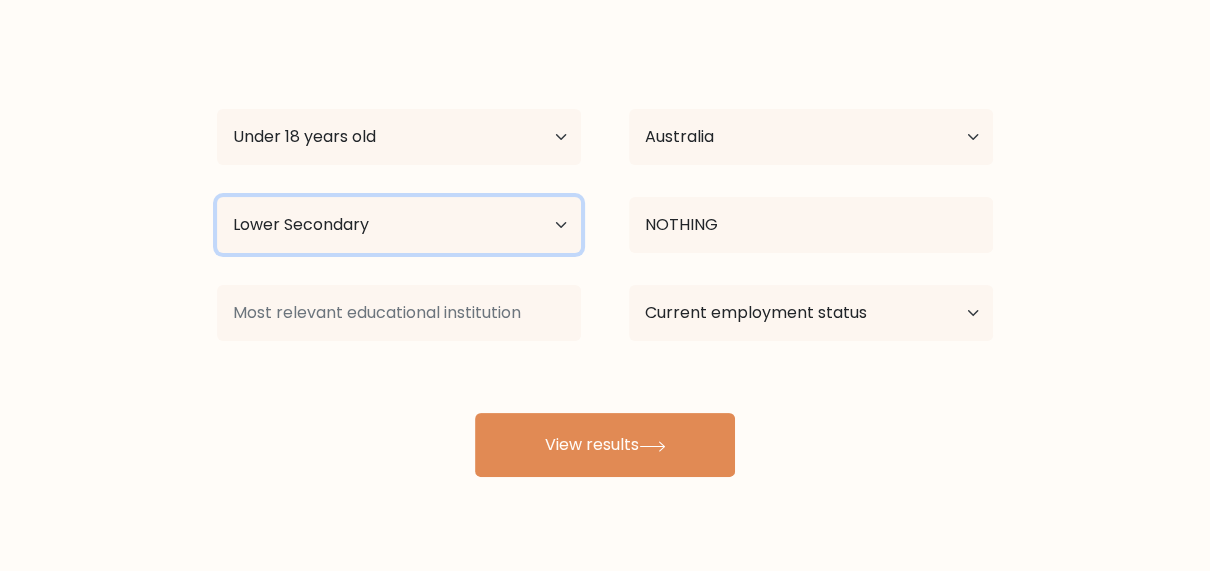 scroll, scrollTop: 166, scrollLeft: 0, axis: vertical 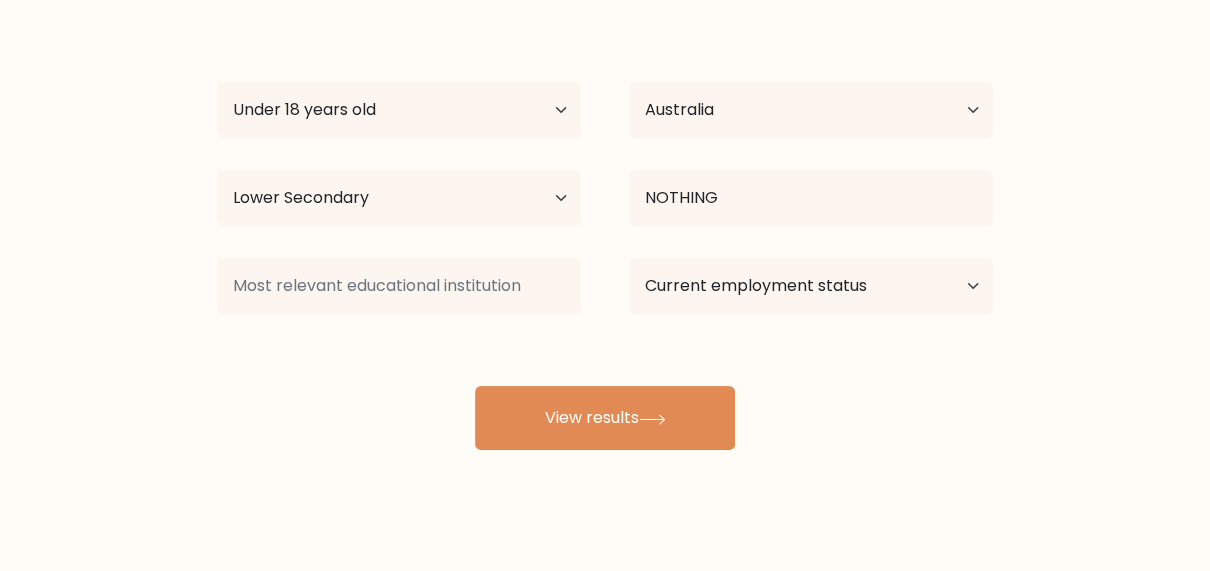 click on "Current employment status
Employed
Student
Retired
Other / prefer not to answer" at bounding box center [811, 110] 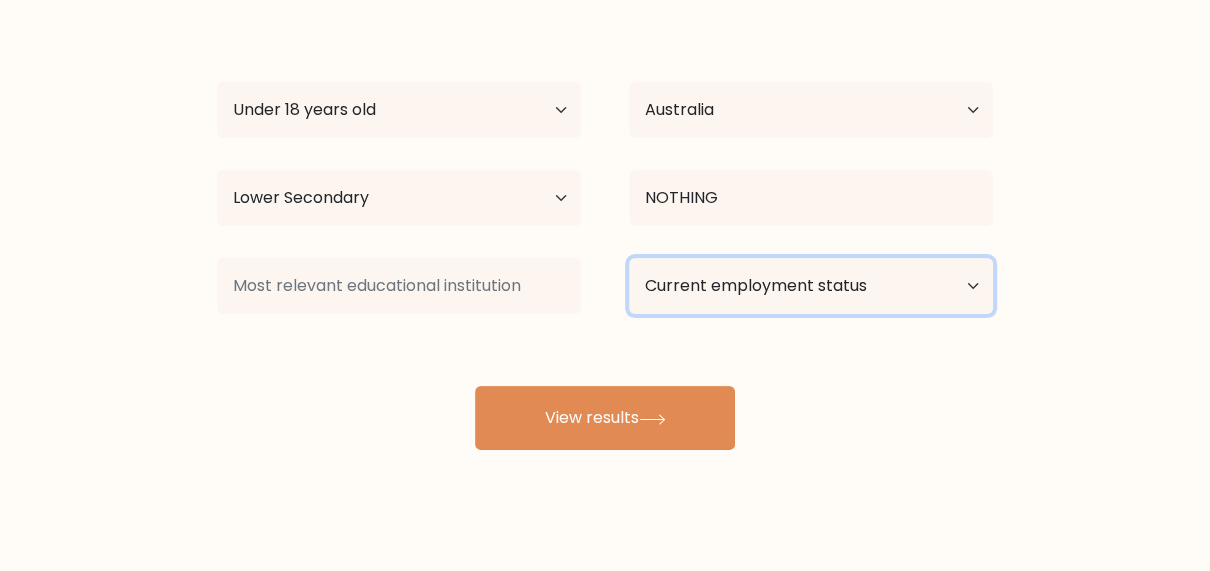 click on "Current employment status
Employed
Student
Retired
Other / prefer not to answer" at bounding box center [811, 286] 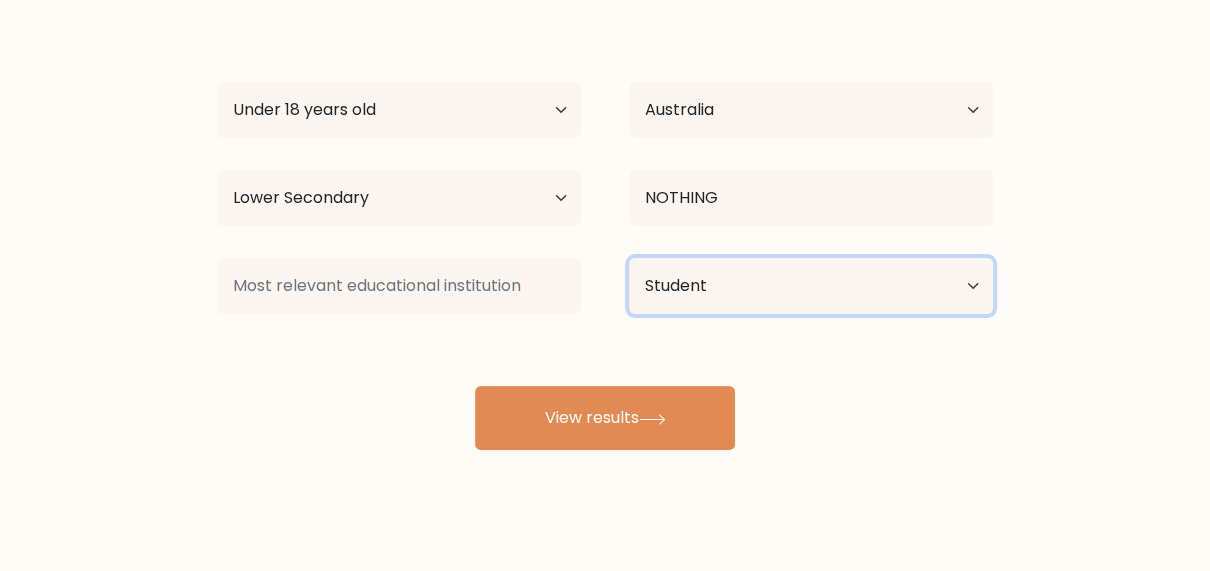 click on "Current employment status
Employed
Student
Retired
Other / prefer not to answer" at bounding box center (811, 286) 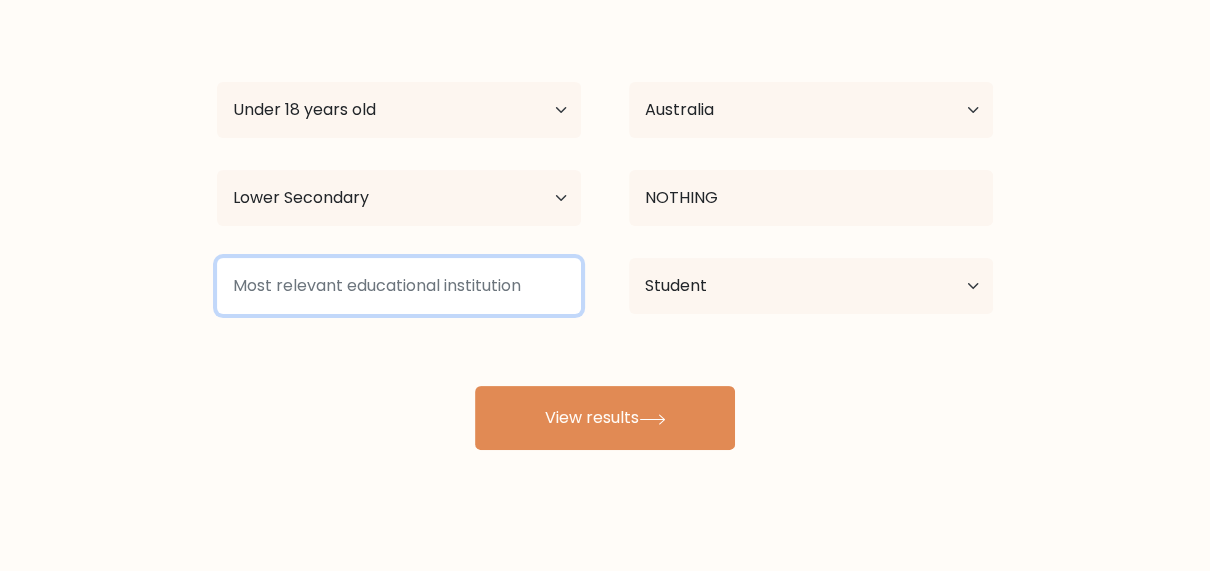 click at bounding box center [399, 286] 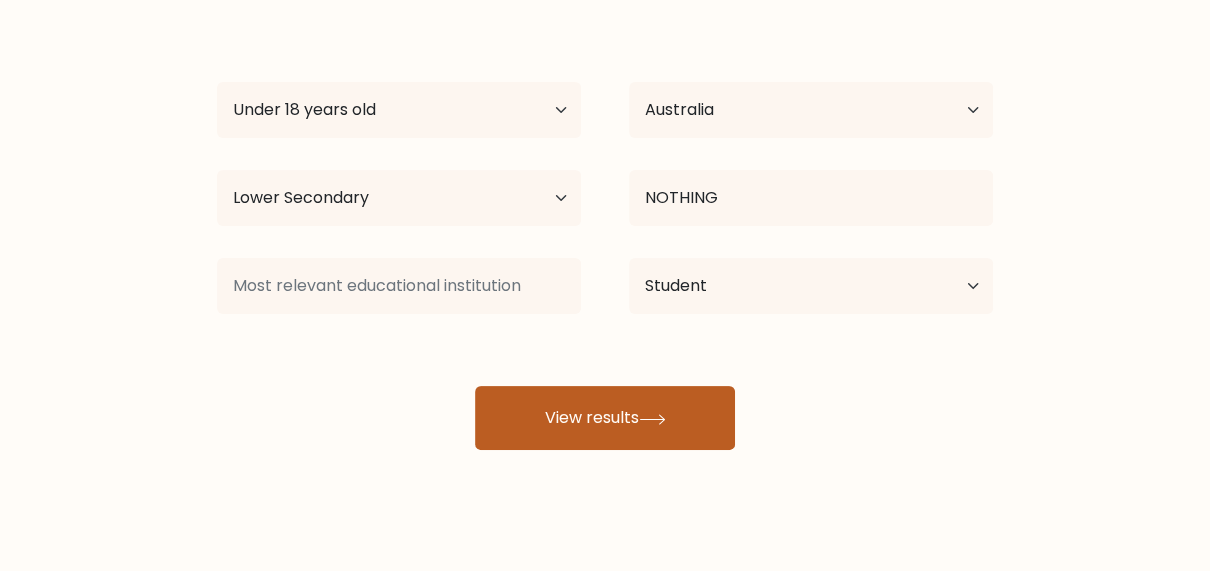 click on "View results" at bounding box center [605, 418] 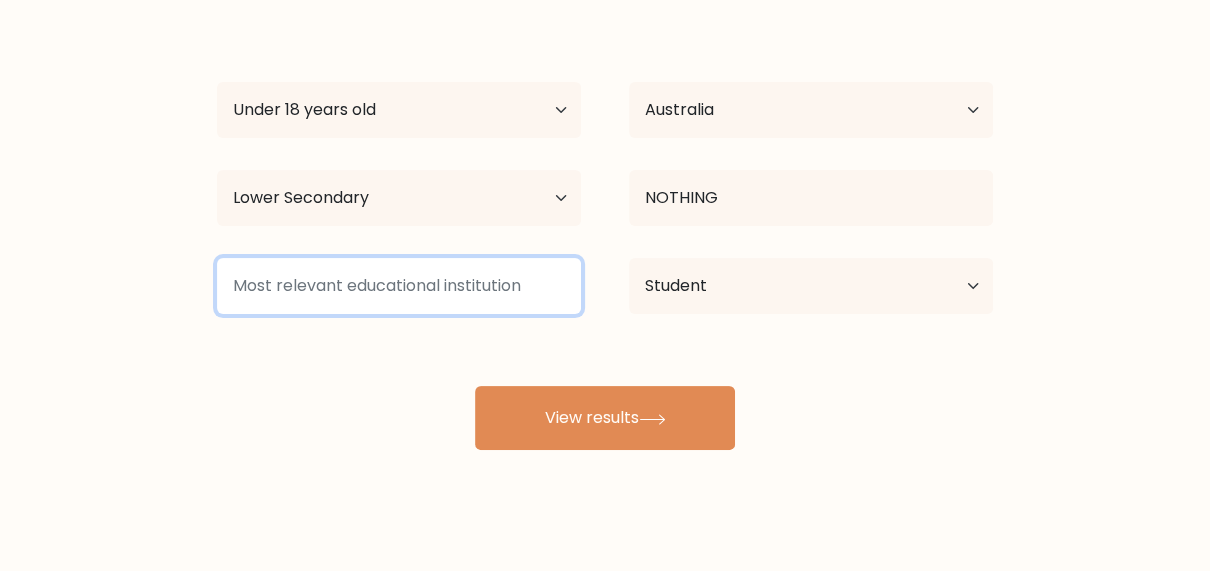 click at bounding box center [399, 286] 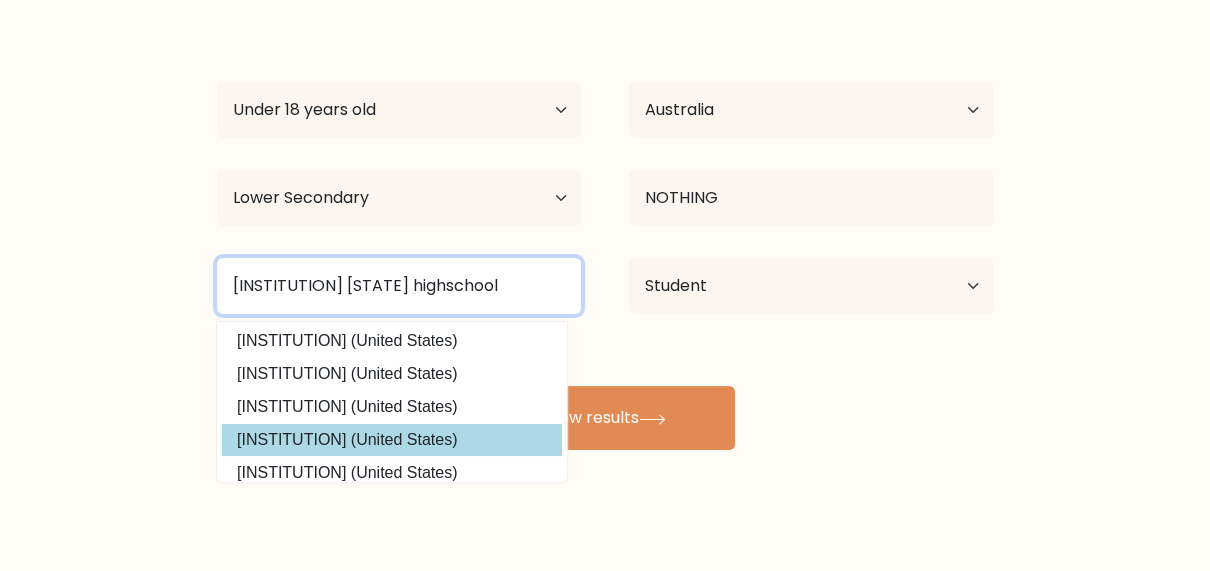 scroll, scrollTop: 194, scrollLeft: 0, axis: vertical 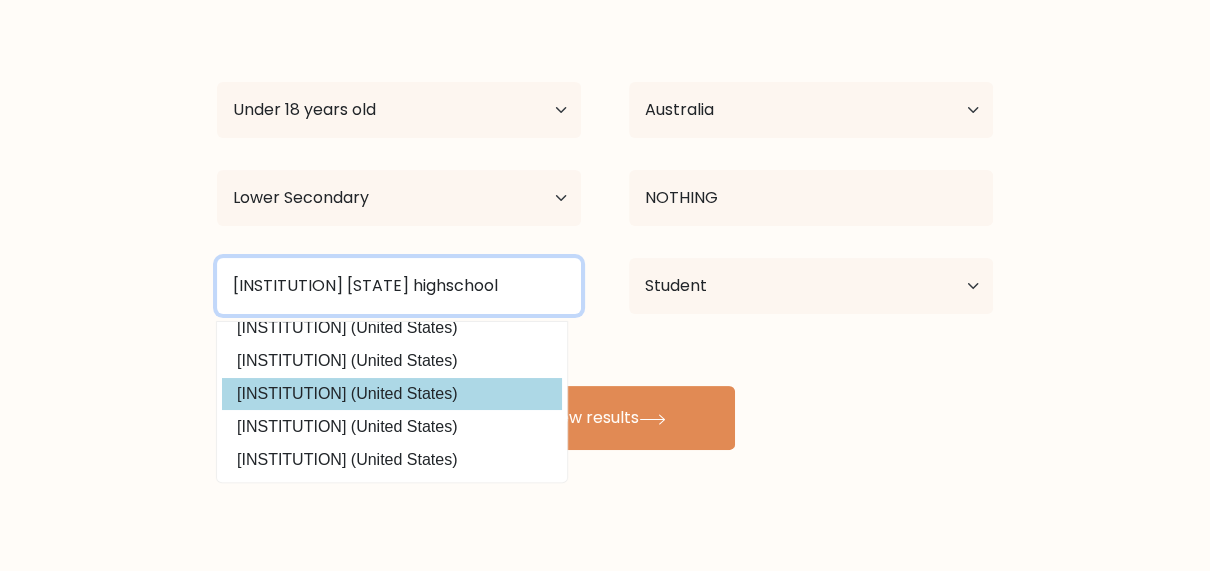 type on "Pimlico state highschool" 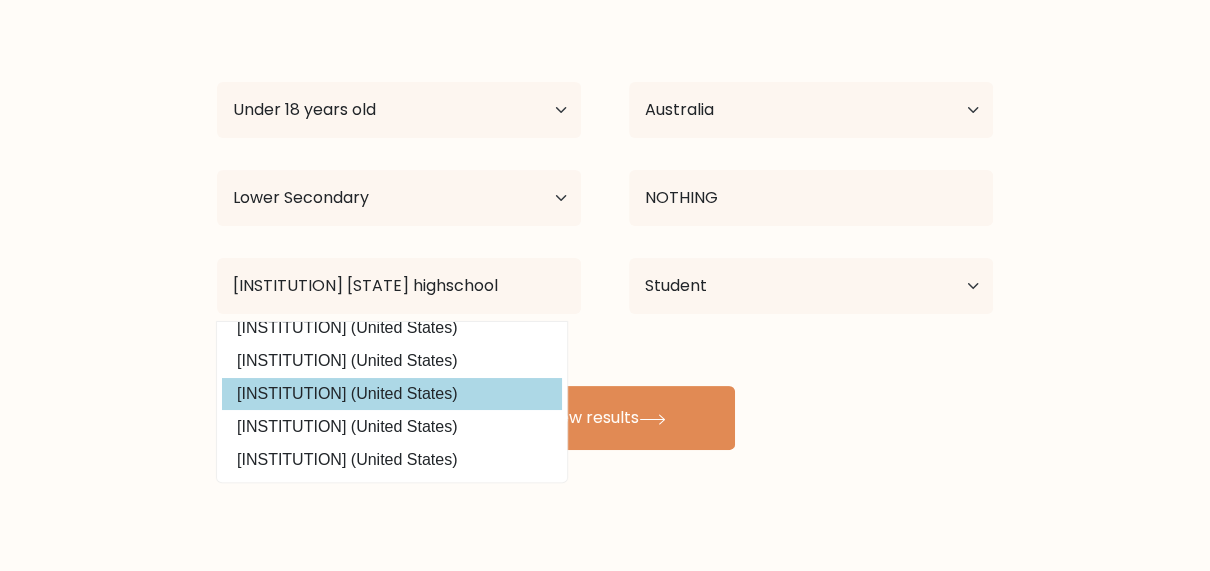 click on "David
James
Age
Under 18 years old
18-24 years old
25-34 years old
35-44 years old
45-54 years old
55-64 years old
65 years old and above
Country
Afghanistan
Albania
Algeria
American Samoa
Andorra
Angola
Anguilla
Antarctica
Antigua and Barbuda
Argentina
Armenia
Aruba
Australia
Austria
Azerbaijan
Bahamas
Bahrain
Bangladesh
Barbados
Belarus
Belgium
Belize
Benin
Bermuda
Bhutan
Bolivia
Bonaire, Sint Eustatius and Saba
Bosnia and Herzegovina
Botswana
Bouvet Island
Brazil
Brunei" at bounding box center (605, 230) 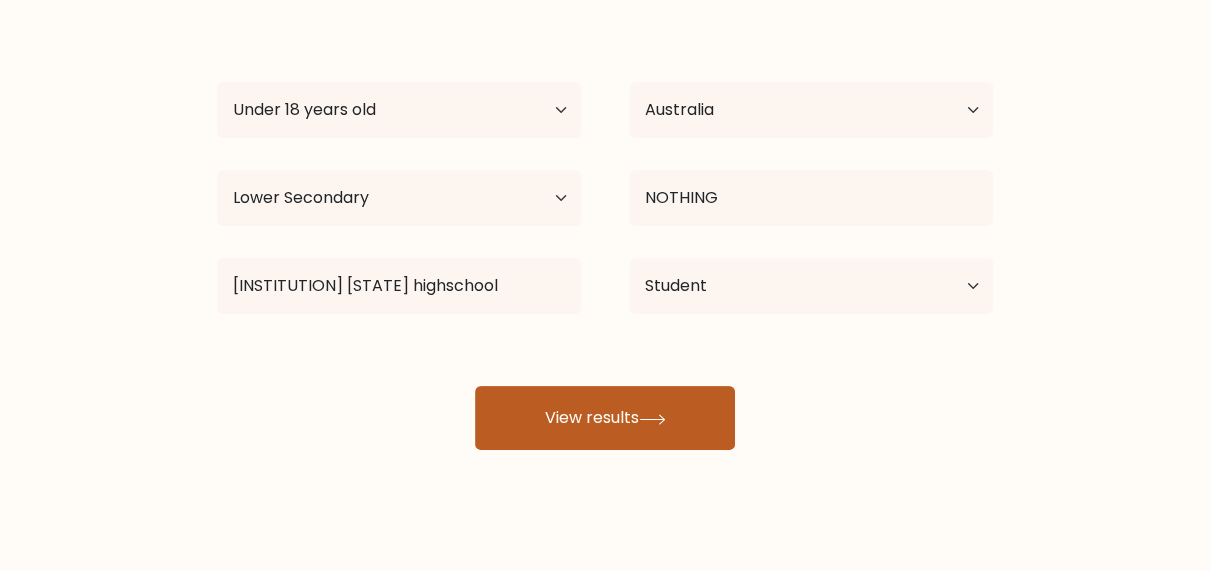 click on "View results" at bounding box center (605, 418) 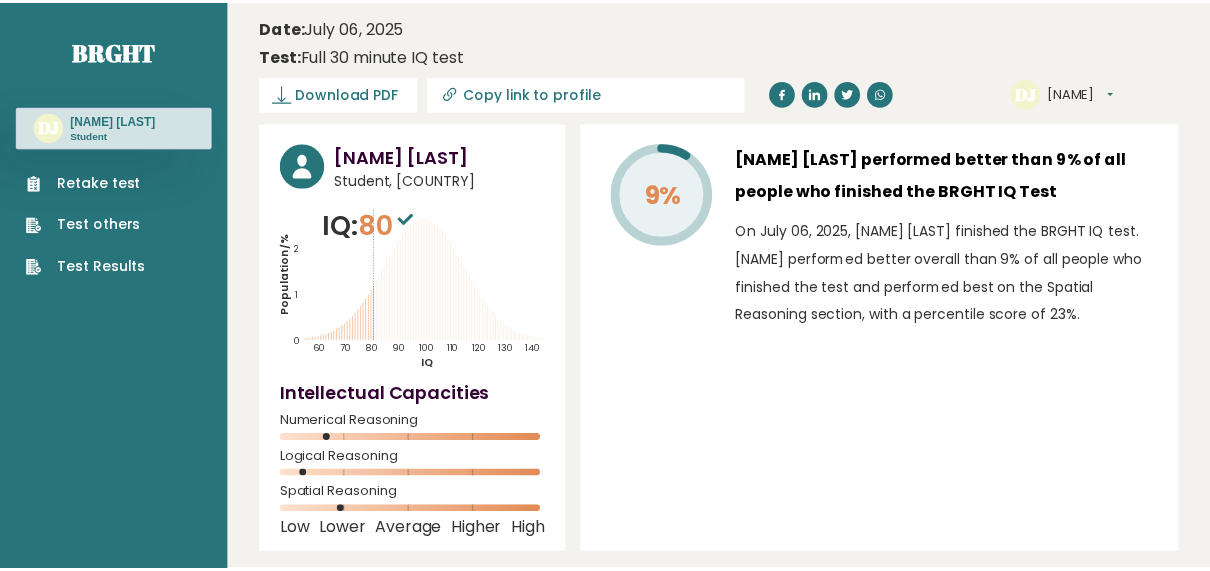 scroll, scrollTop: 0, scrollLeft: 0, axis: both 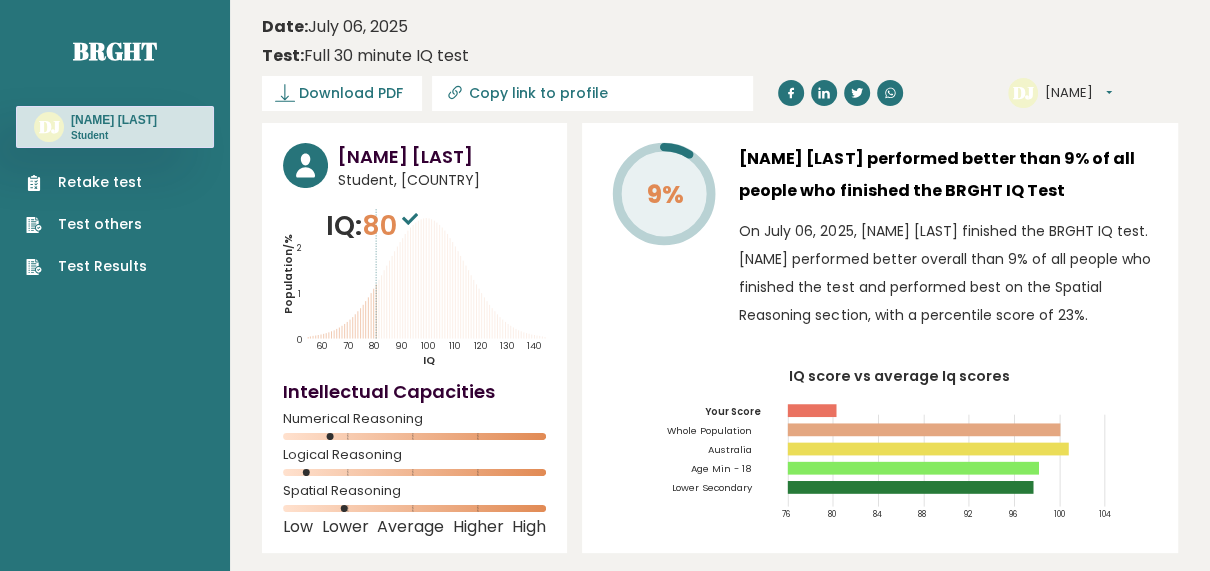 drag, startPoint x: 390, startPoint y: 275, endPoint x: 443, endPoint y: 275, distance: 53 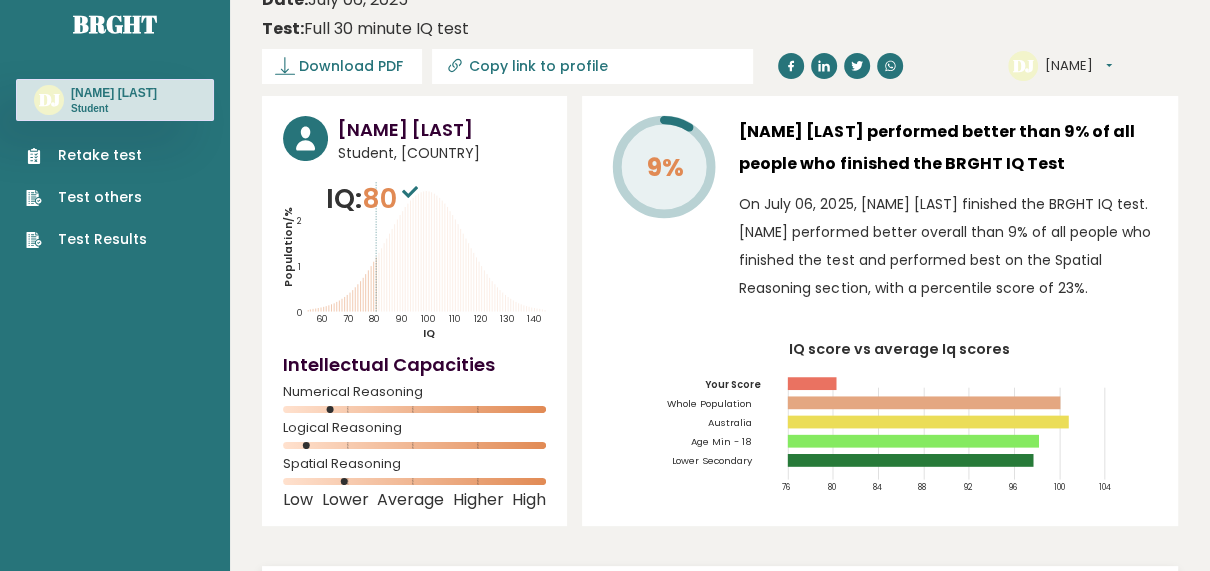 scroll, scrollTop: 0, scrollLeft: 0, axis: both 